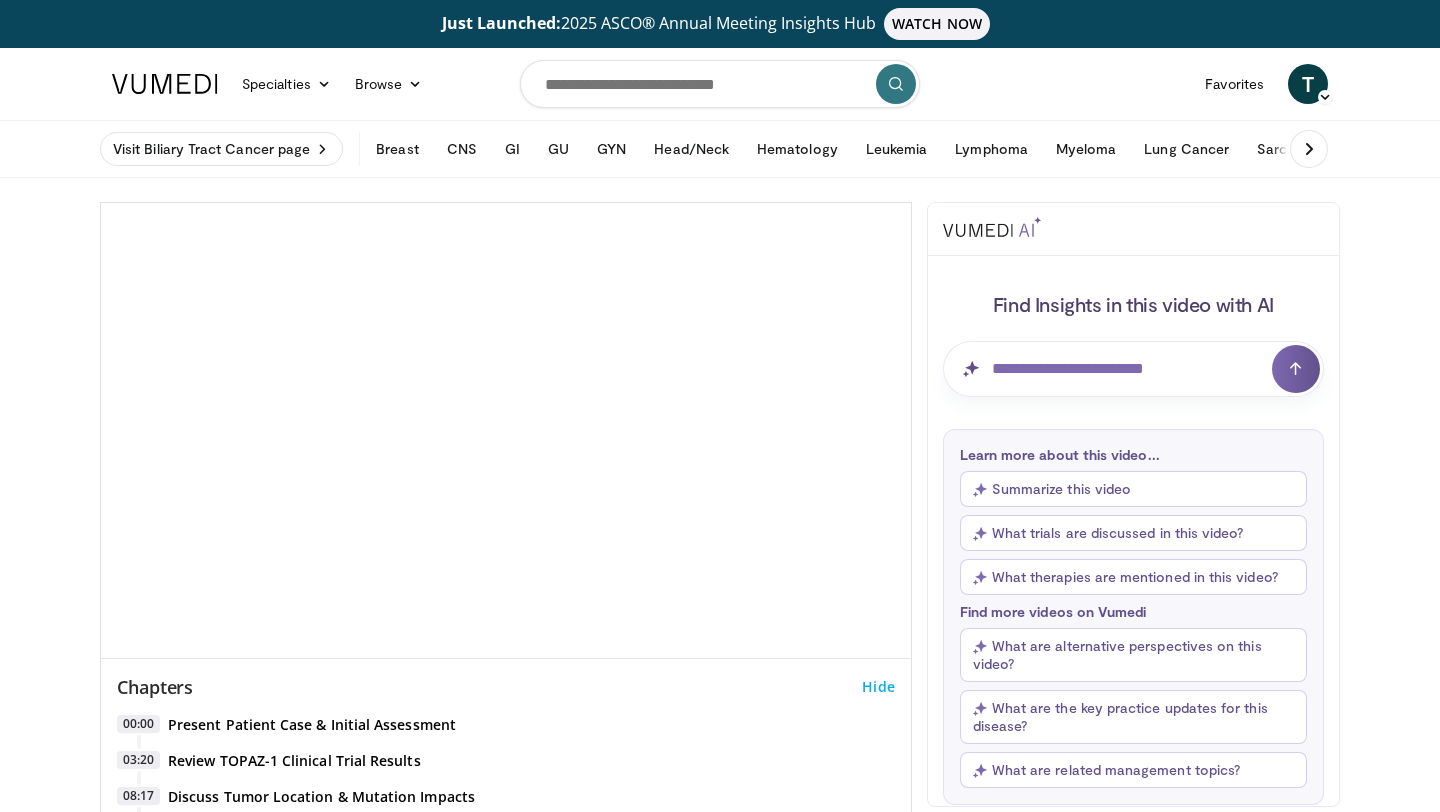 scroll, scrollTop: 0, scrollLeft: 0, axis: both 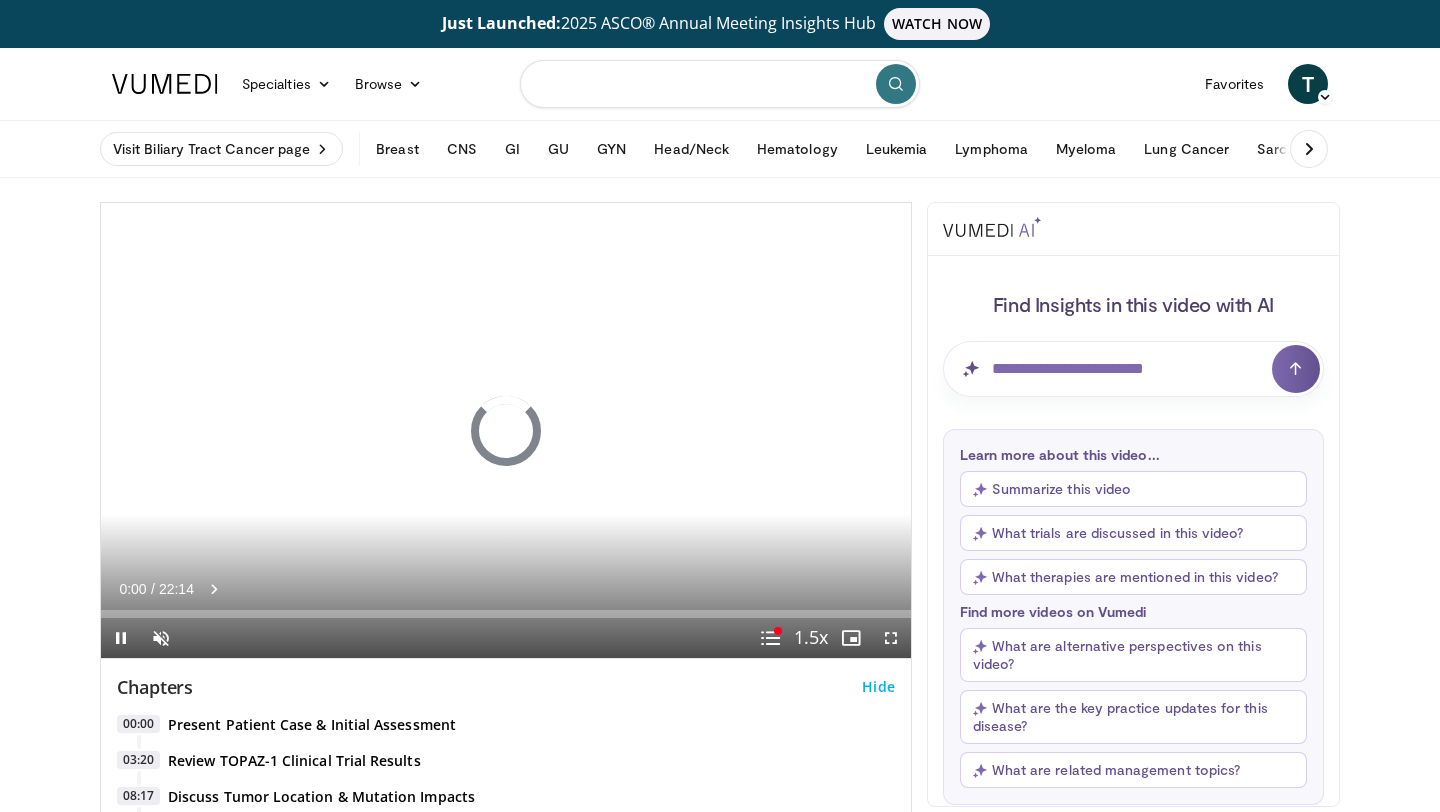 click at bounding box center [720, 84] 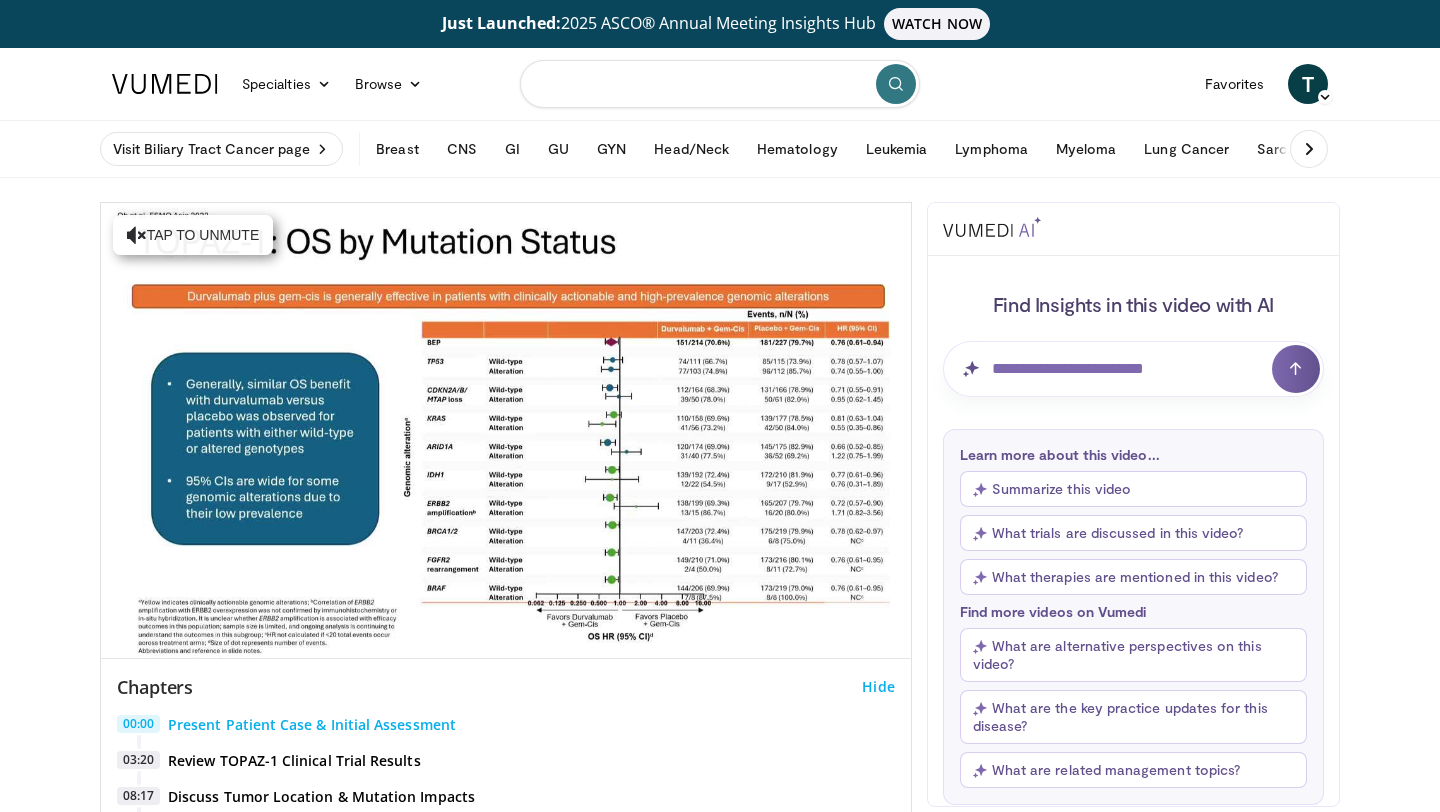 paste on "**********" 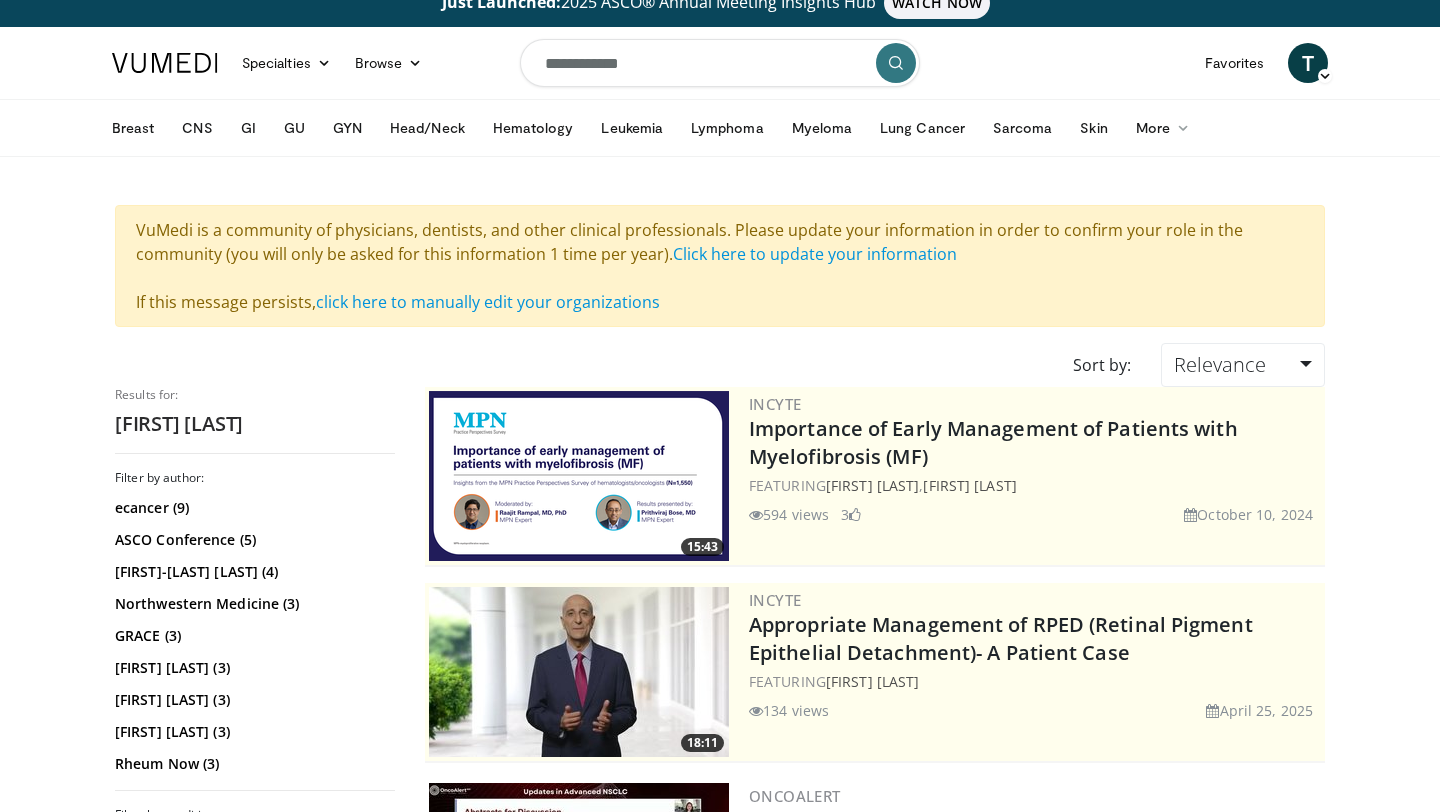 scroll, scrollTop: 0, scrollLeft: 0, axis: both 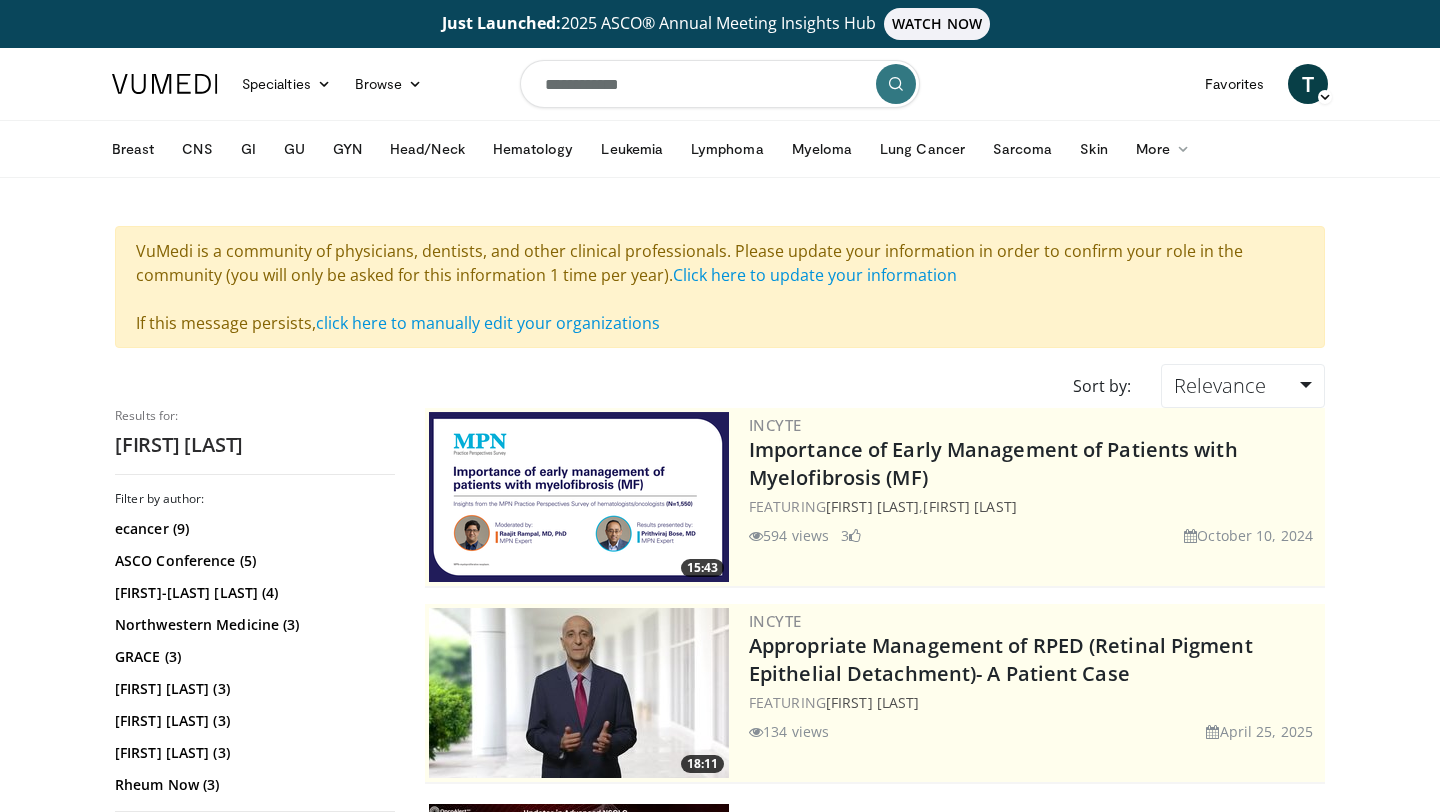 click on "**********" at bounding box center [720, 84] 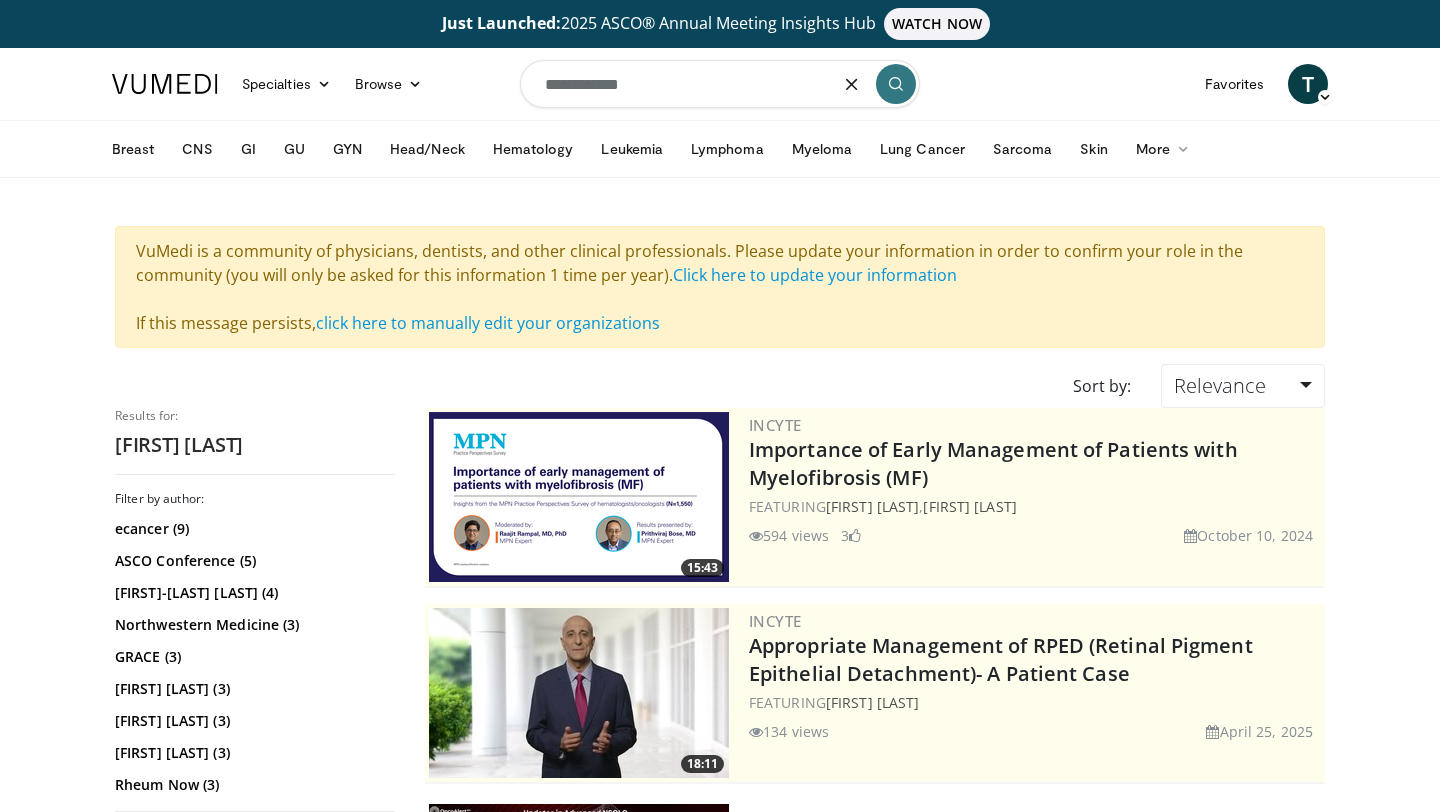 click on "**********" at bounding box center (720, 84) 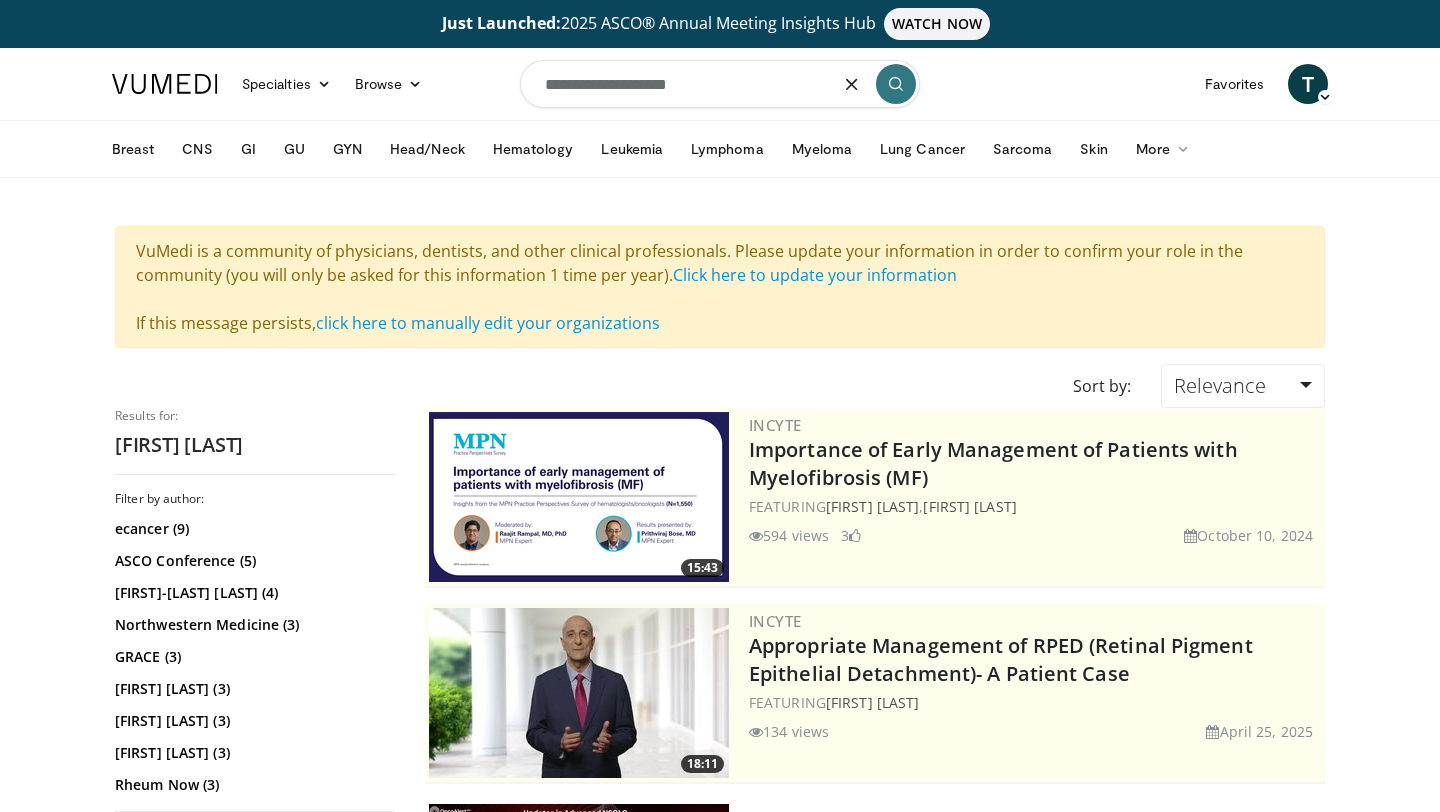 type on "**********" 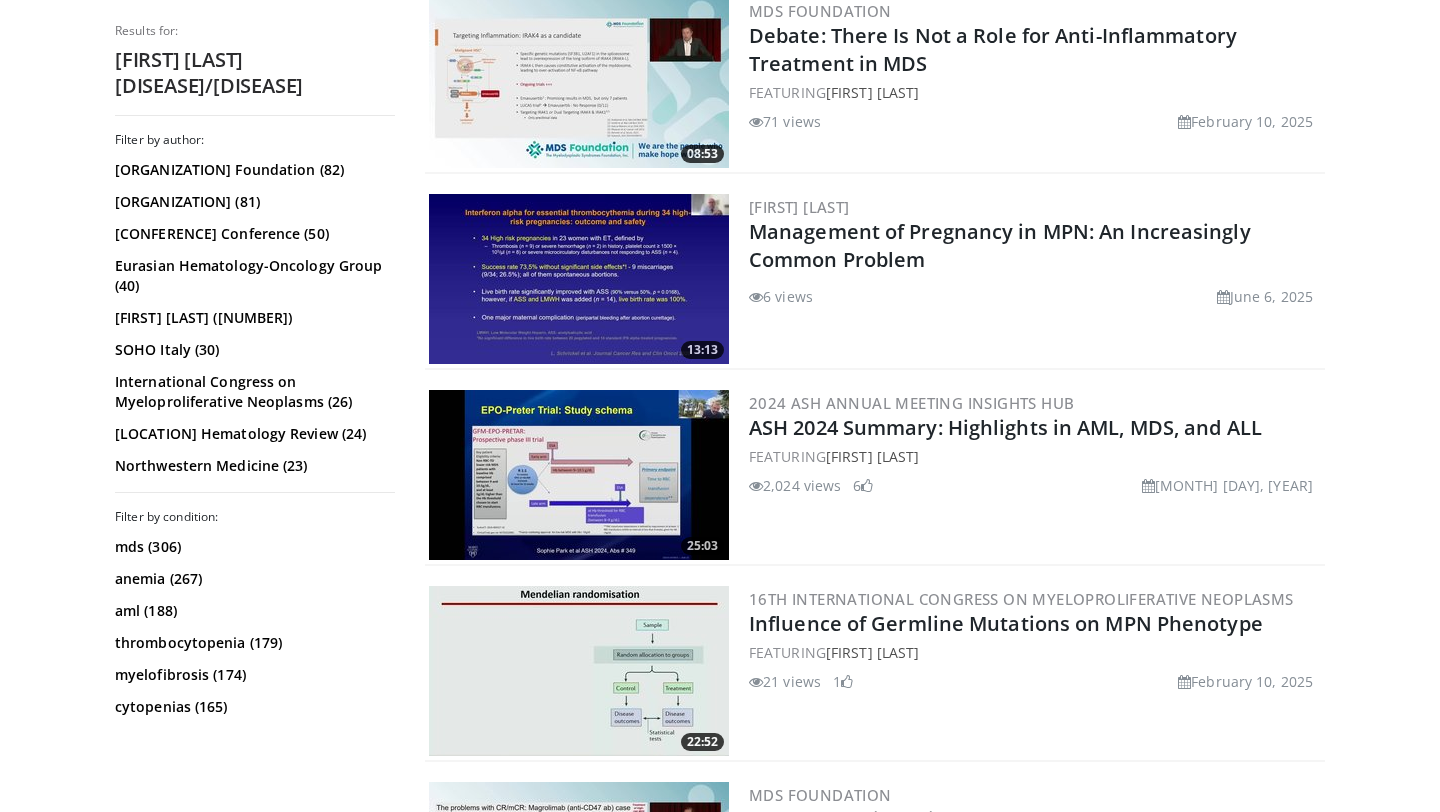 scroll, scrollTop: 3663, scrollLeft: 0, axis: vertical 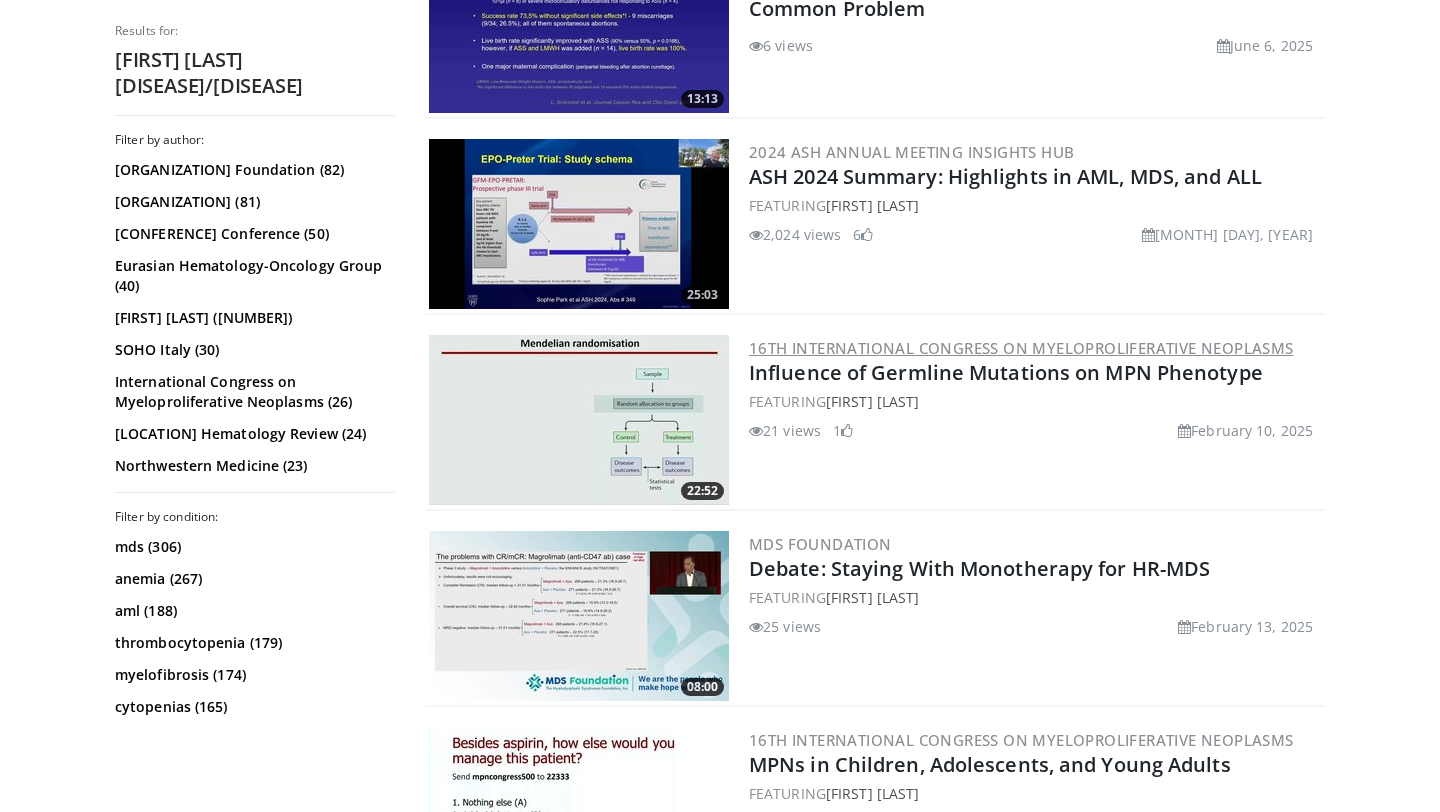 click on "16th International Congress on Myeloproliferative Neoplasms" at bounding box center (1021, 348) 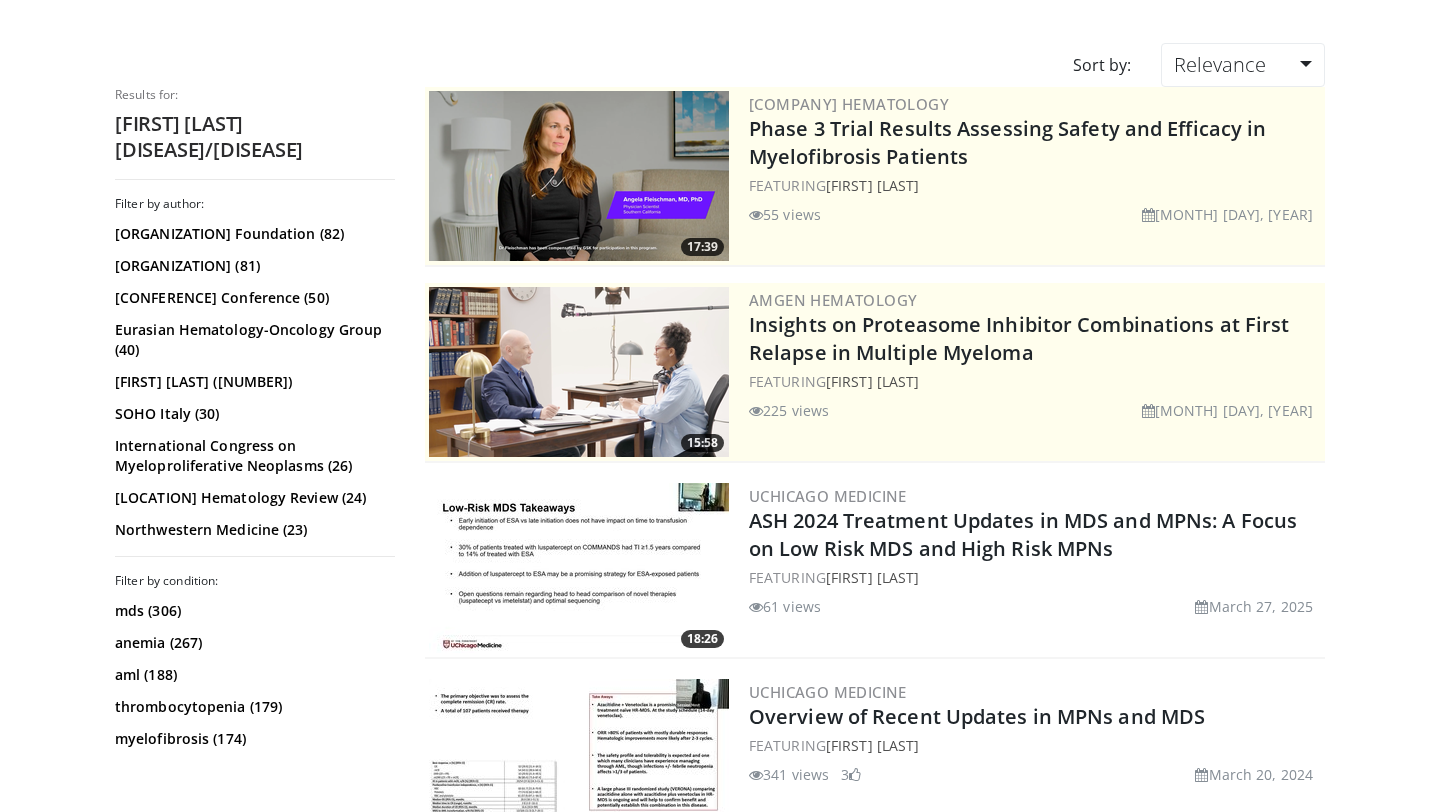 scroll, scrollTop: 0, scrollLeft: 0, axis: both 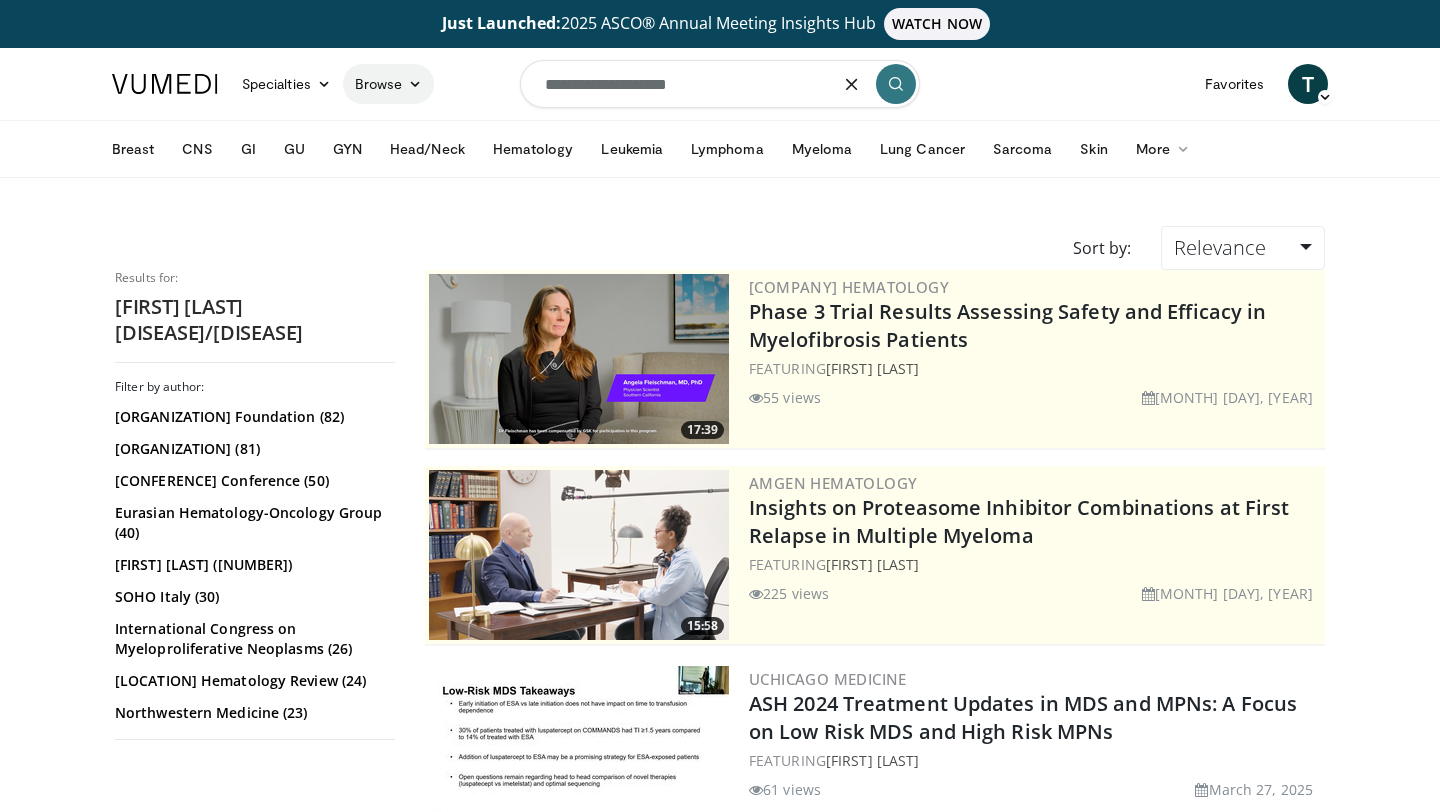 drag, startPoint x: 648, startPoint y: 81, endPoint x: 395, endPoint y: 78, distance: 253.01779 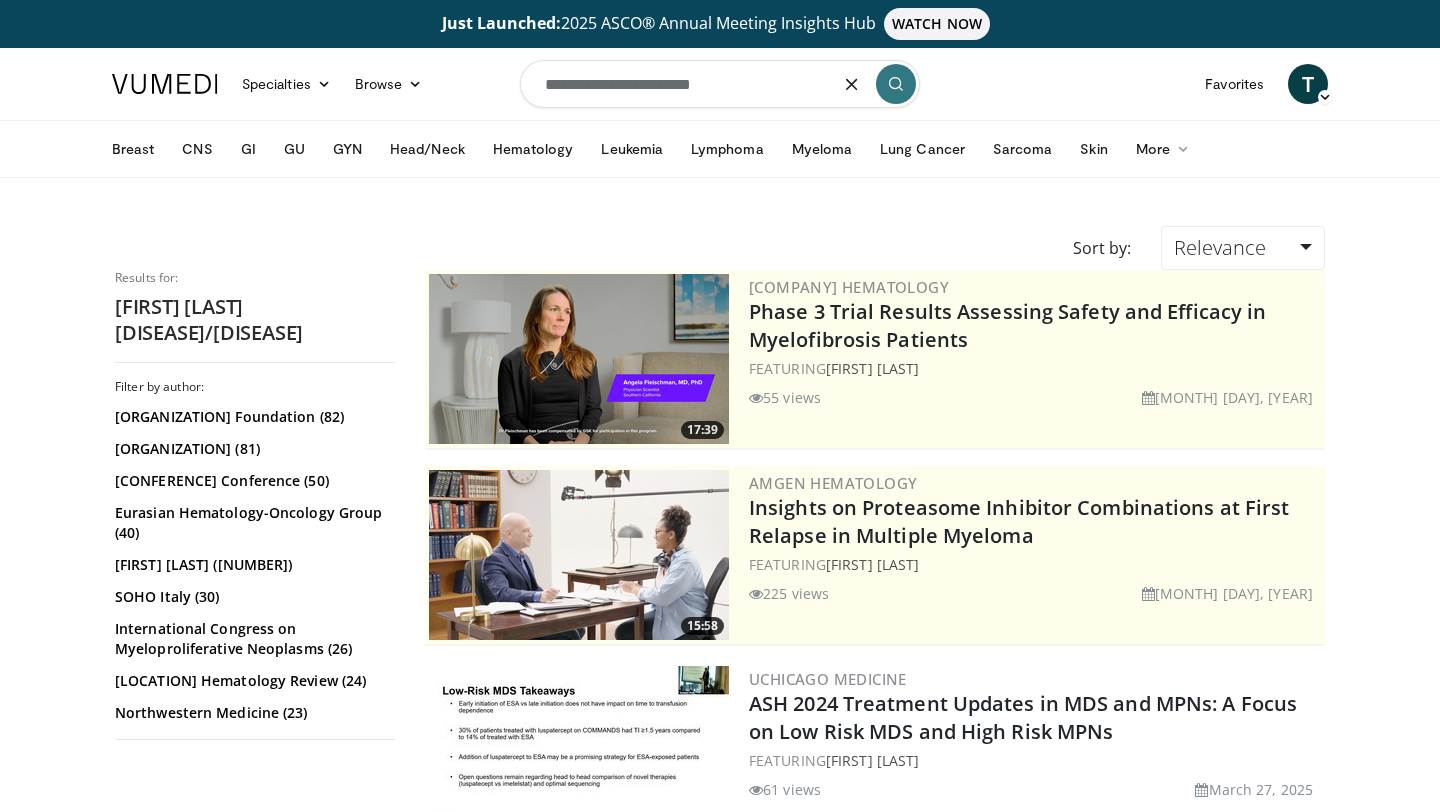 type on "**********" 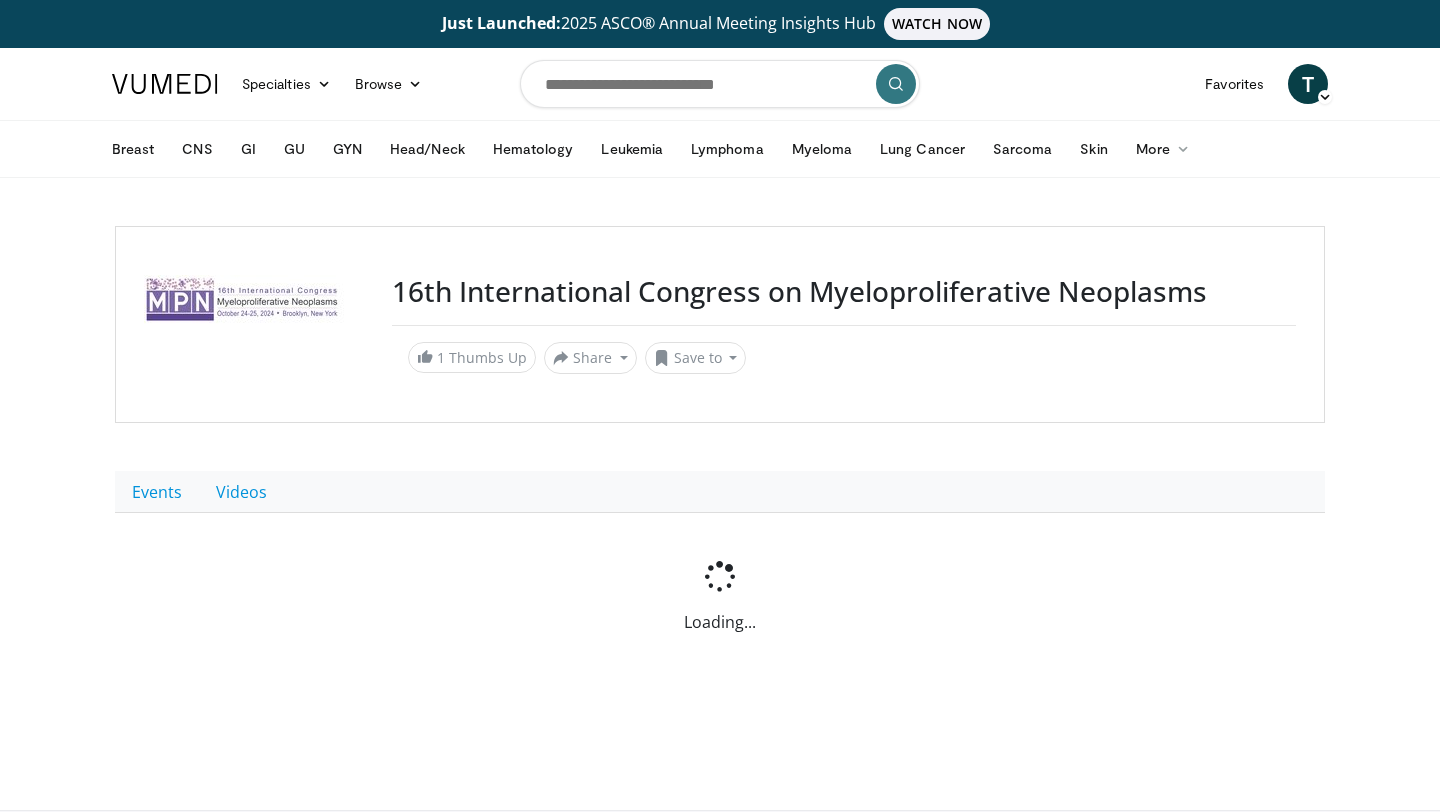 scroll, scrollTop: 0, scrollLeft: 0, axis: both 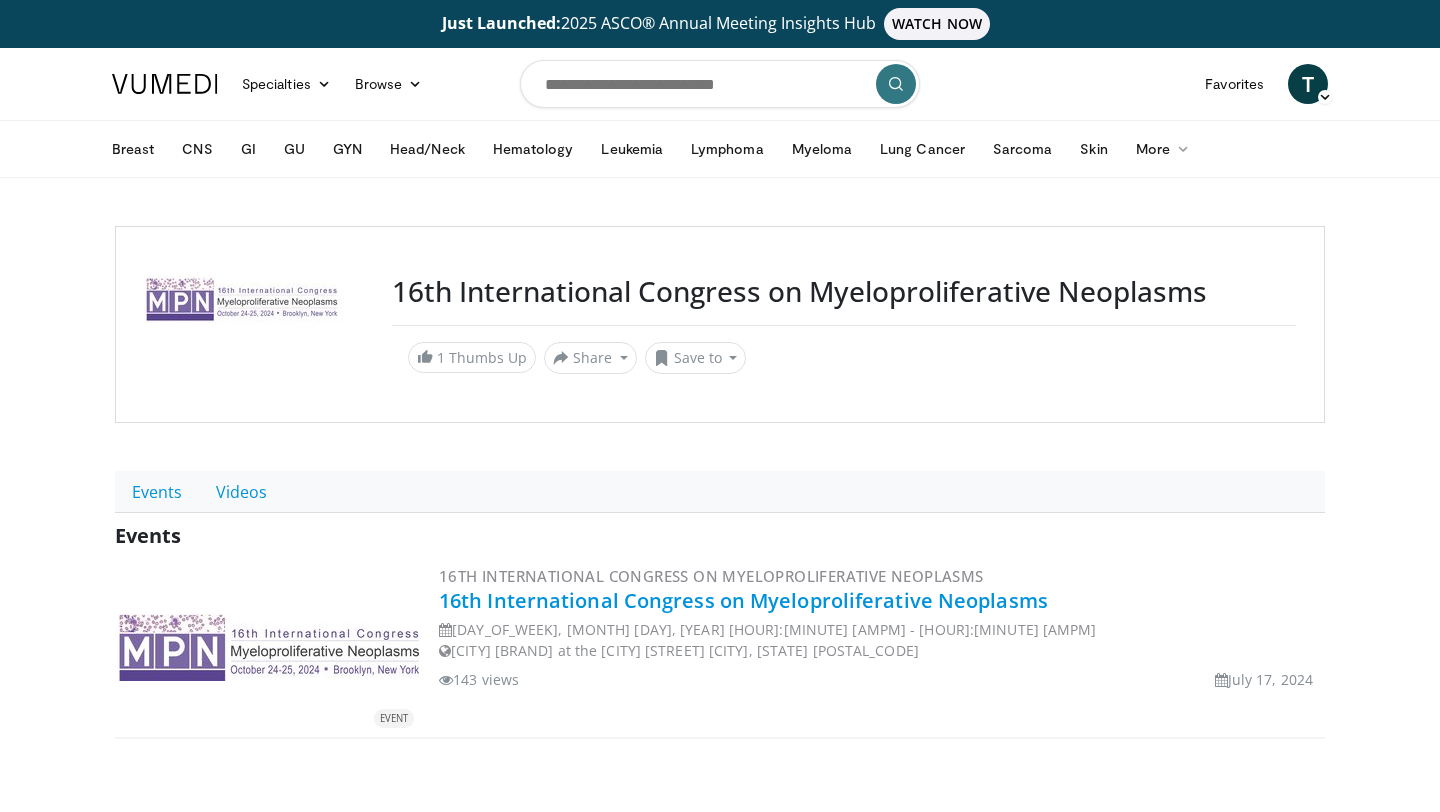 click on "16th International Congress on Myeloproliferative Neoplasms" at bounding box center (743, 600) 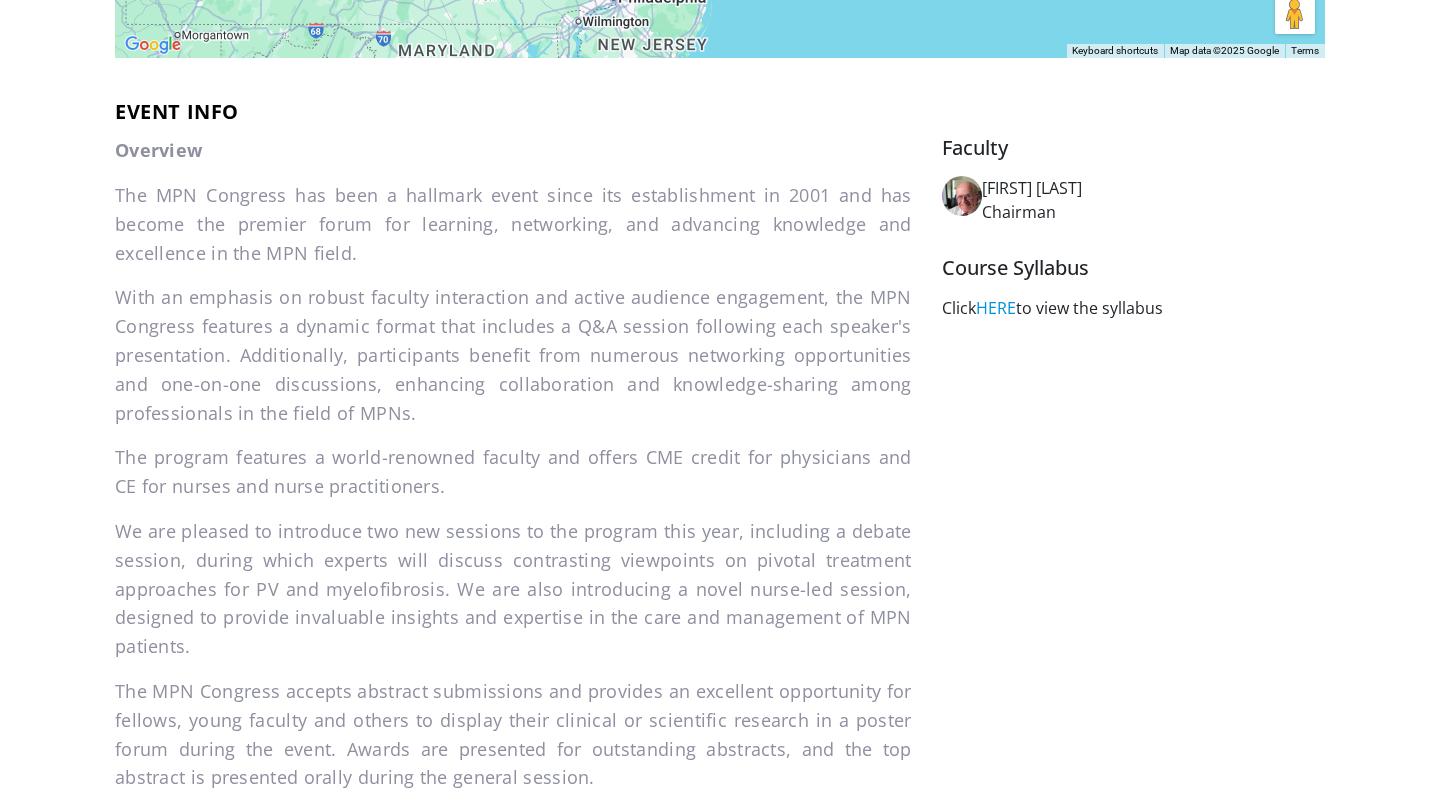 scroll, scrollTop: 0, scrollLeft: 0, axis: both 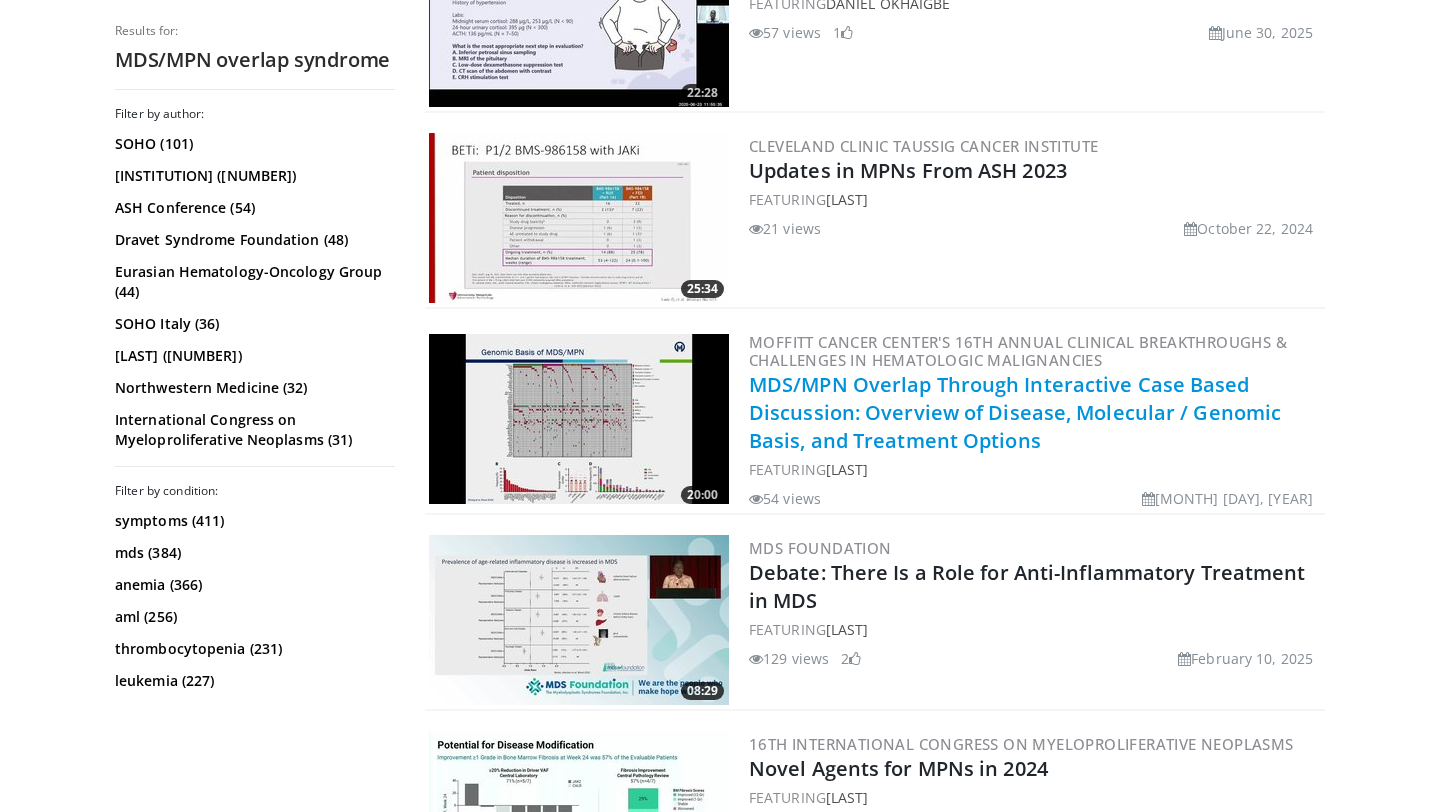 click on "MDS/MPN Overlap Through Interactive Case Based Discussion: Overview of Disease, Molecular / Genomic Basis, and Treatment Options" at bounding box center (1015, 412) 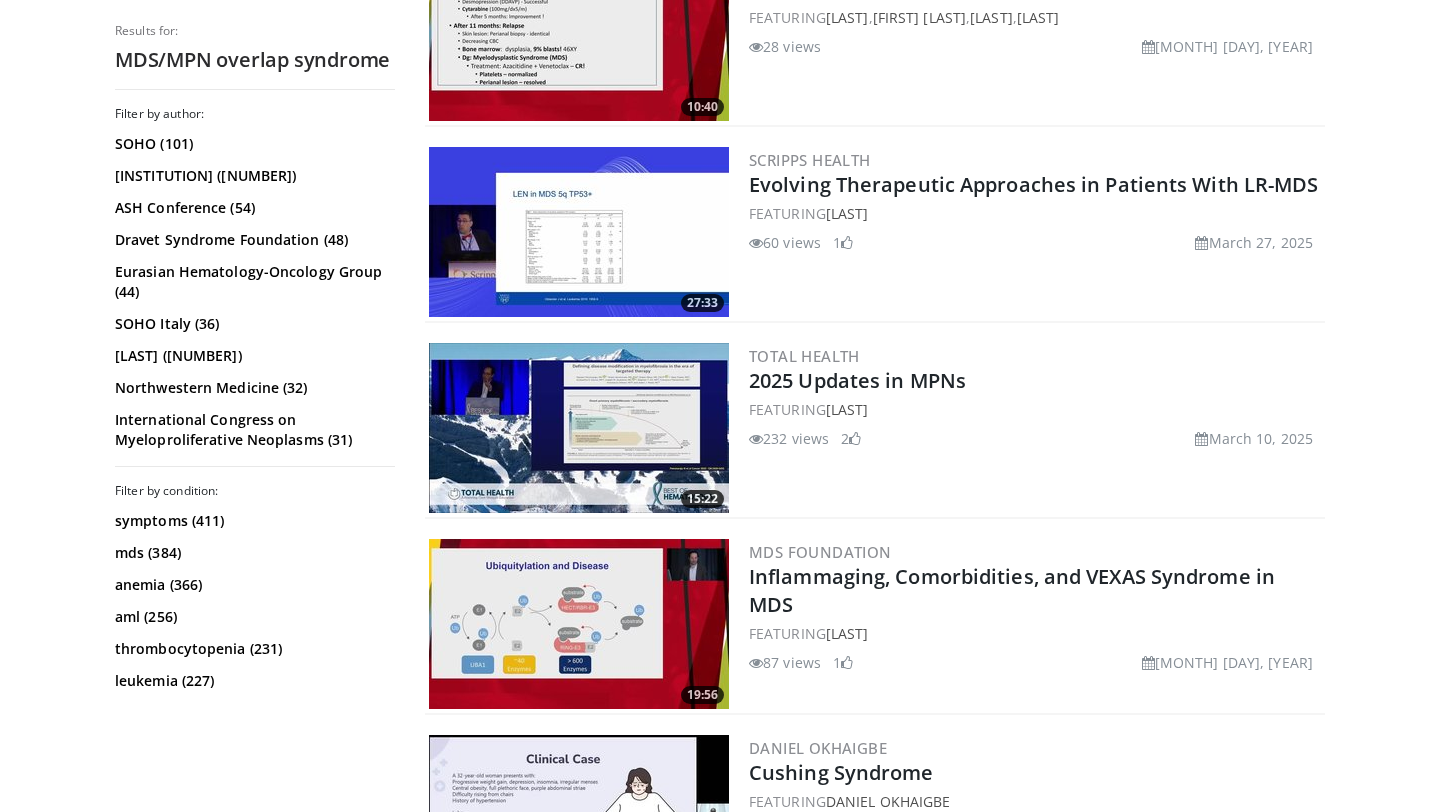 scroll, scrollTop: 0, scrollLeft: 0, axis: both 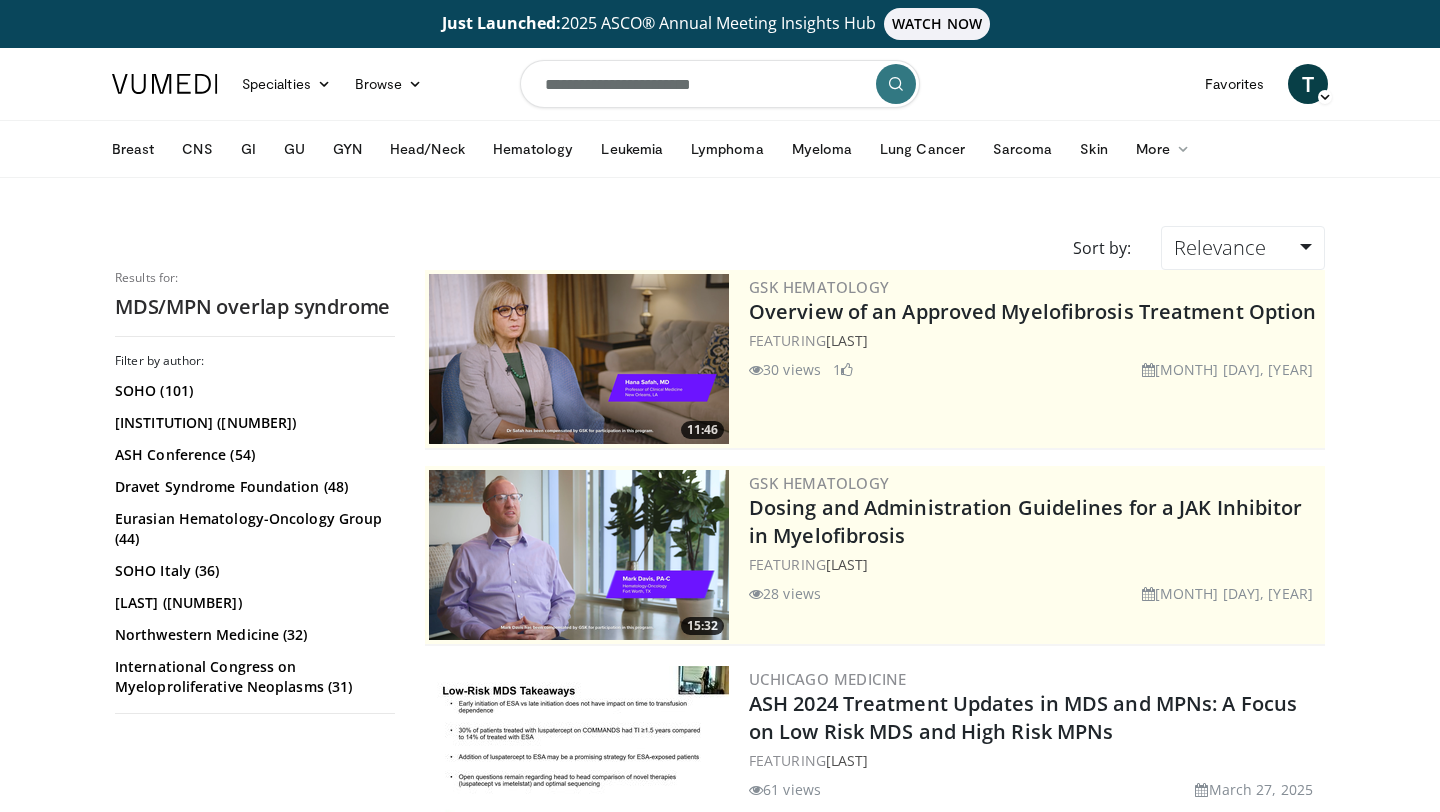 click on "**********" at bounding box center [720, 84] 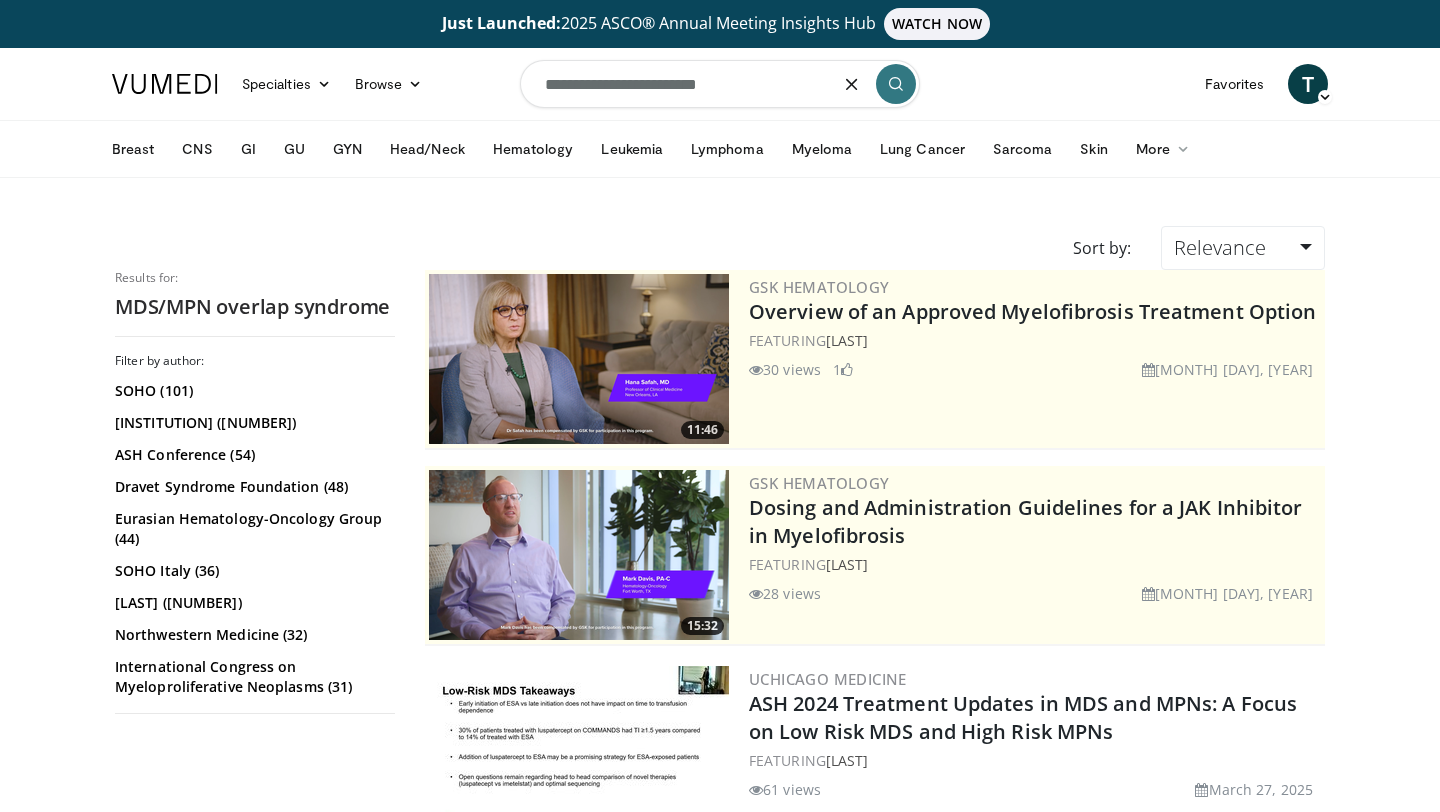 paste on "**********" 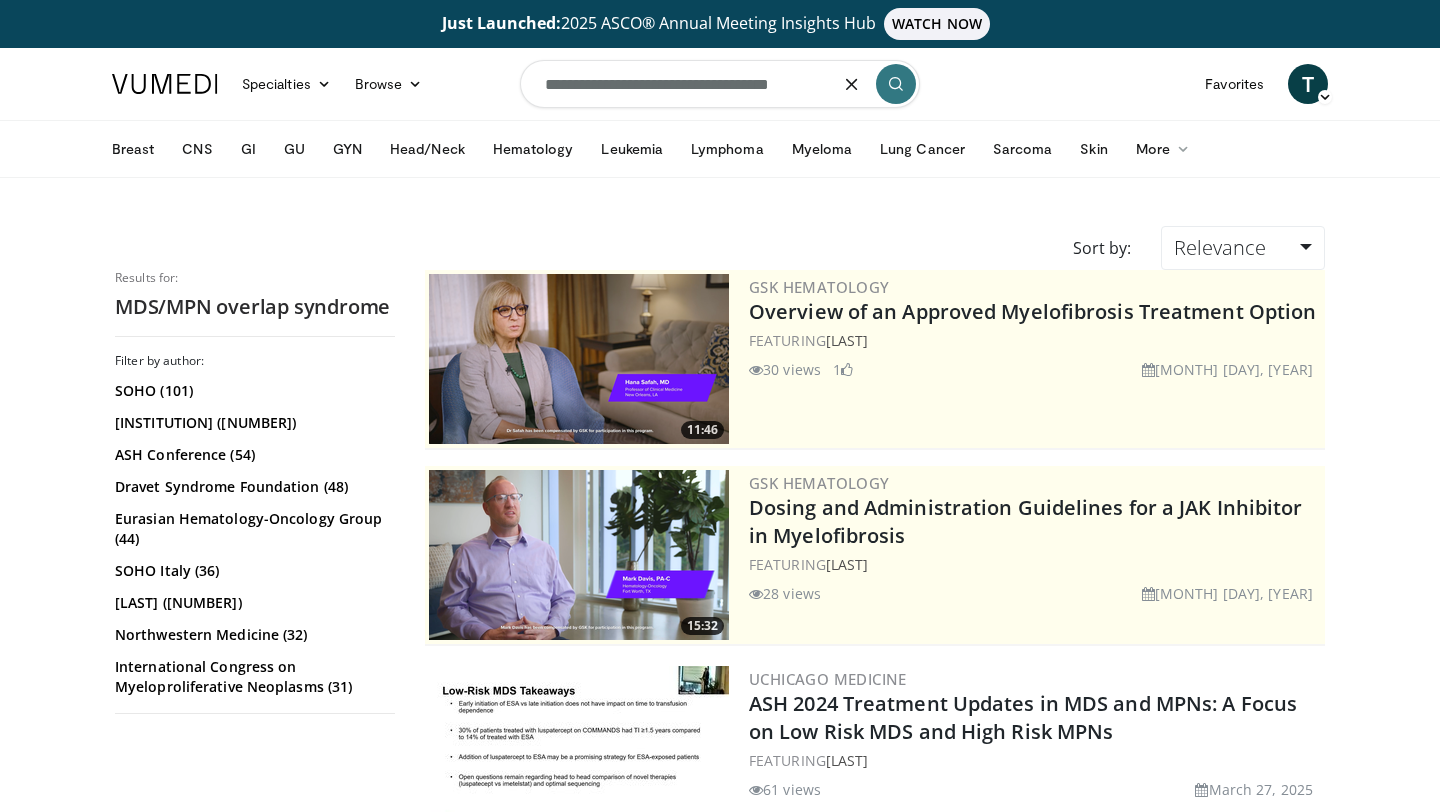 scroll, scrollTop: 0, scrollLeft: 21, axis: horizontal 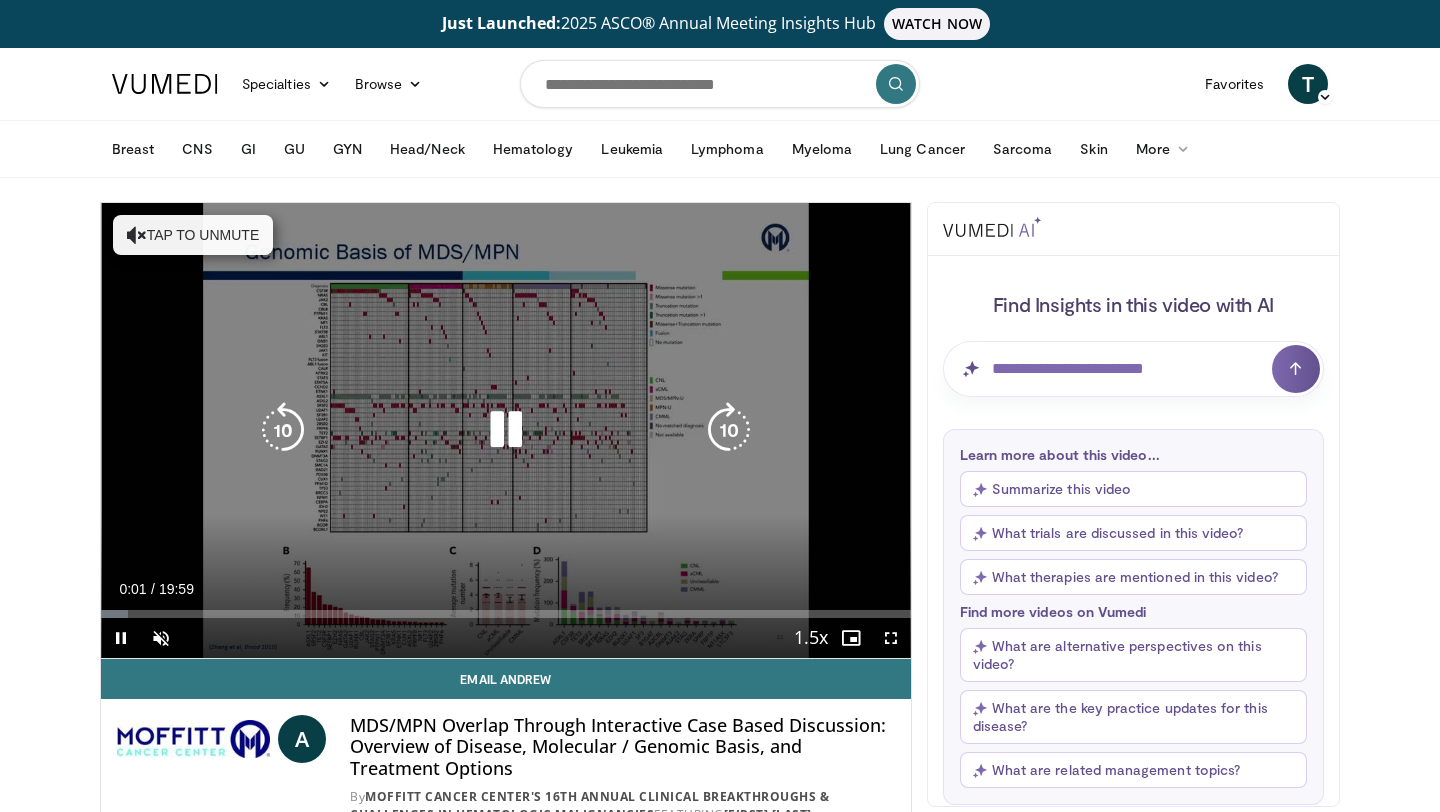 click at bounding box center (729, 430) 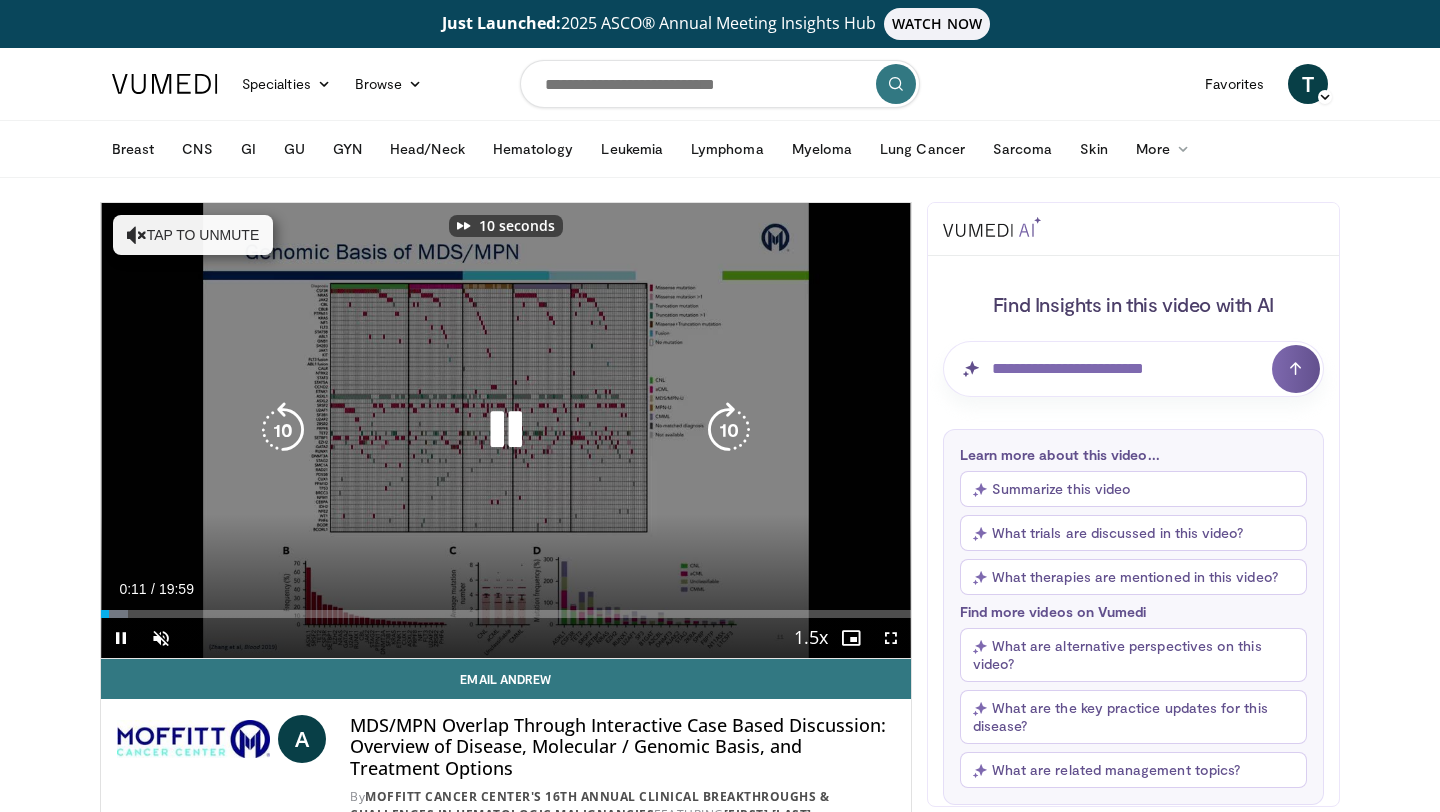 click at bounding box center (729, 430) 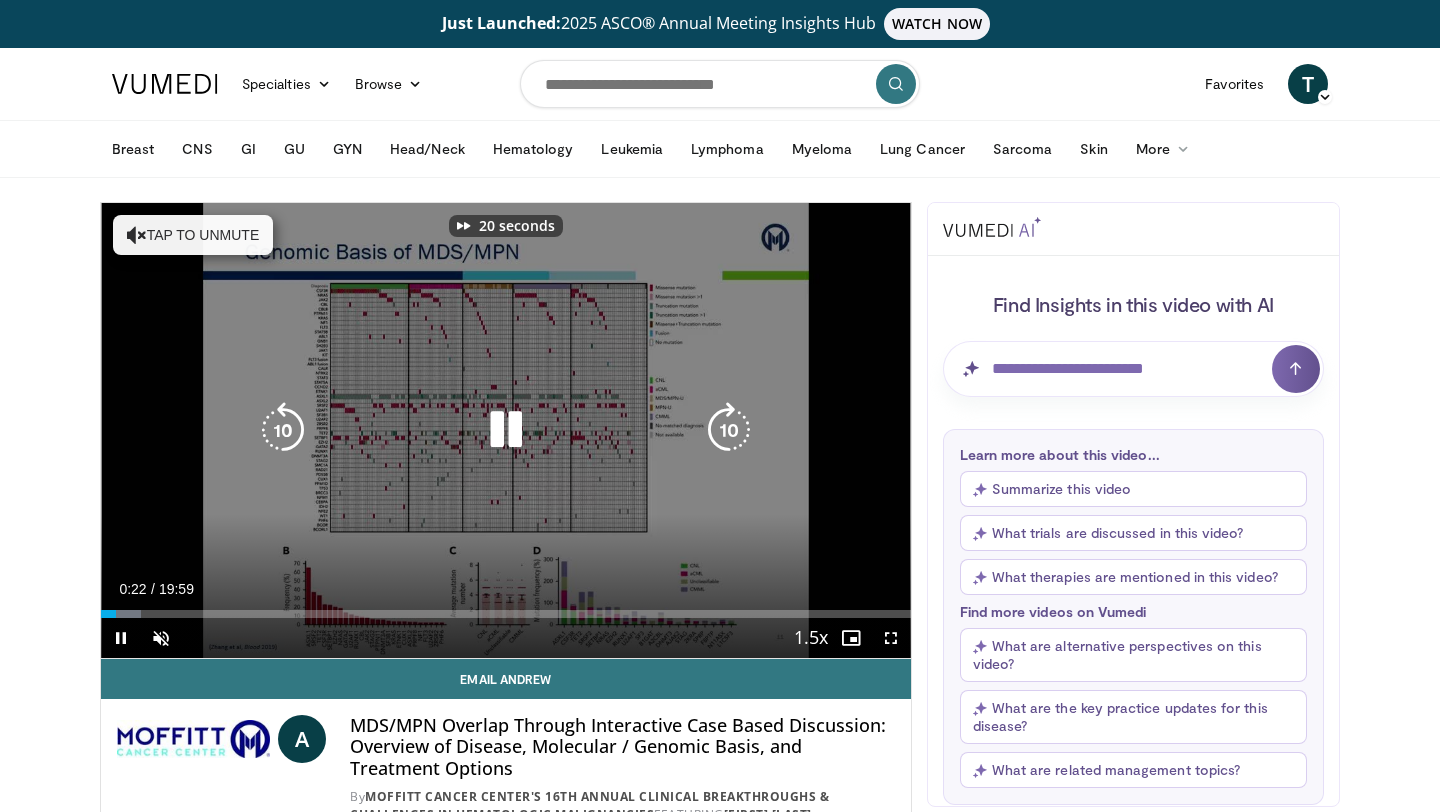 click at bounding box center (729, 430) 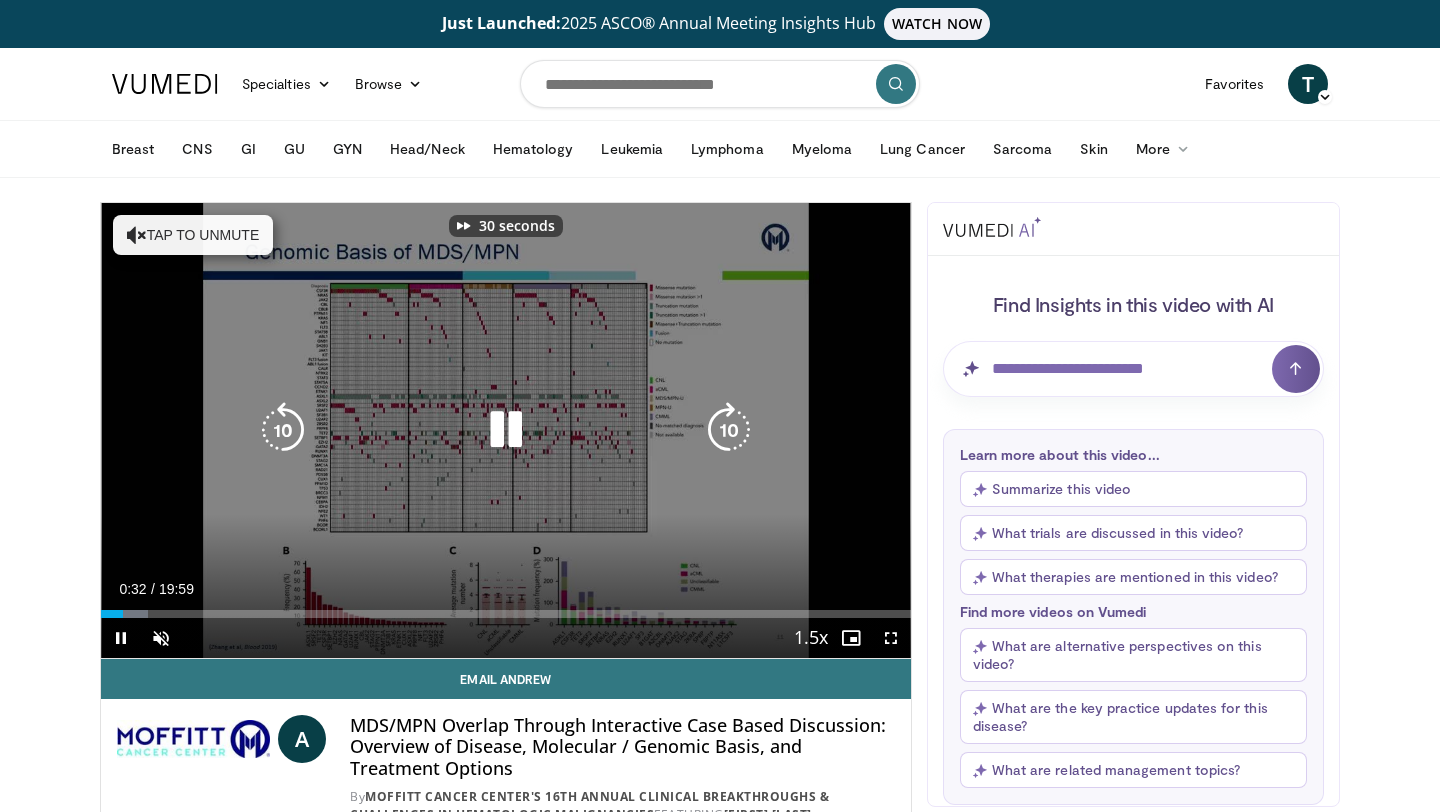 click at bounding box center (729, 430) 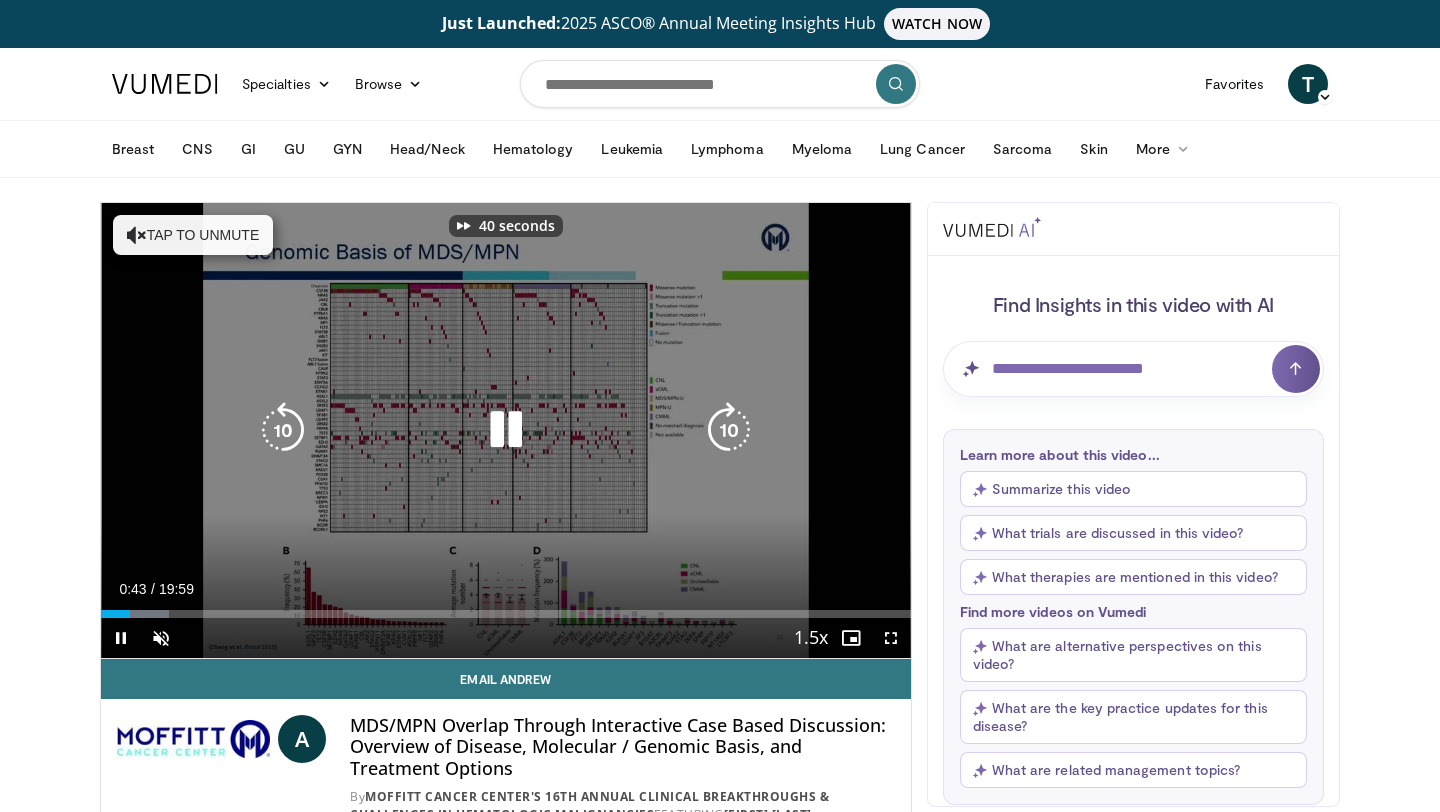 click at bounding box center (729, 430) 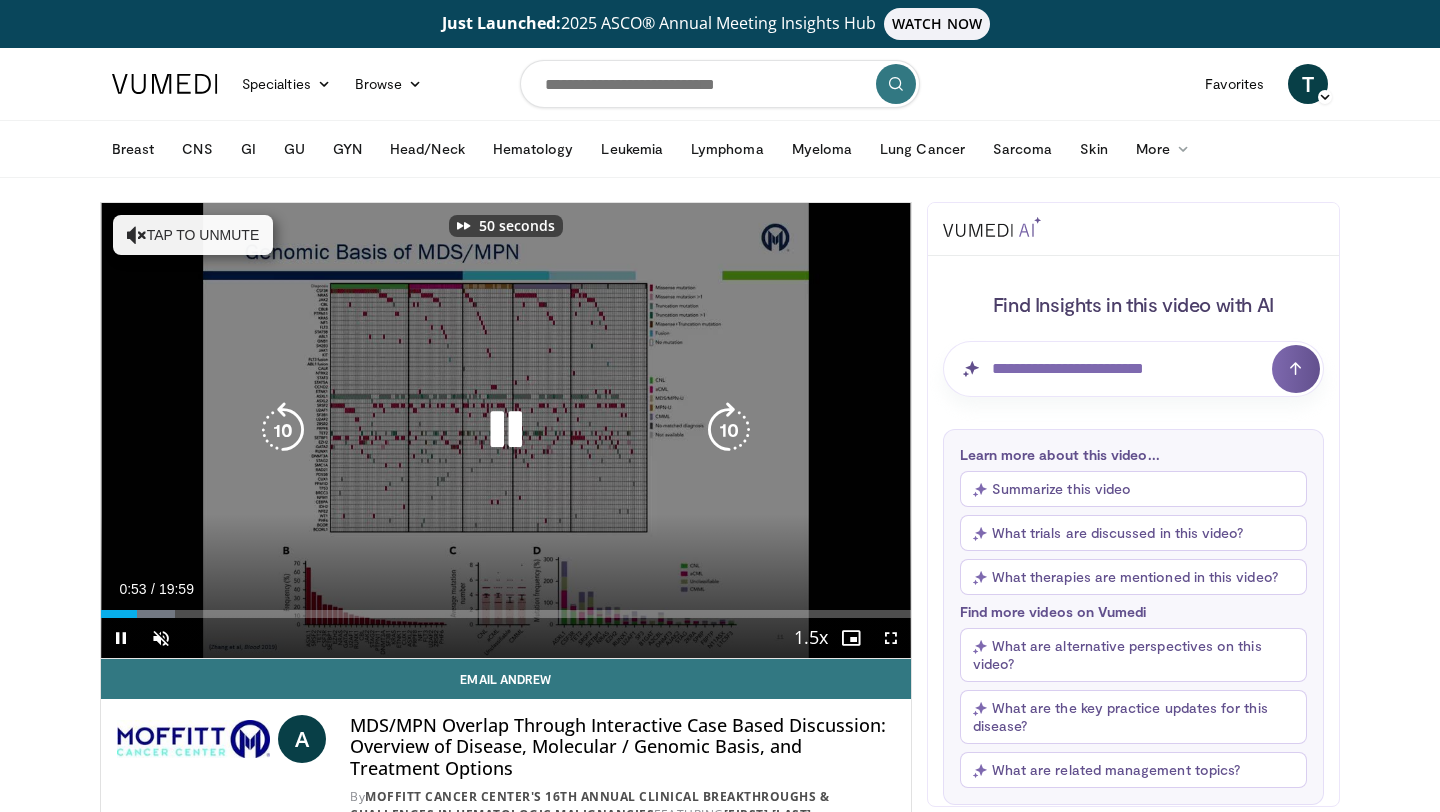 click at bounding box center [729, 430] 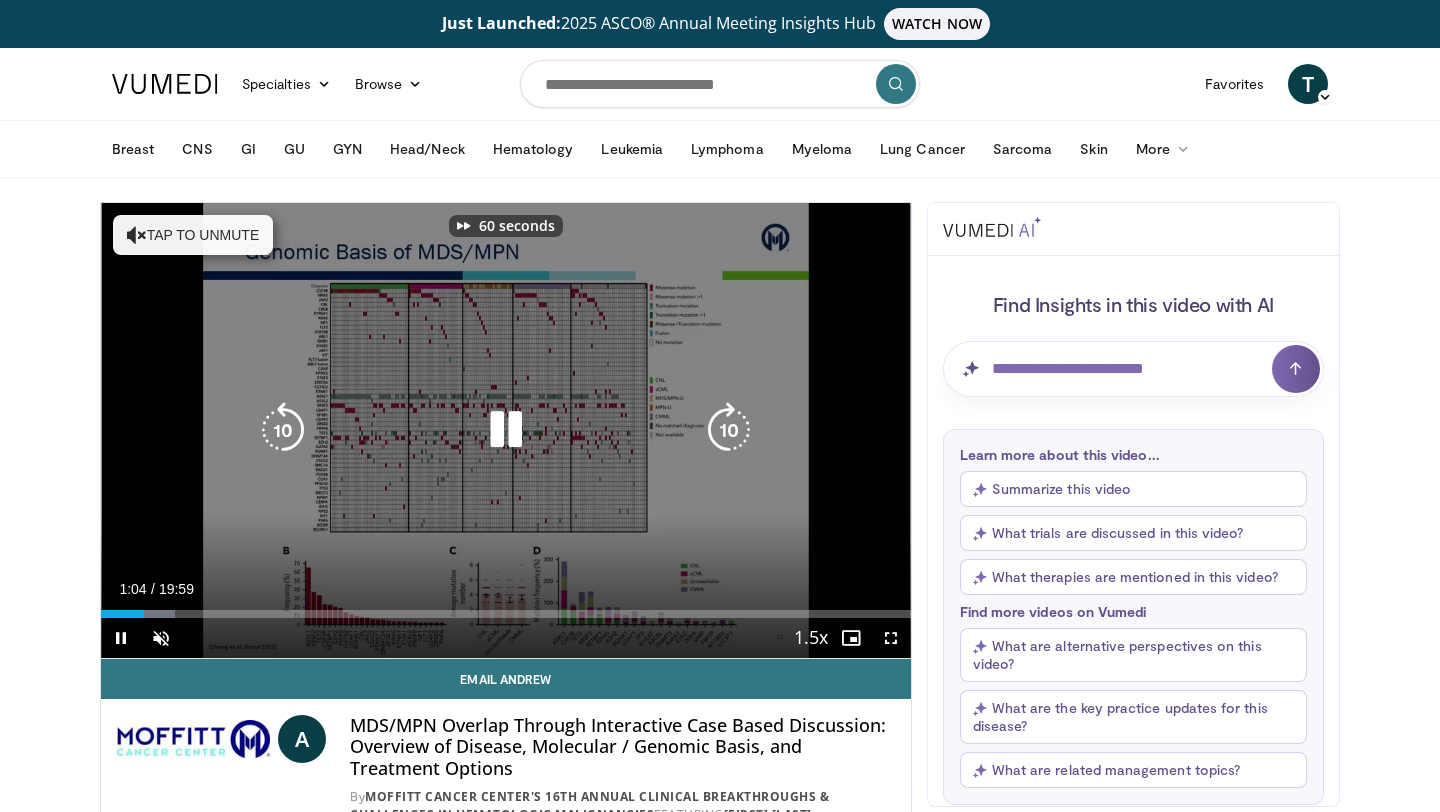 click at bounding box center (729, 430) 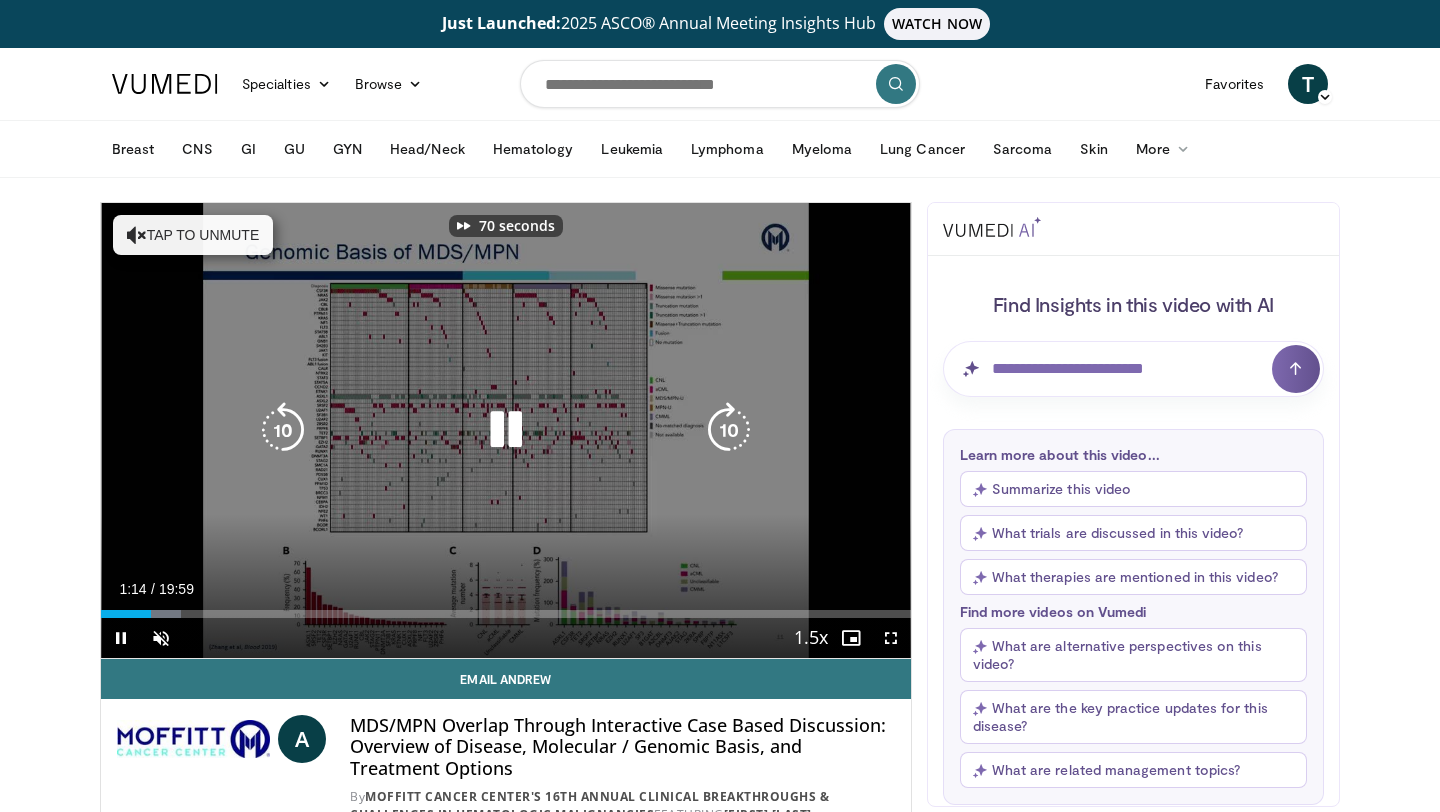 click at bounding box center (729, 430) 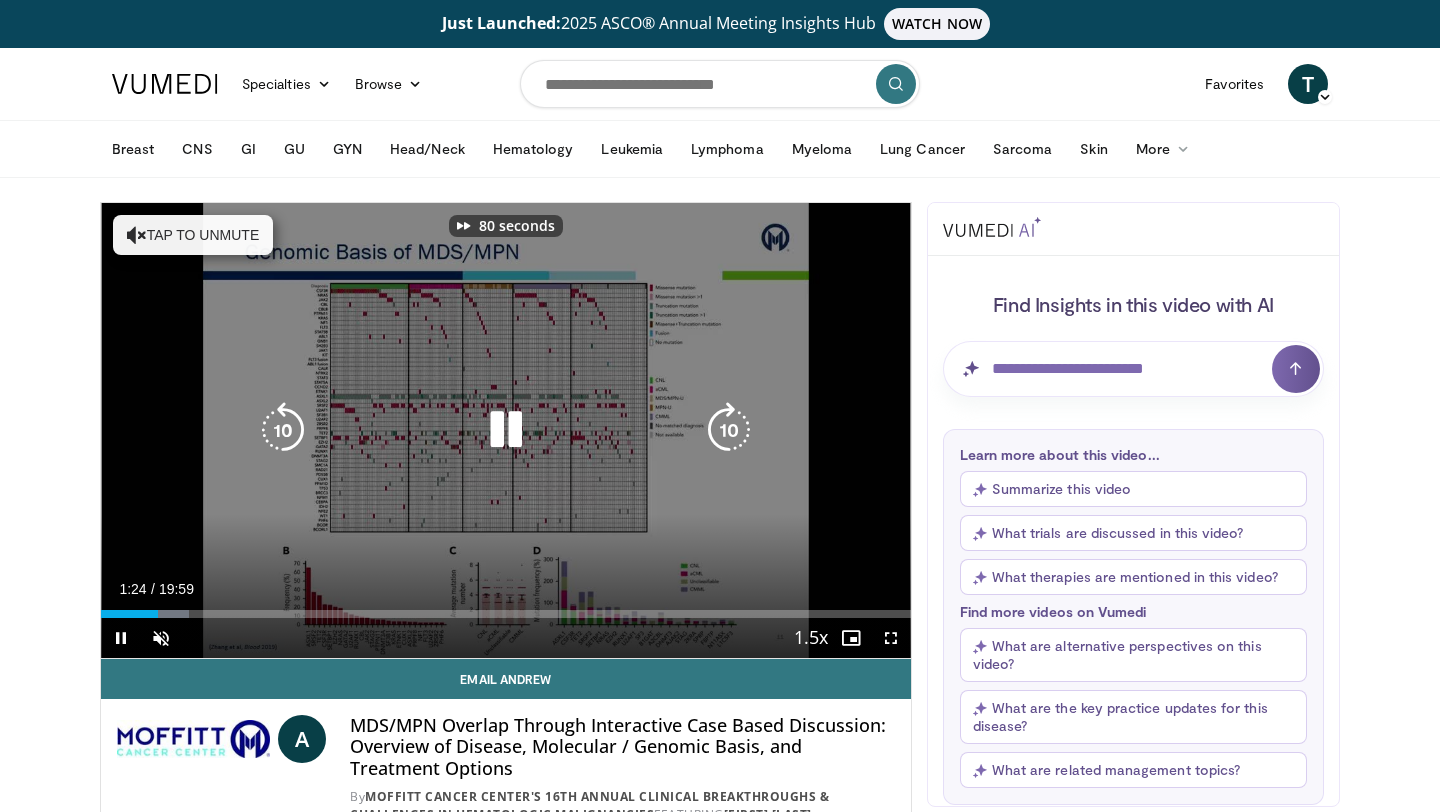 click at bounding box center (729, 430) 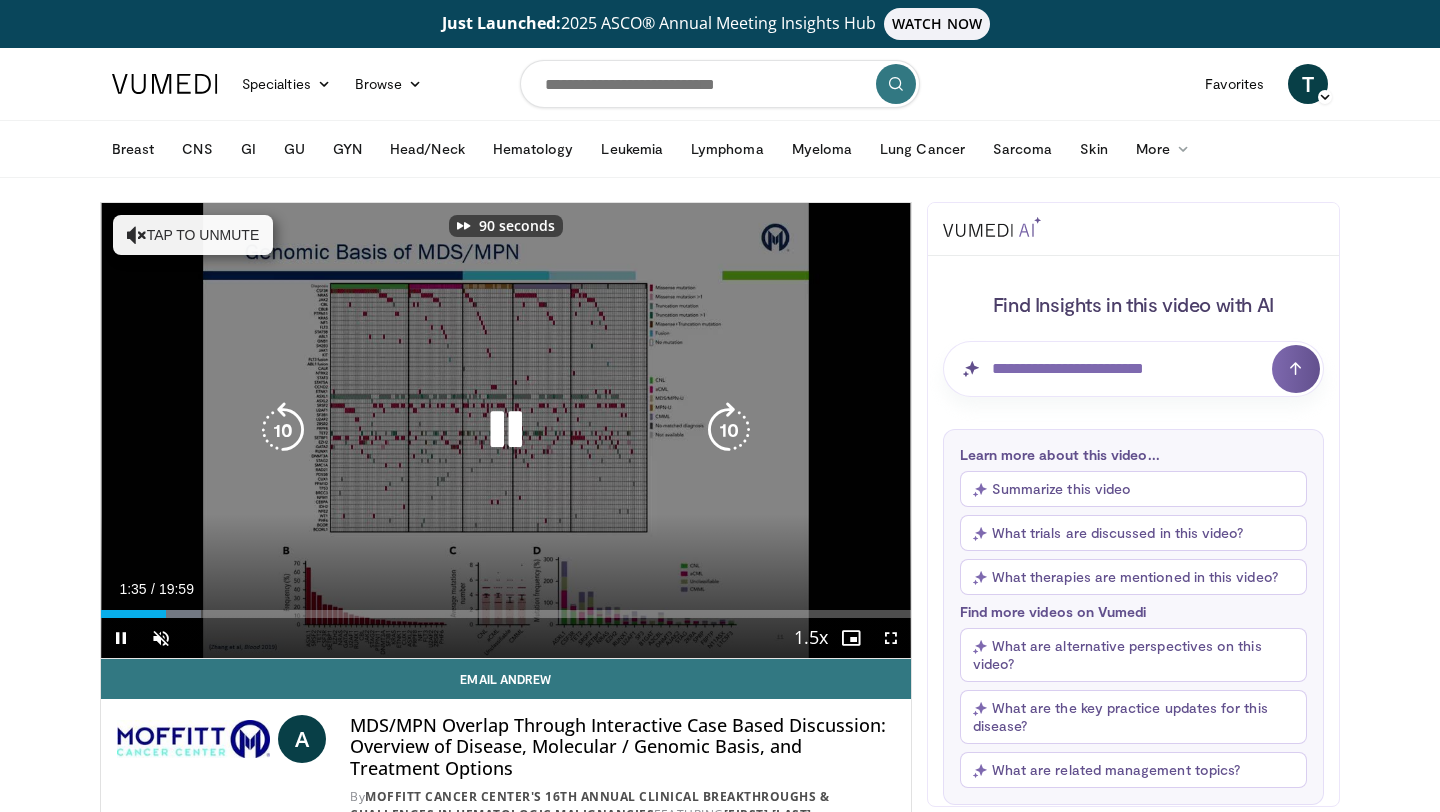 click at bounding box center [729, 430] 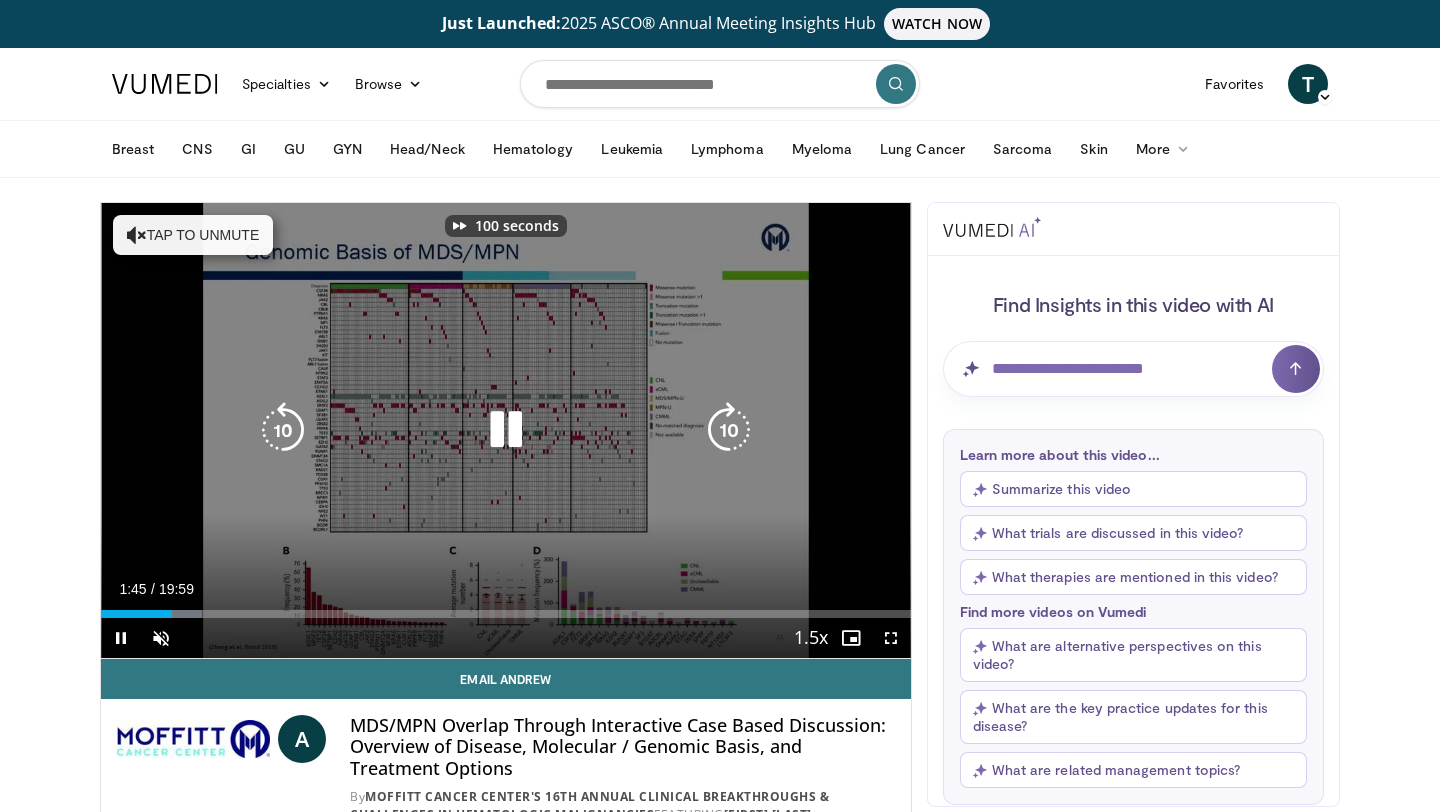 click at bounding box center (729, 430) 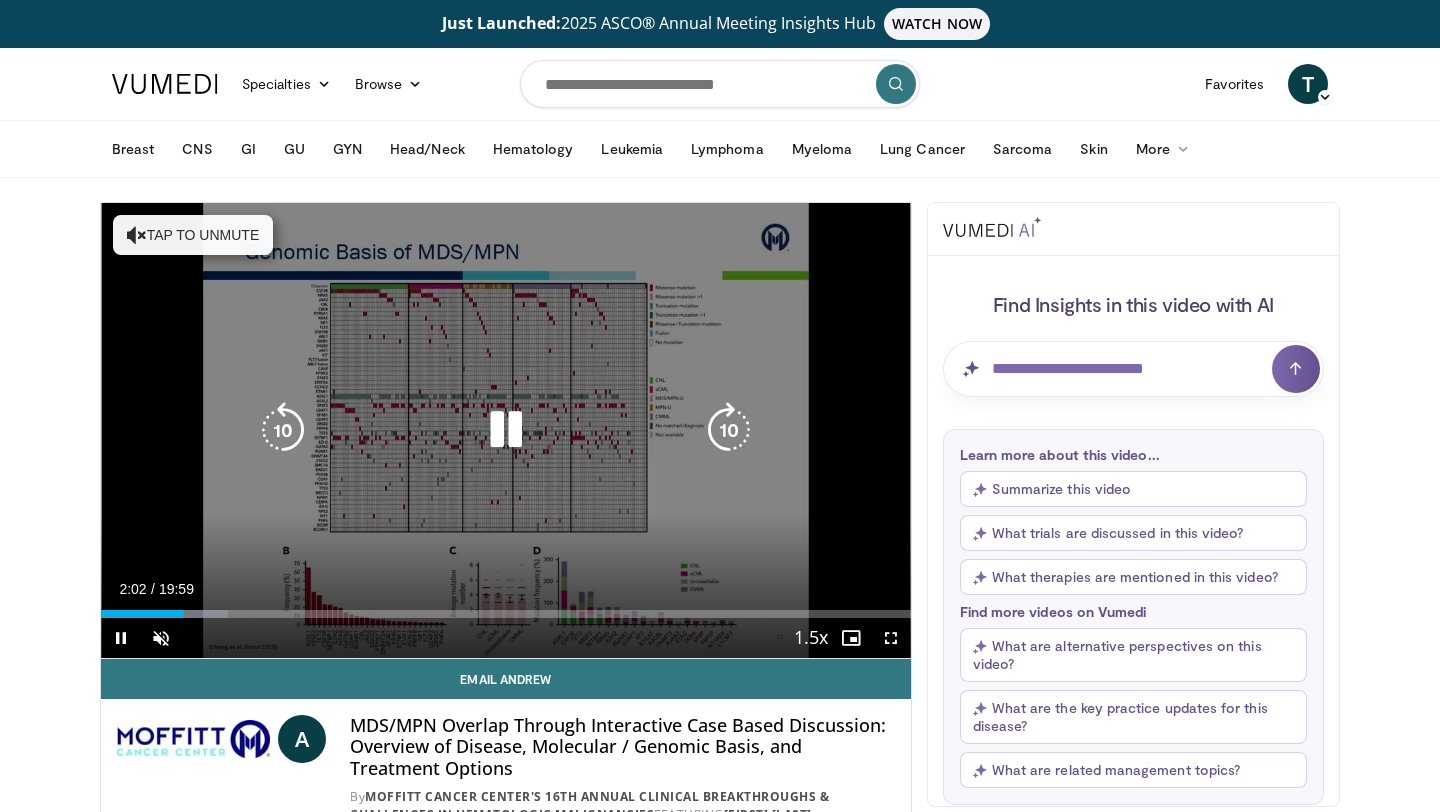 click at bounding box center (729, 430) 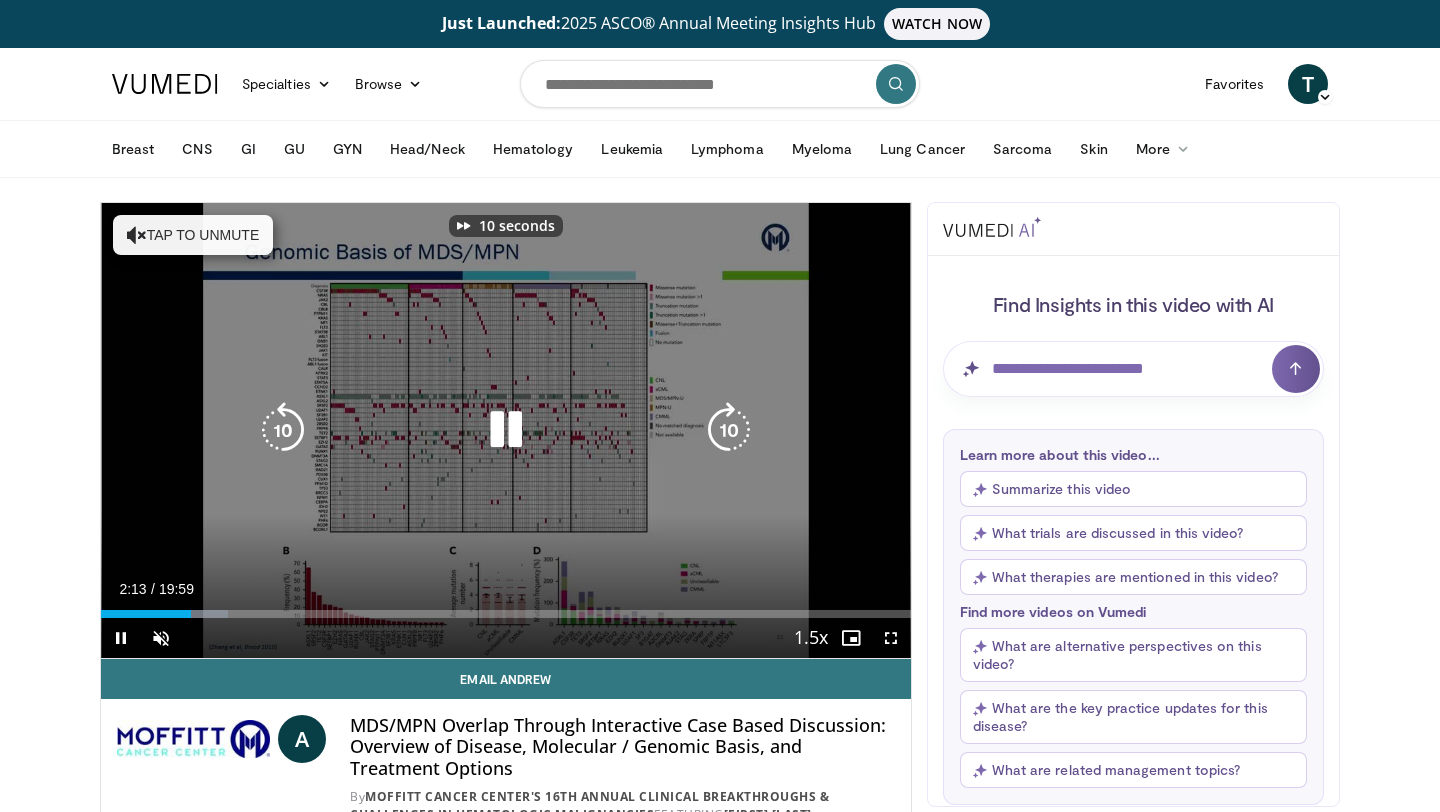 click at bounding box center (729, 430) 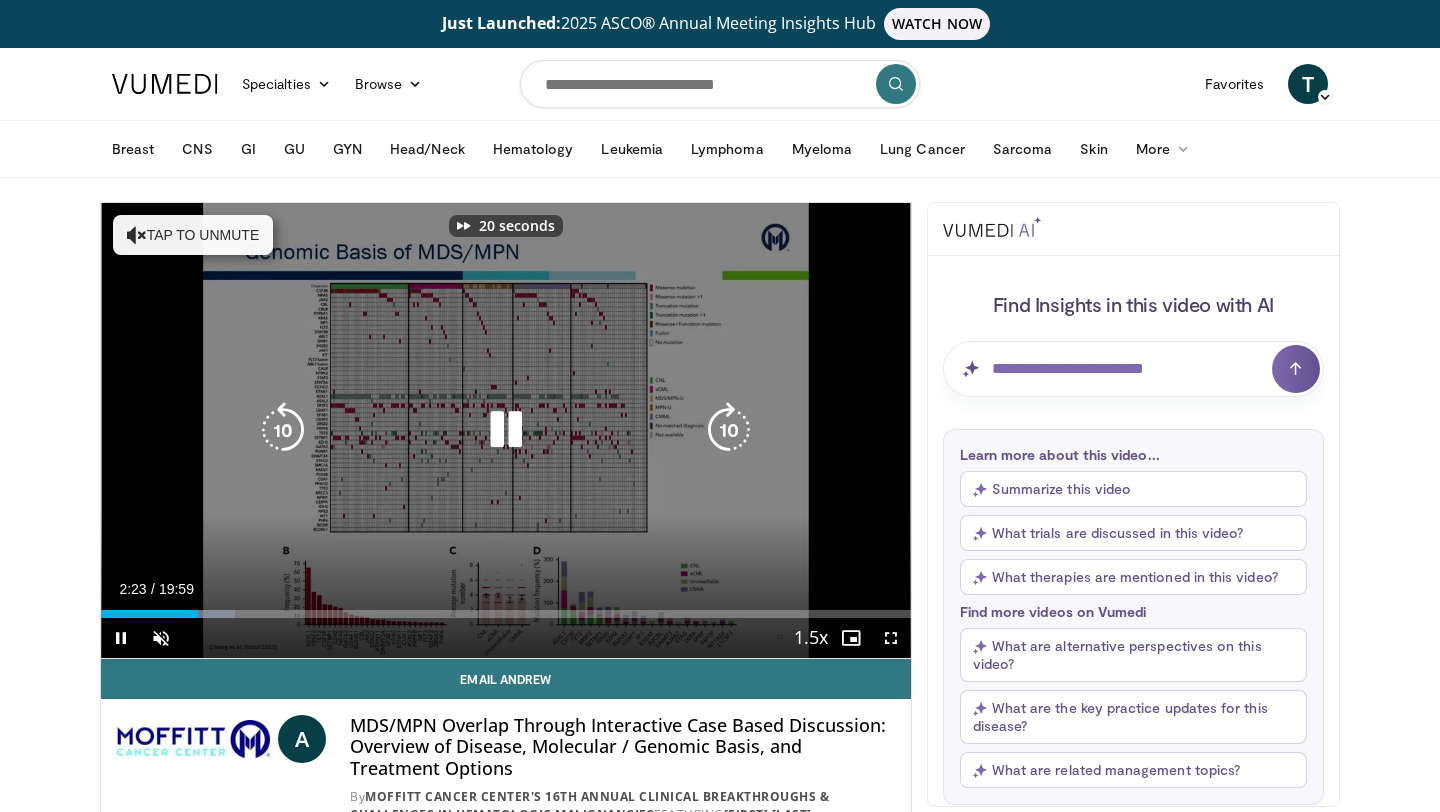 click at bounding box center (729, 430) 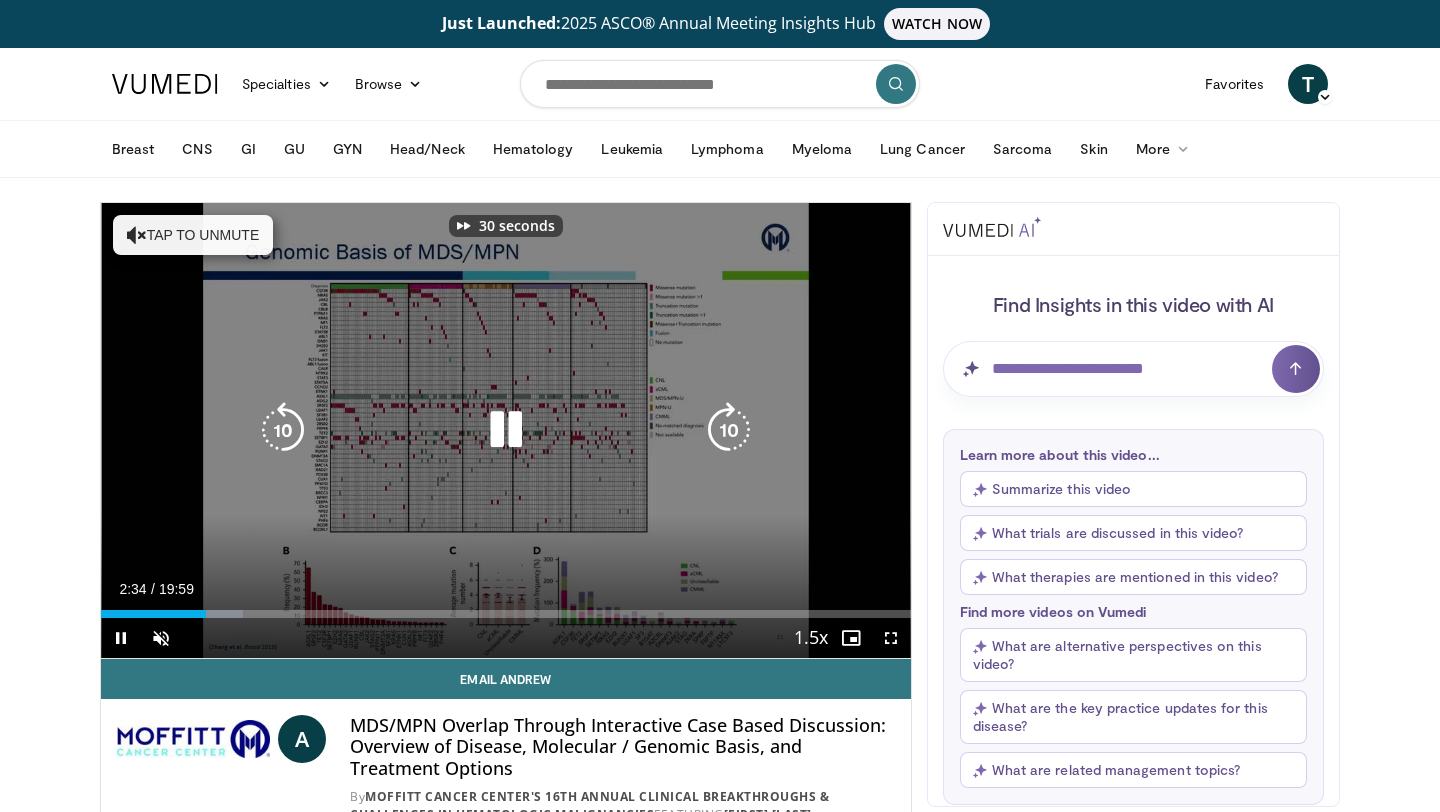 click at bounding box center [729, 430] 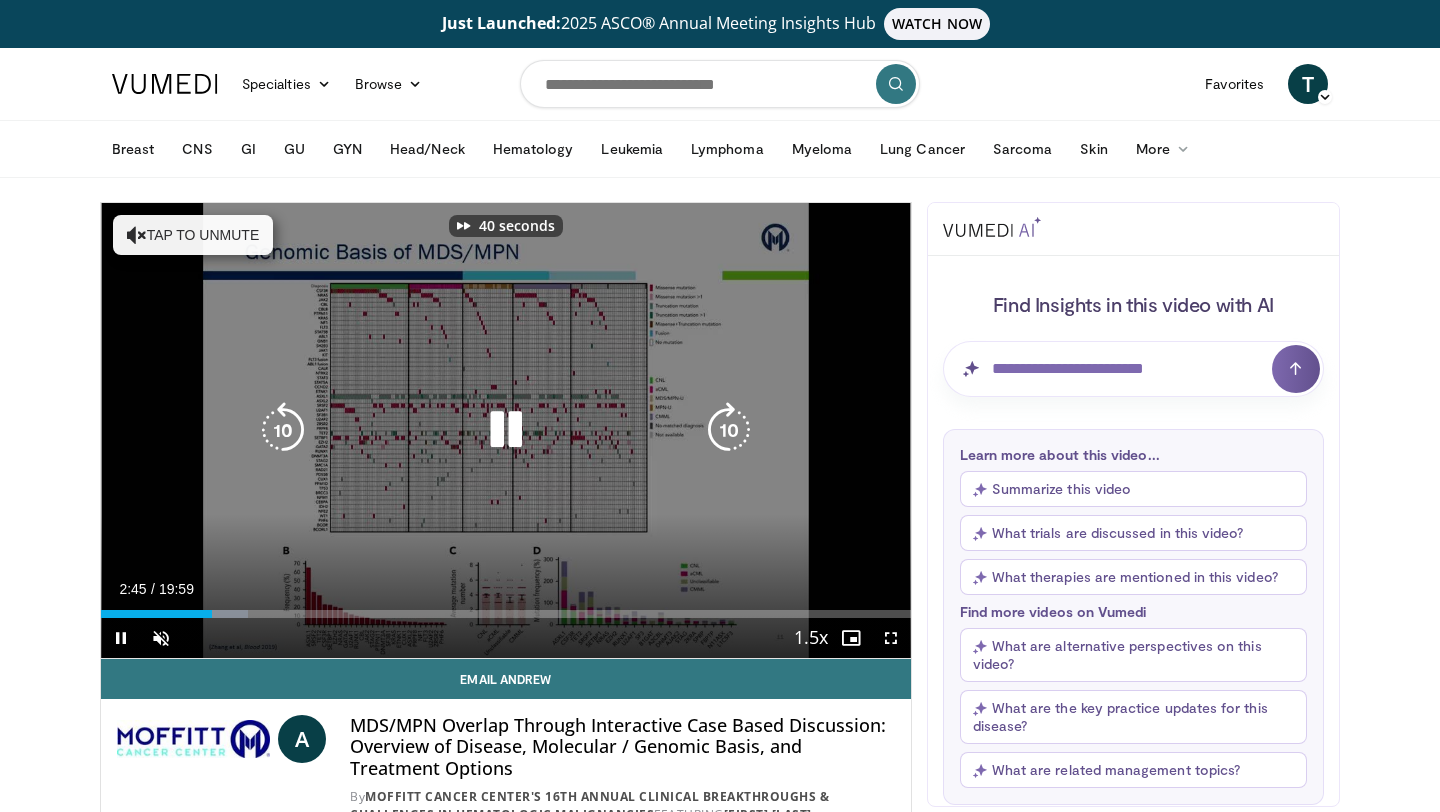 click at bounding box center [729, 430] 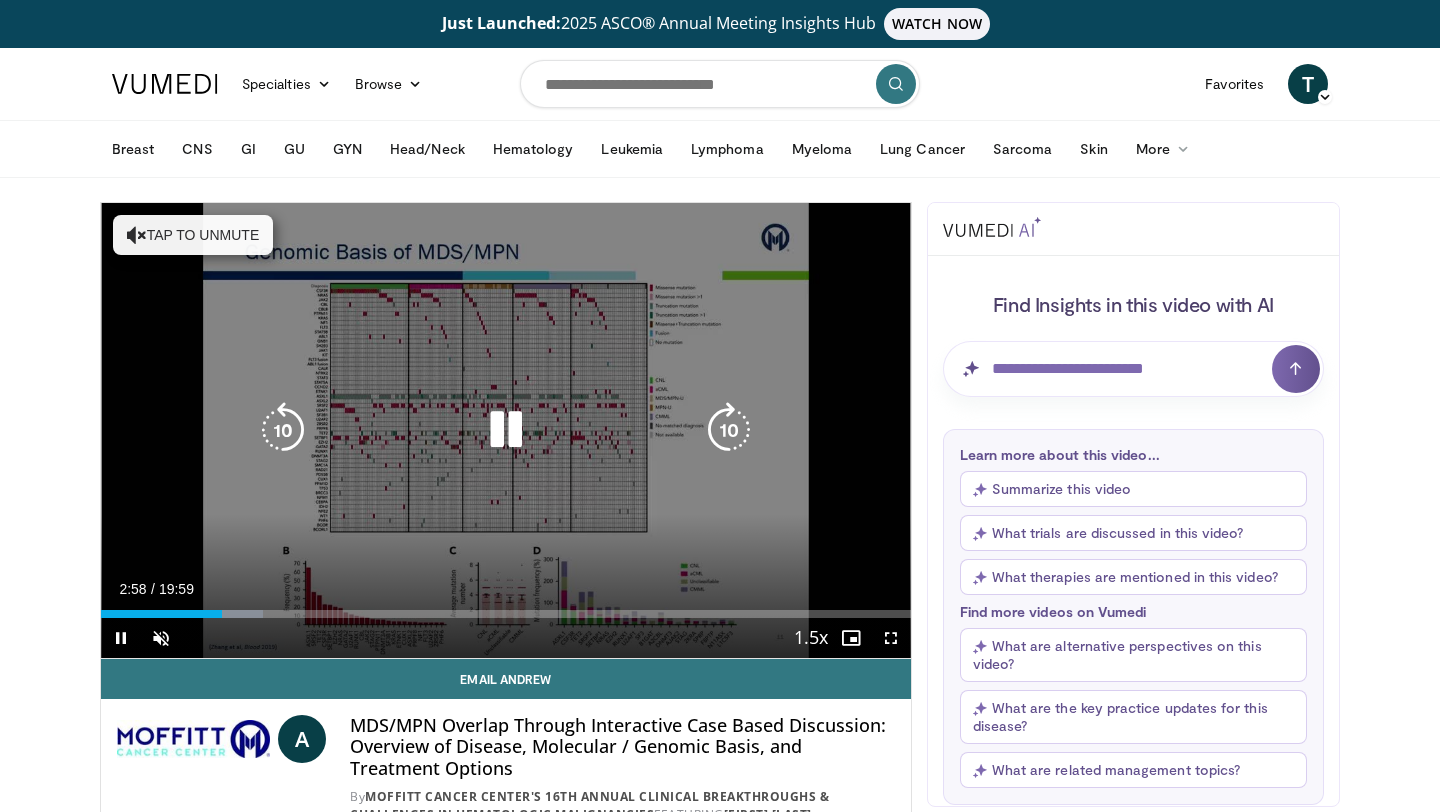 click at bounding box center (729, 430) 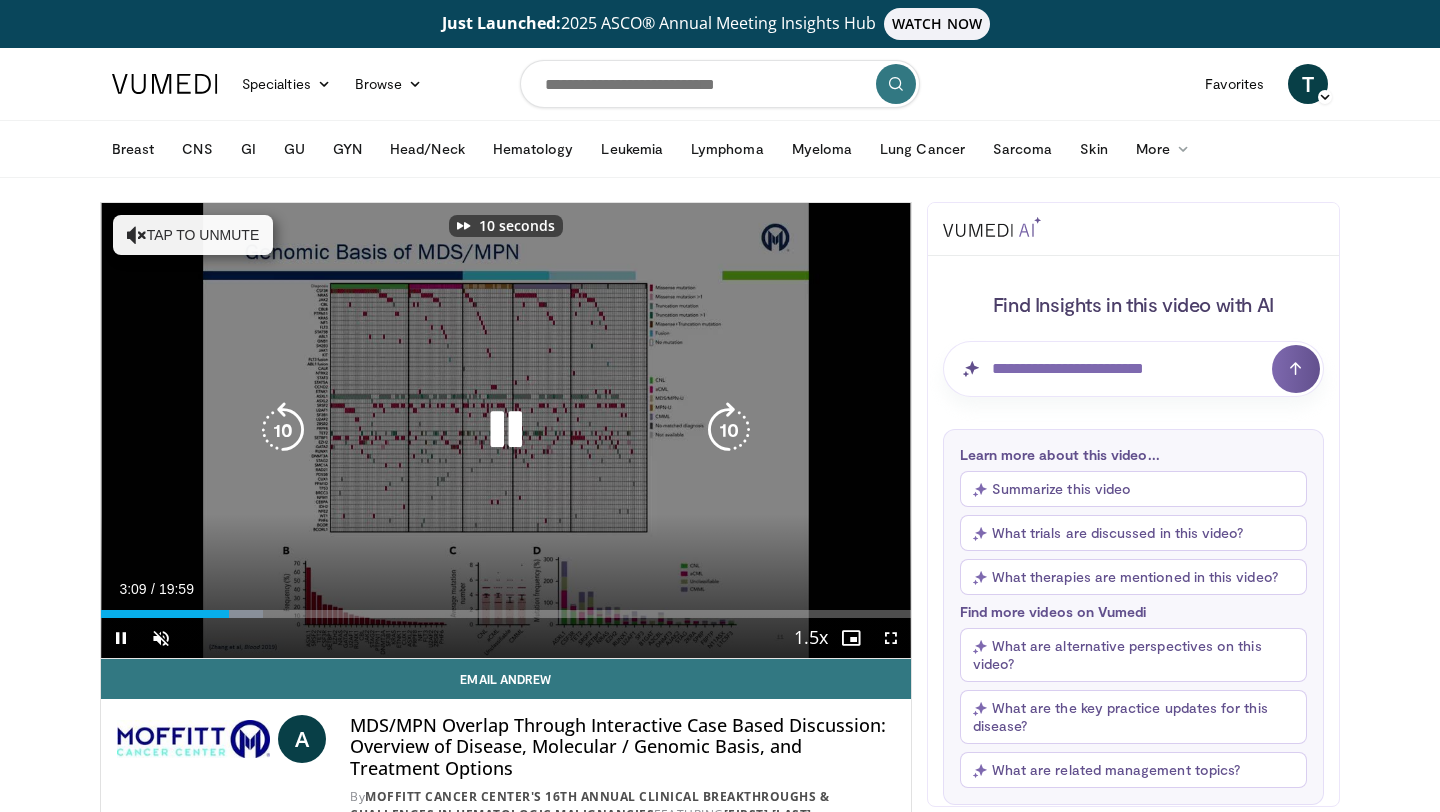 click at bounding box center (729, 430) 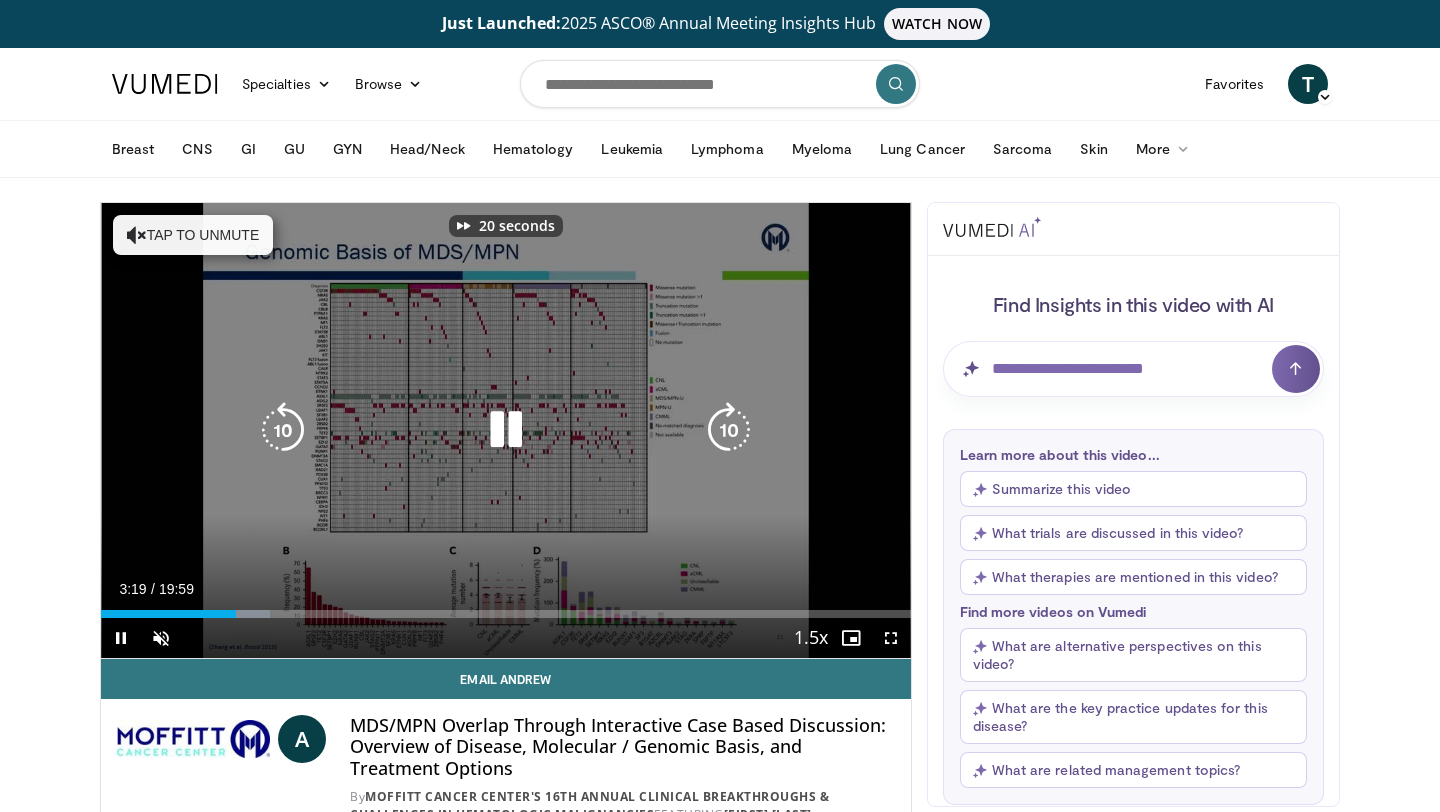 click at bounding box center [729, 430] 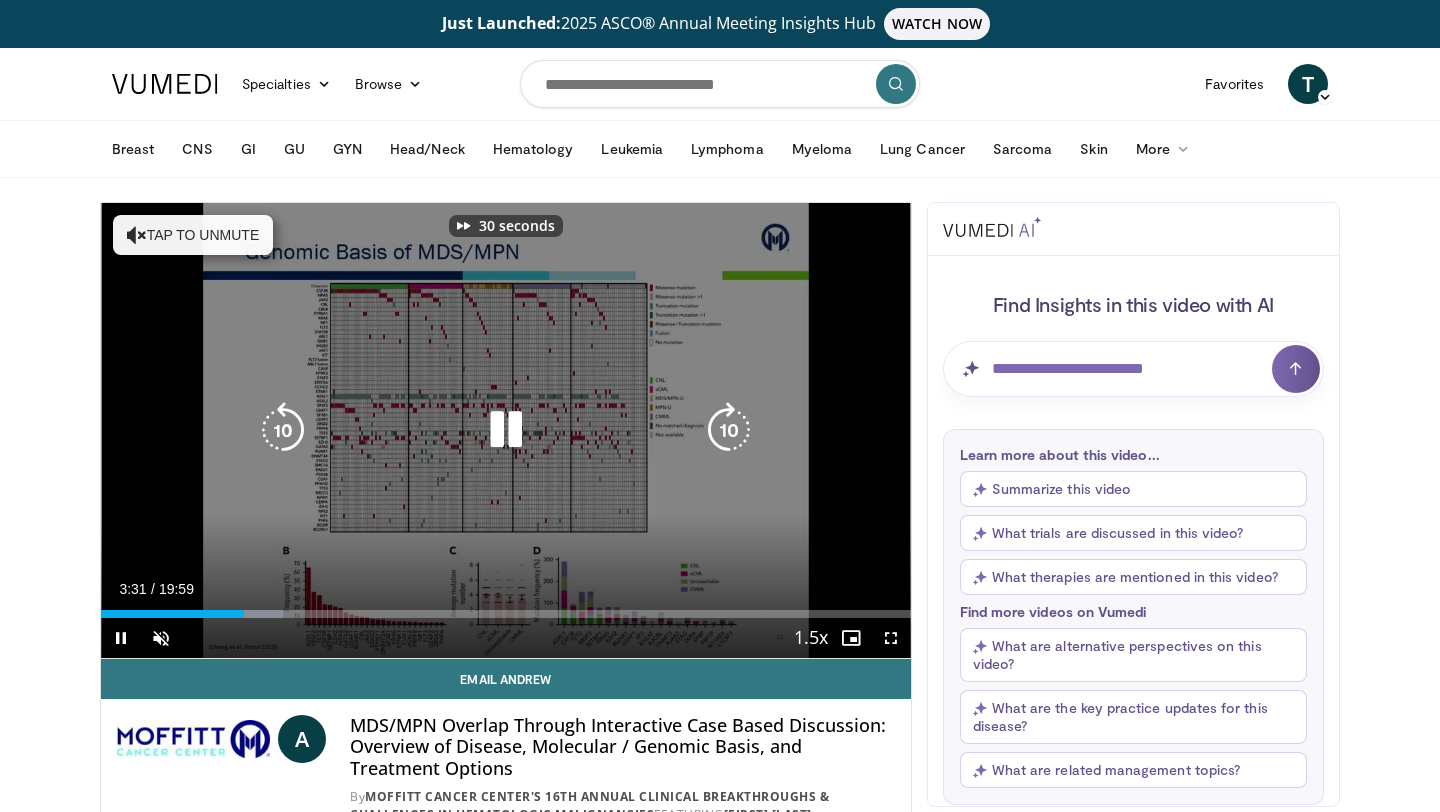 click at bounding box center [729, 430] 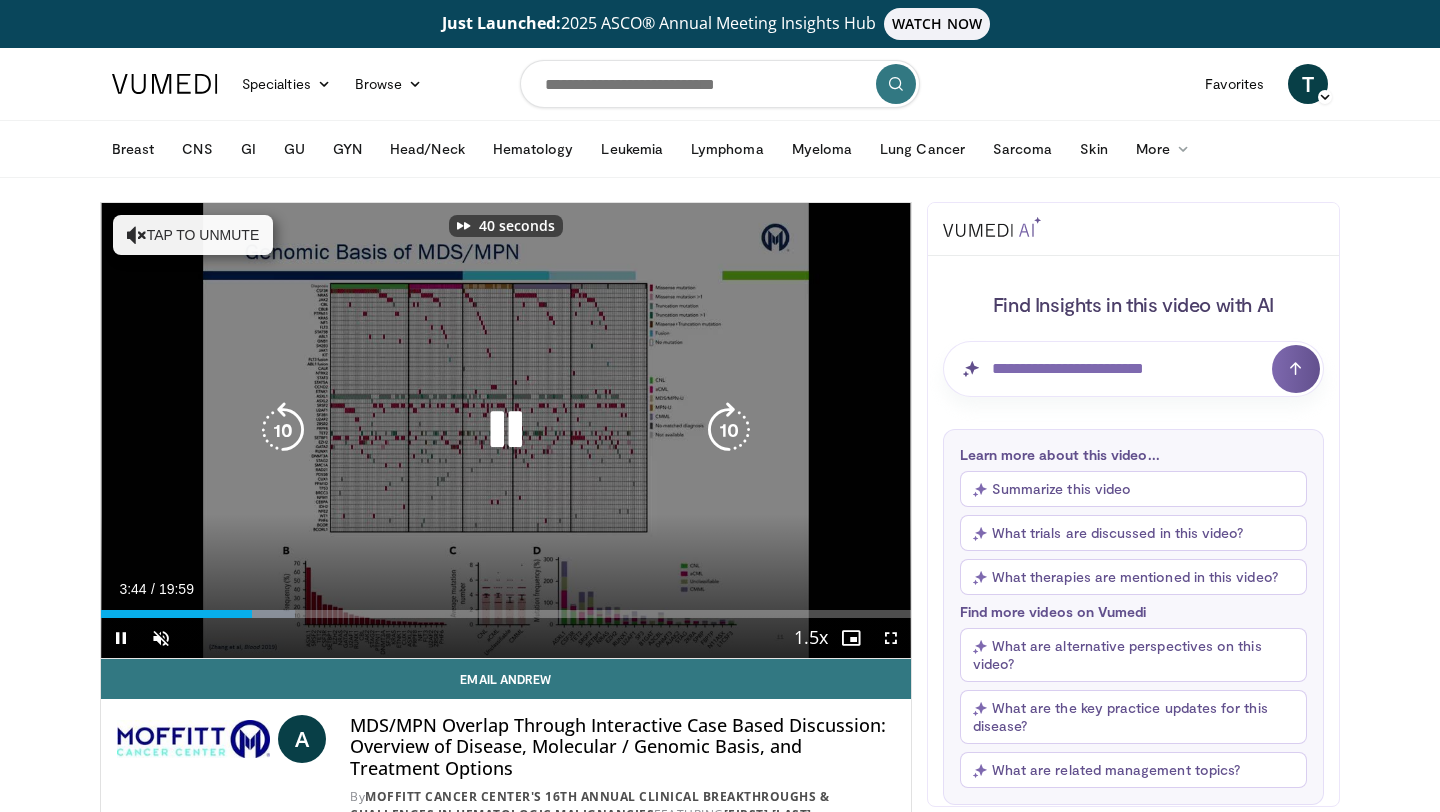 click at bounding box center (506, 430) 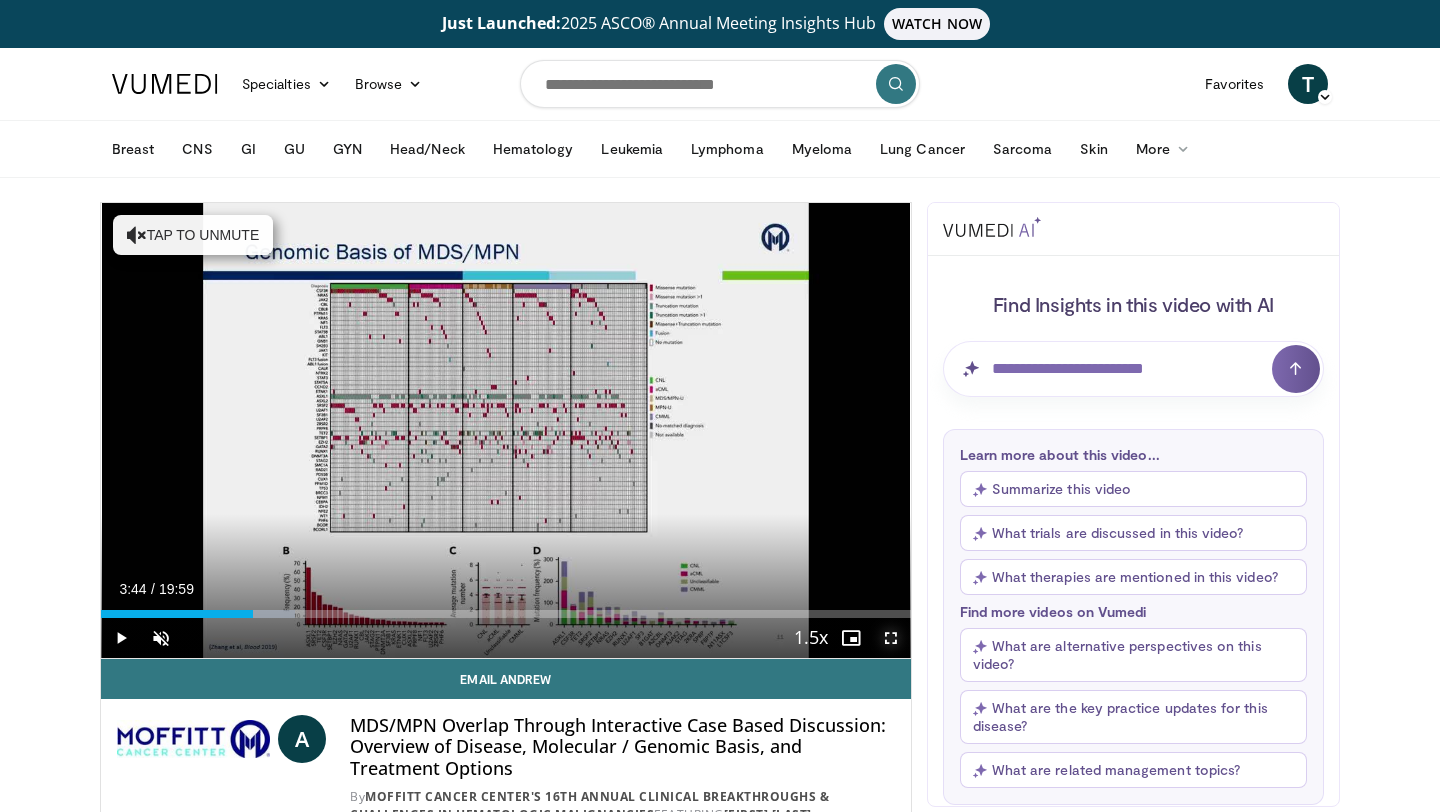 click at bounding box center [891, 638] 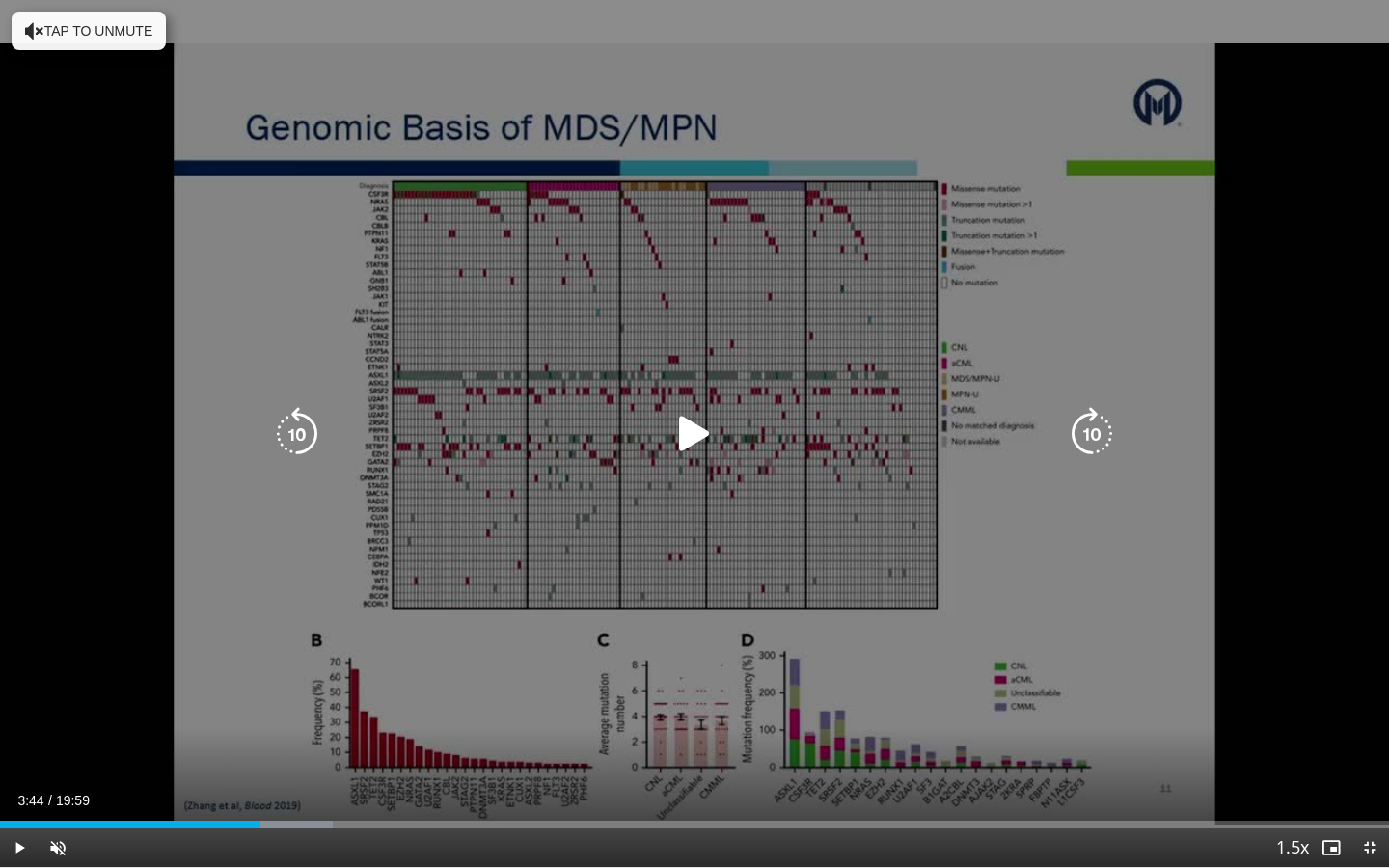 click at bounding box center (694, 434) 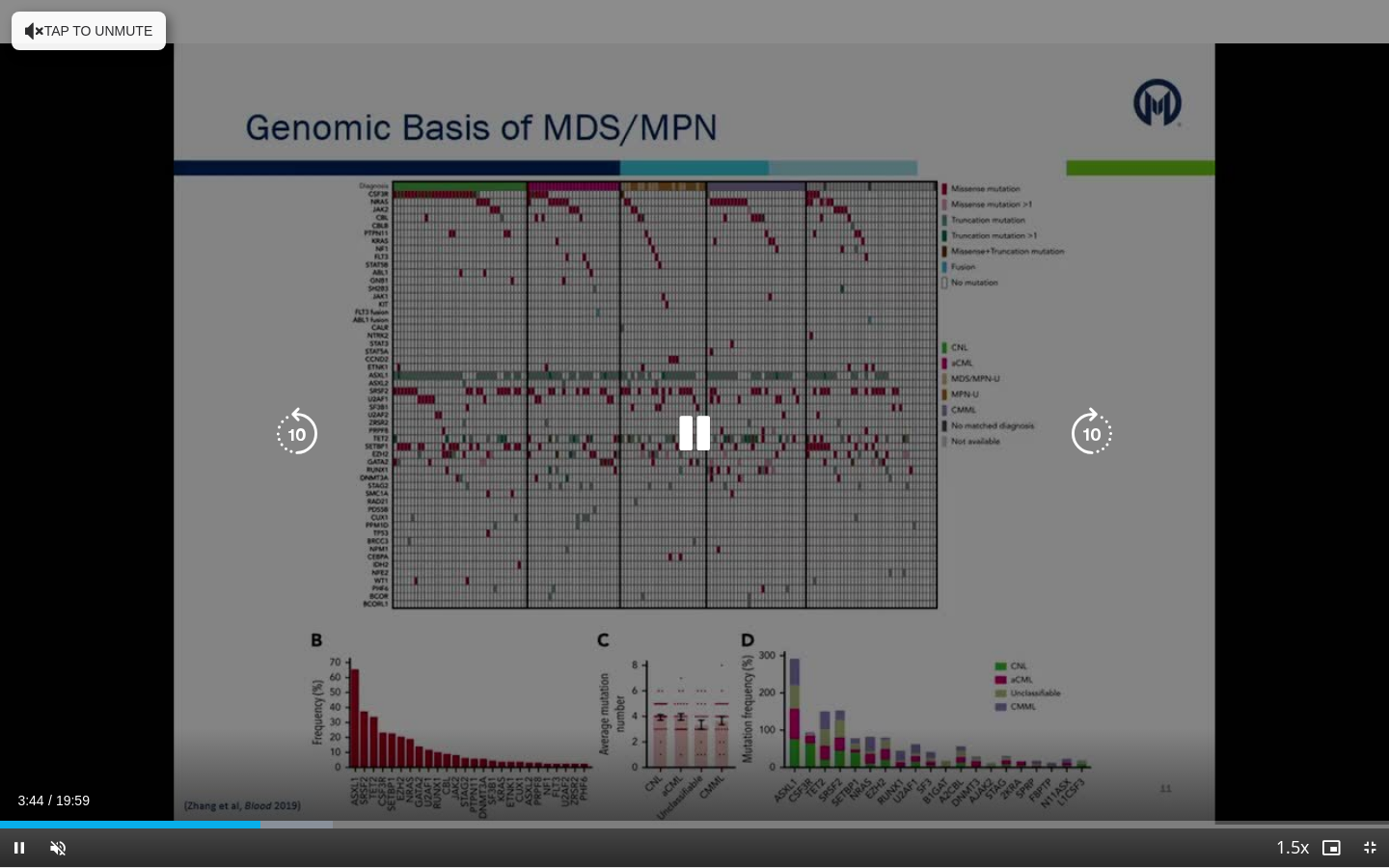 click at bounding box center (1092, 434) 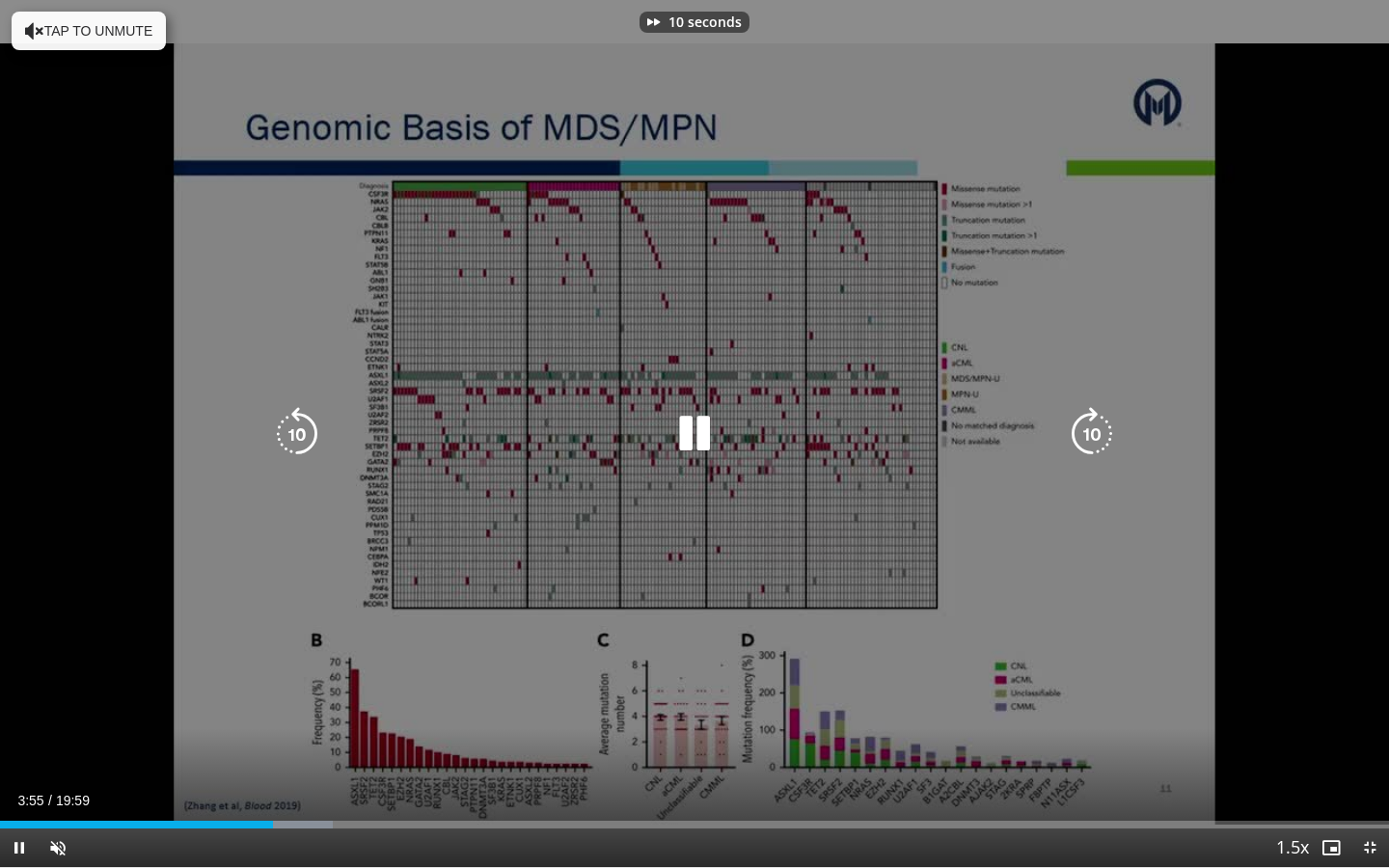 click at bounding box center [1092, 434] 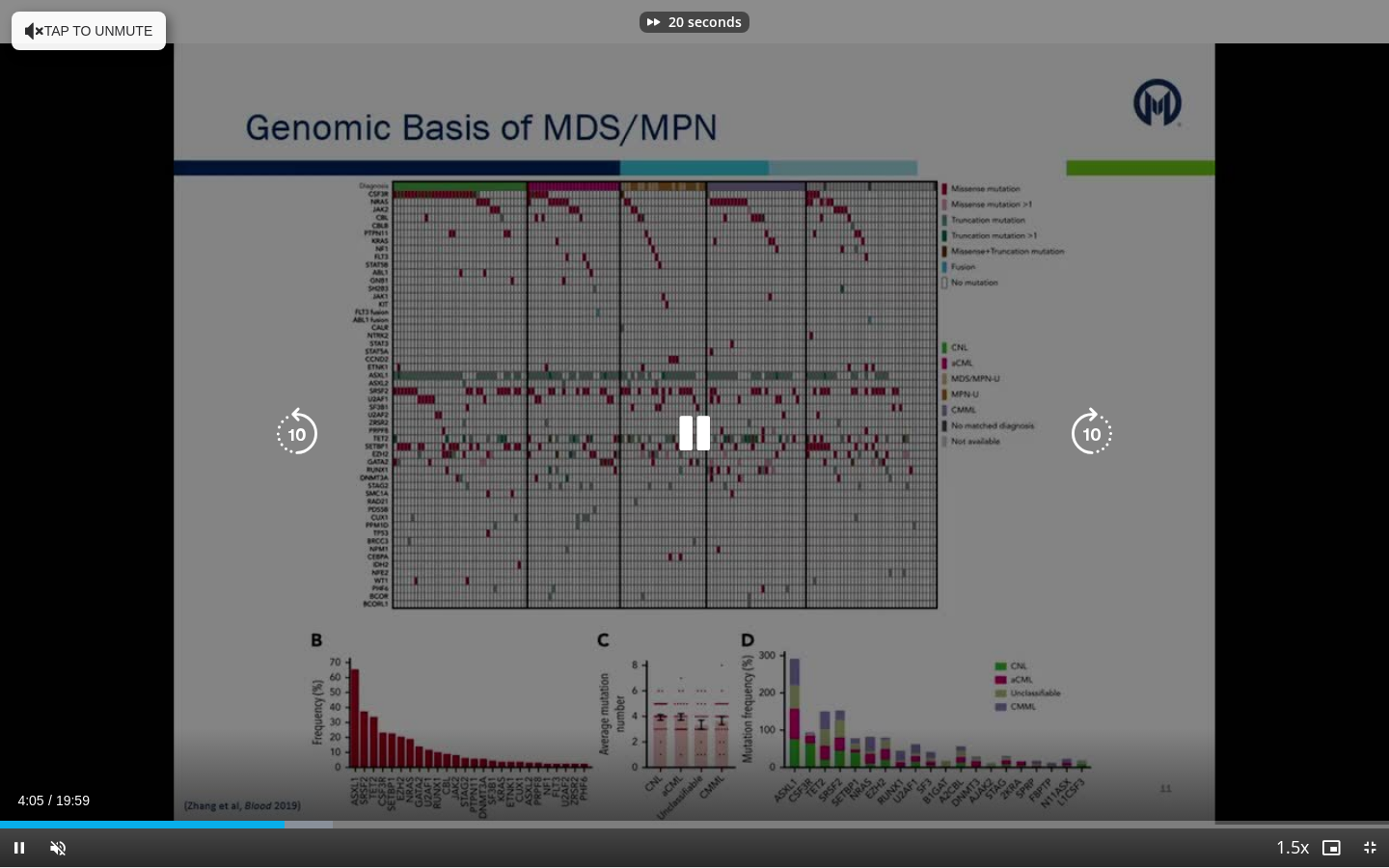 click at bounding box center [1092, 434] 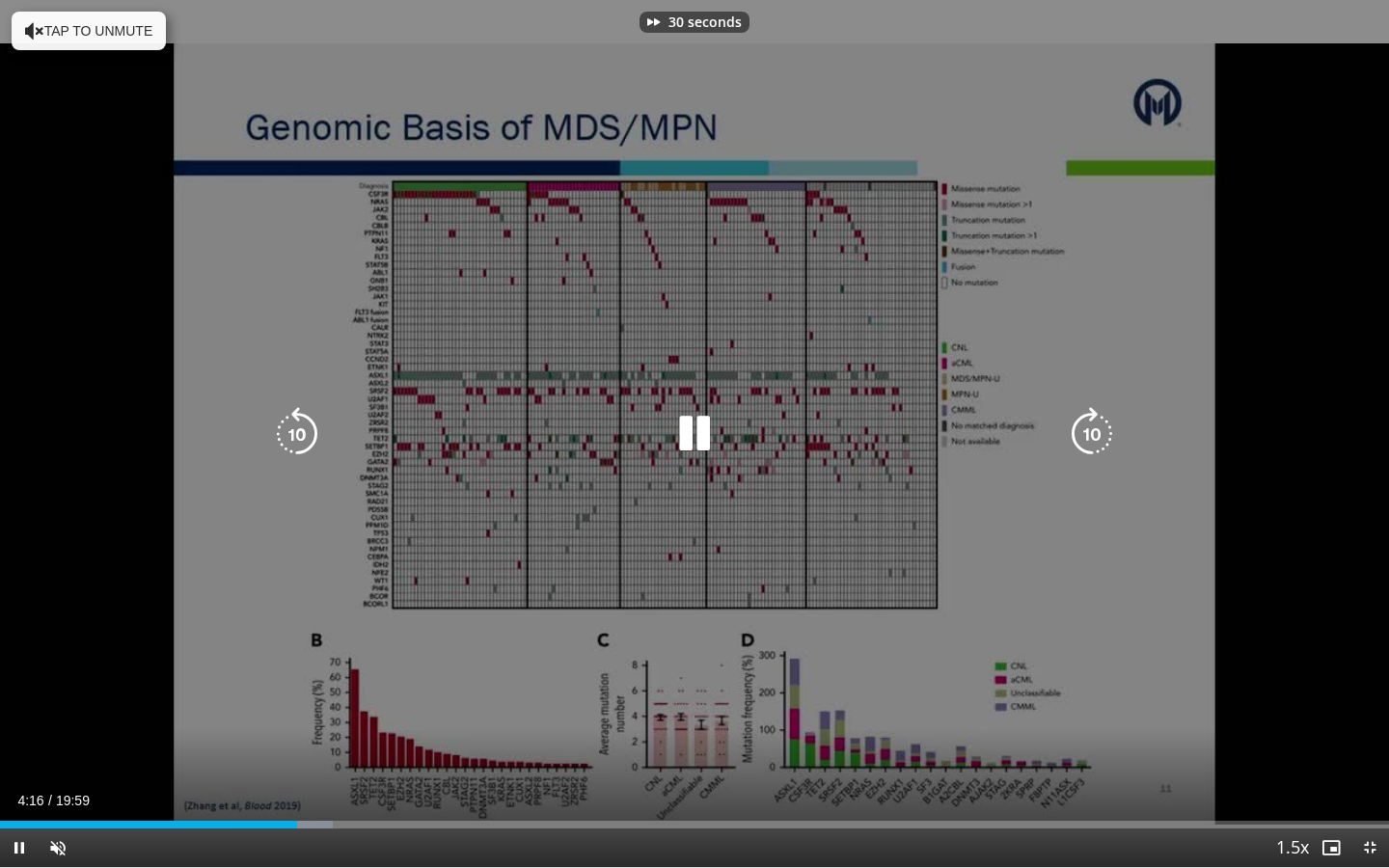 click at bounding box center [1092, 434] 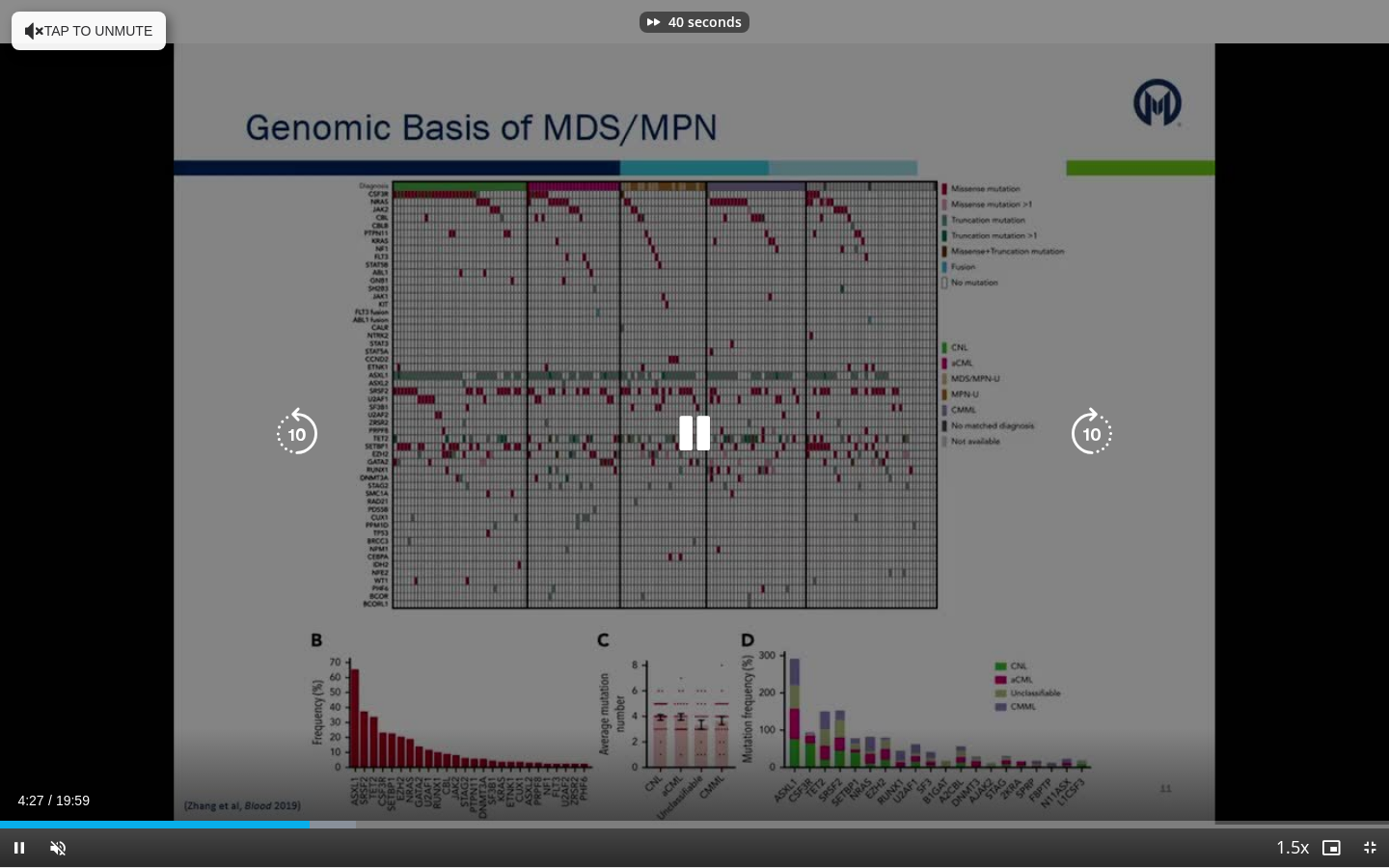 click at bounding box center (1092, 434) 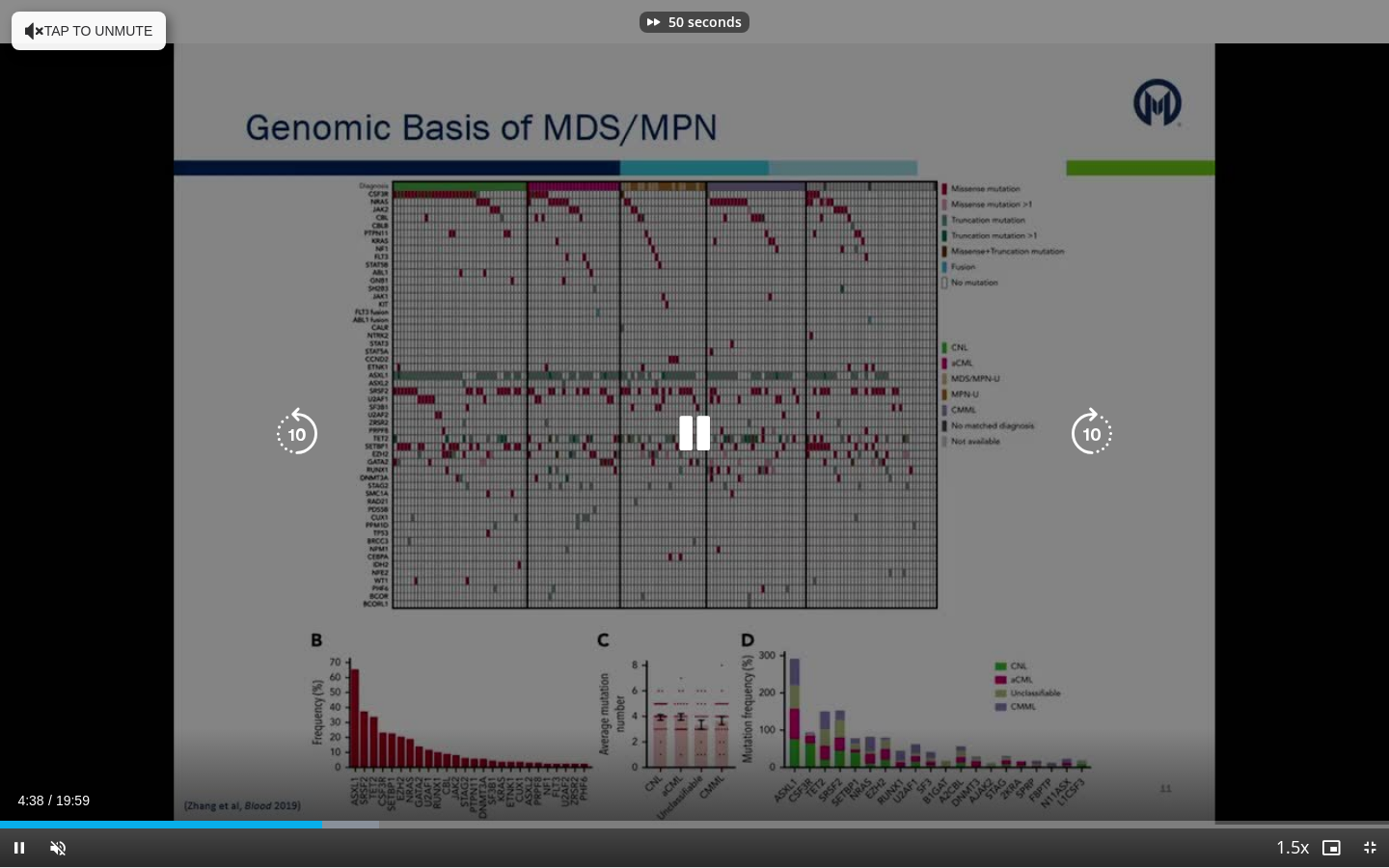 click at bounding box center [1092, 434] 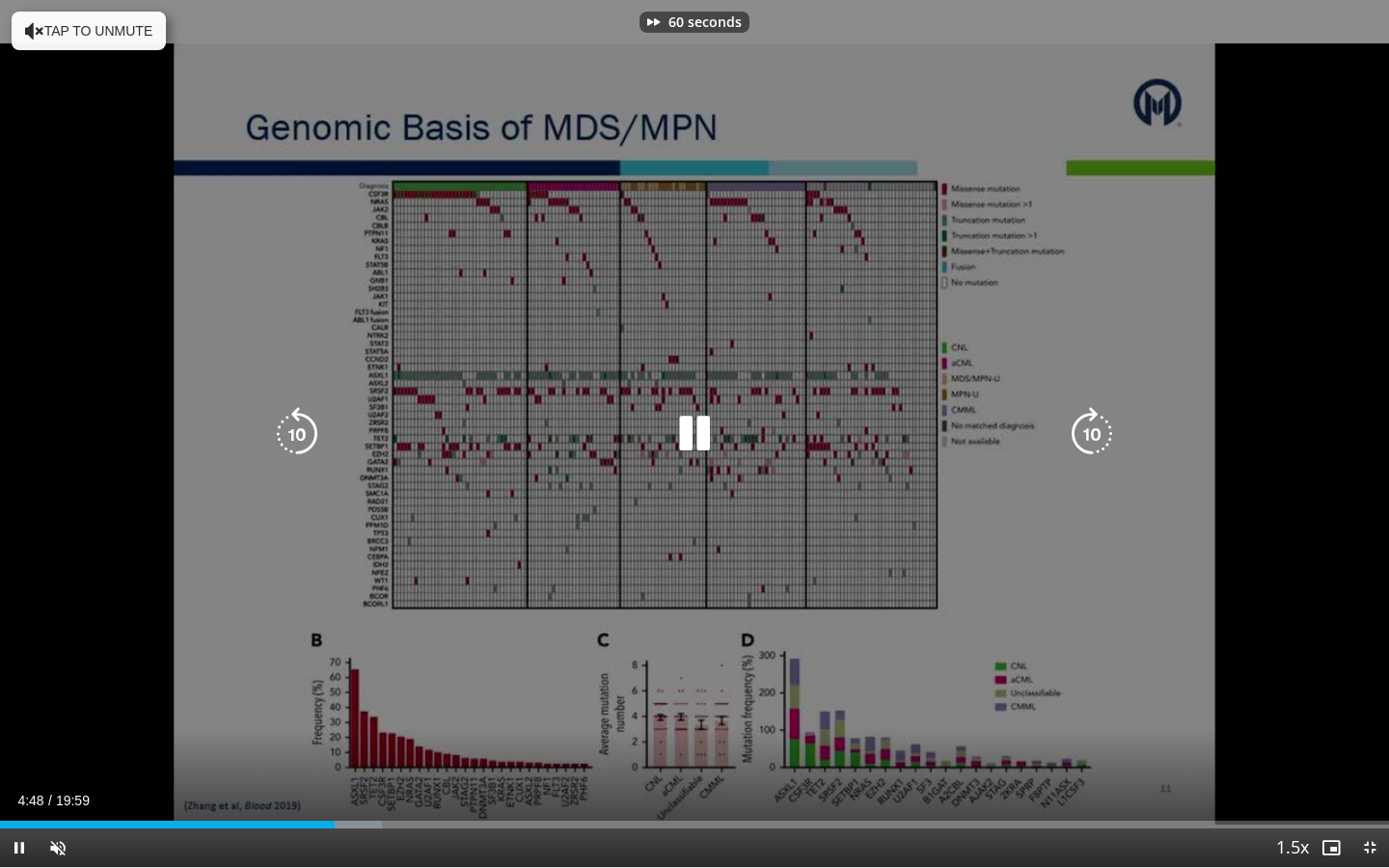 click at bounding box center [1092, 434] 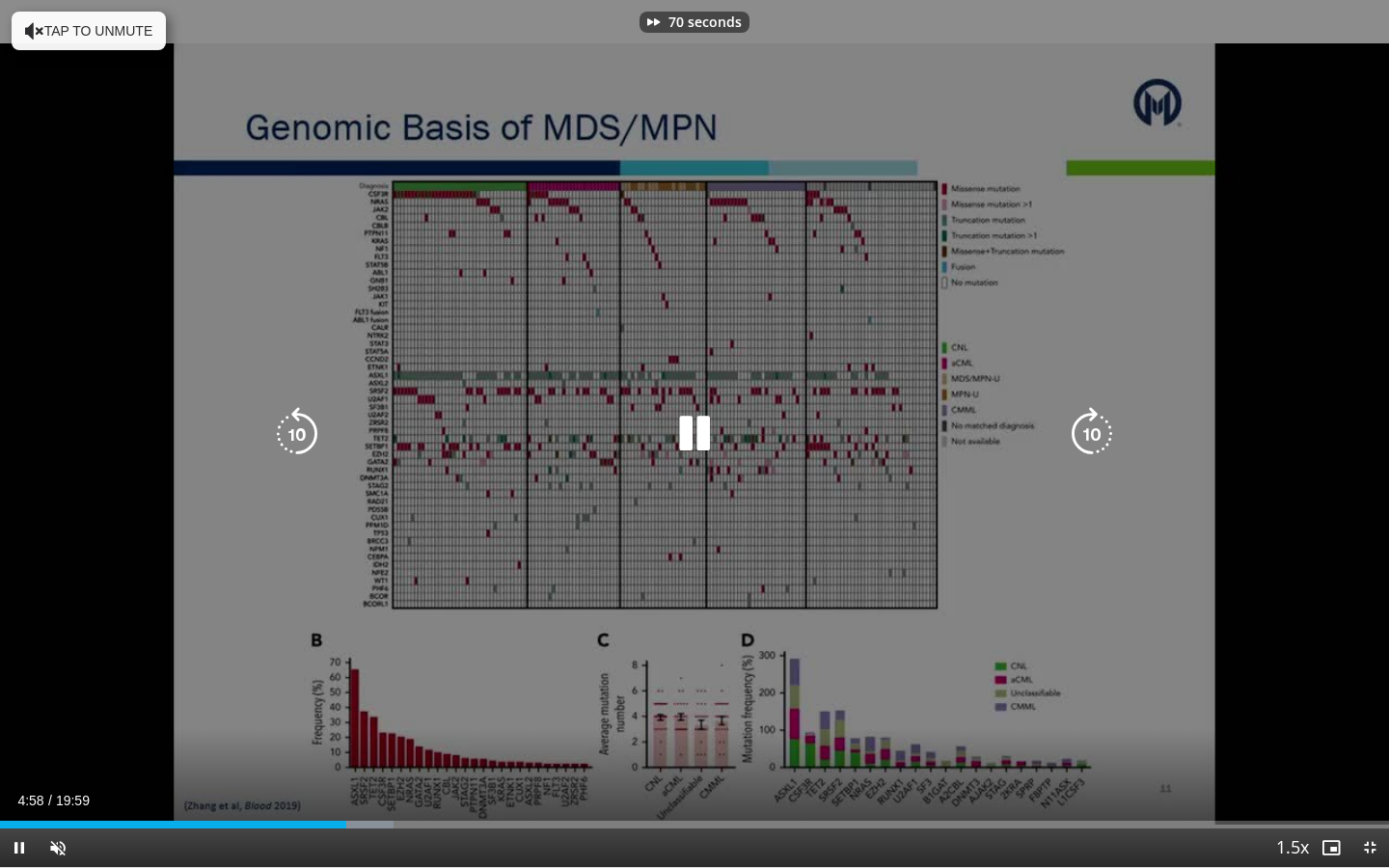 click at bounding box center (1092, 434) 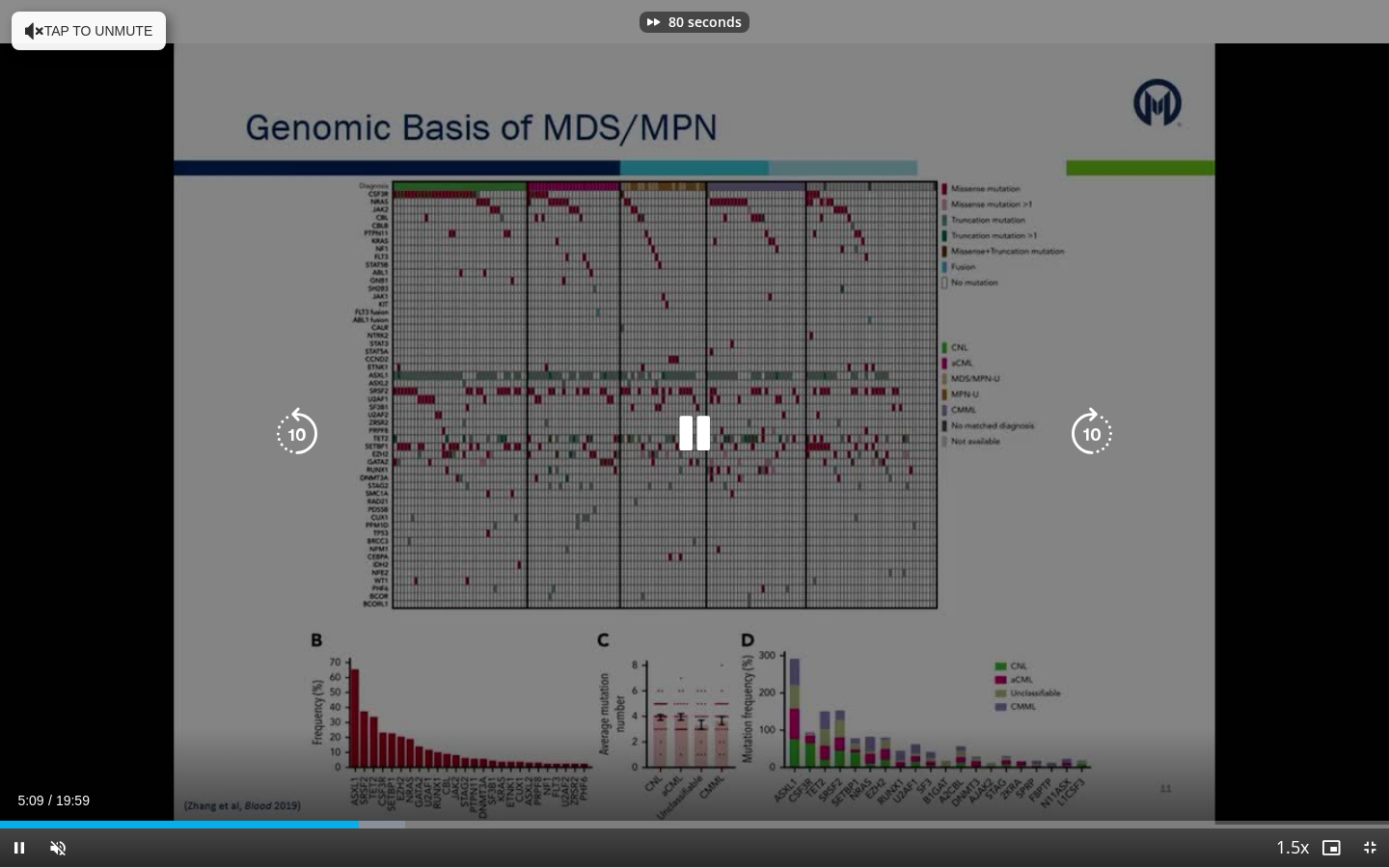 click at bounding box center [1092, 434] 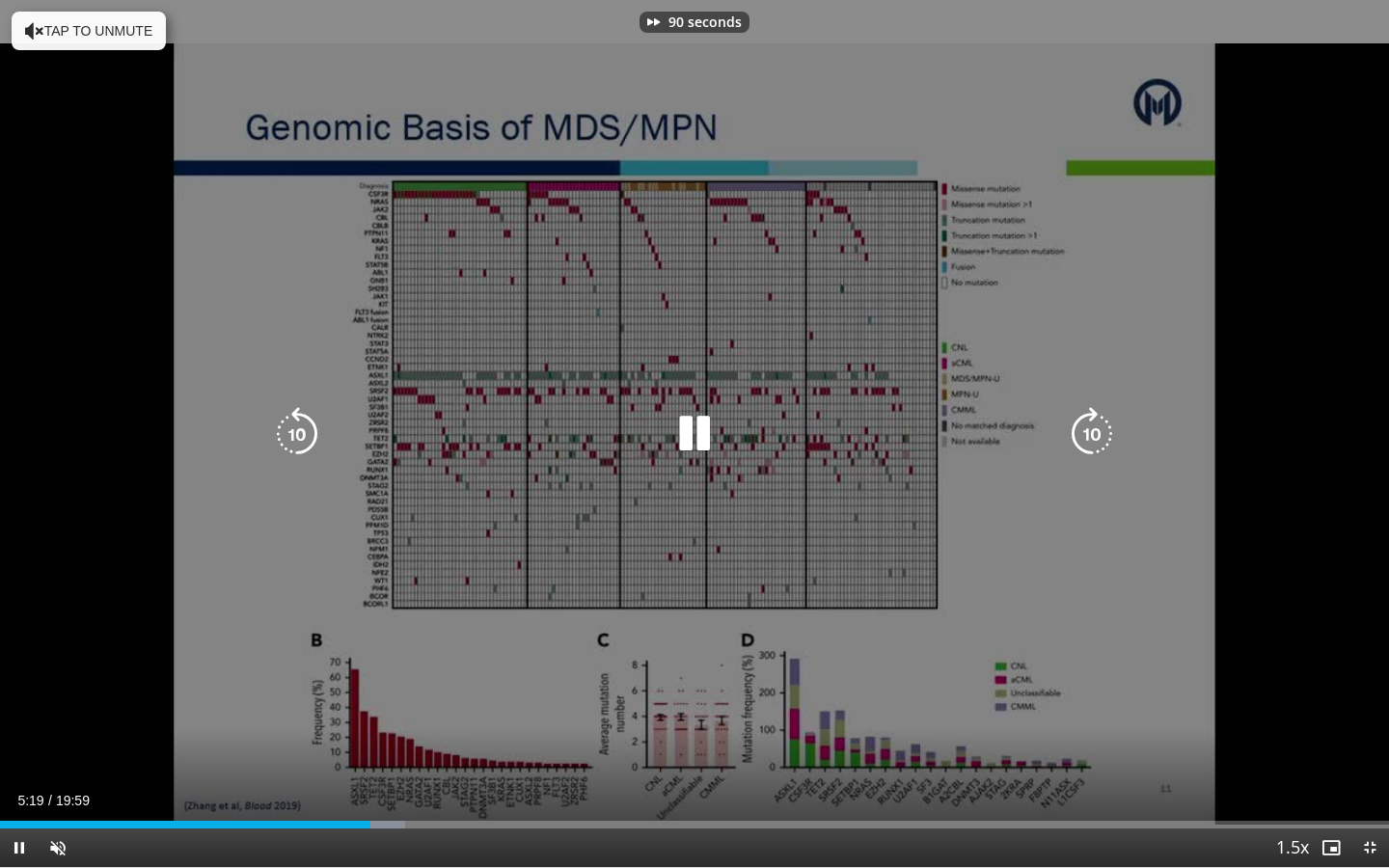 click at bounding box center [1092, 434] 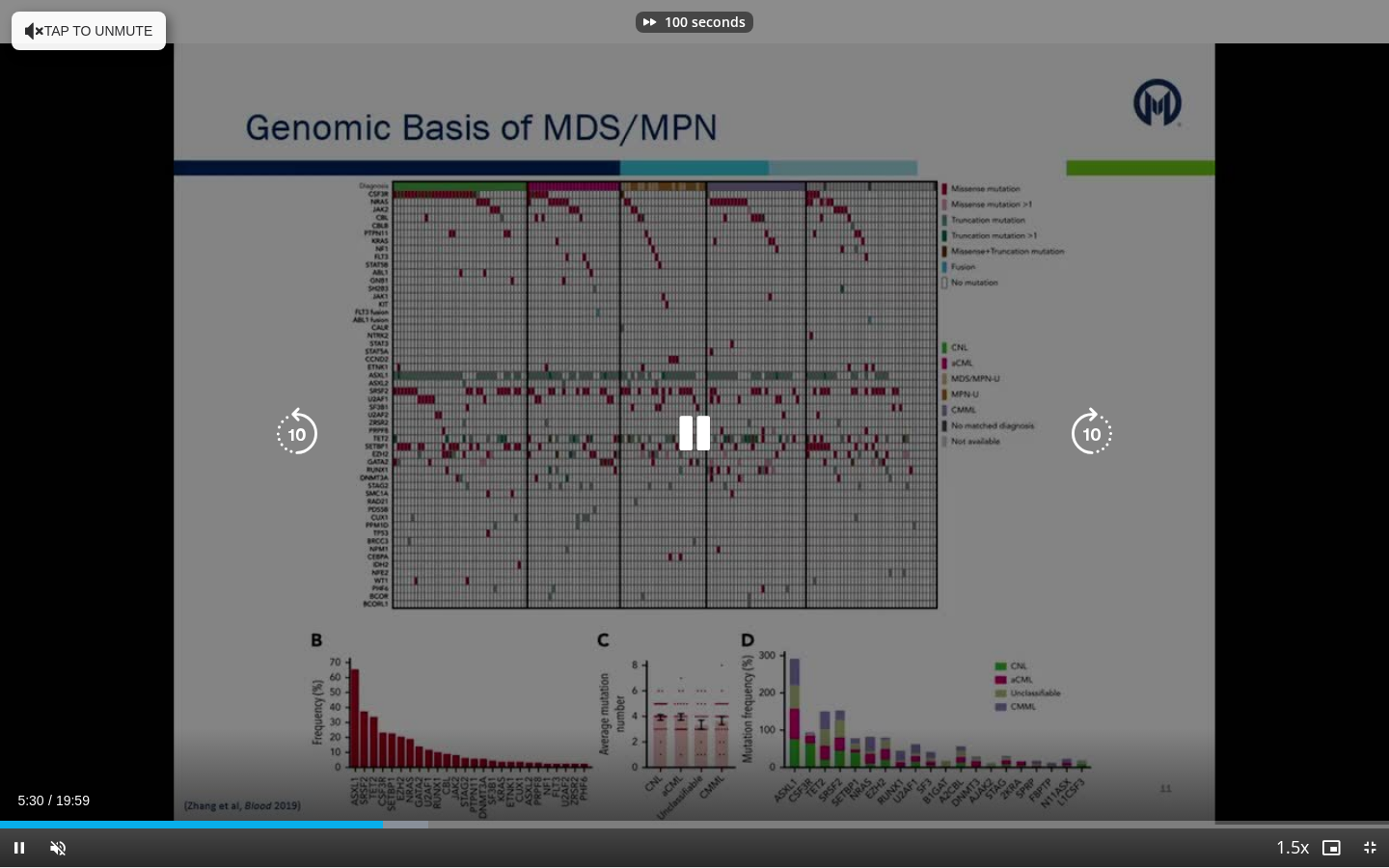 click at bounding box center [1092, 434] 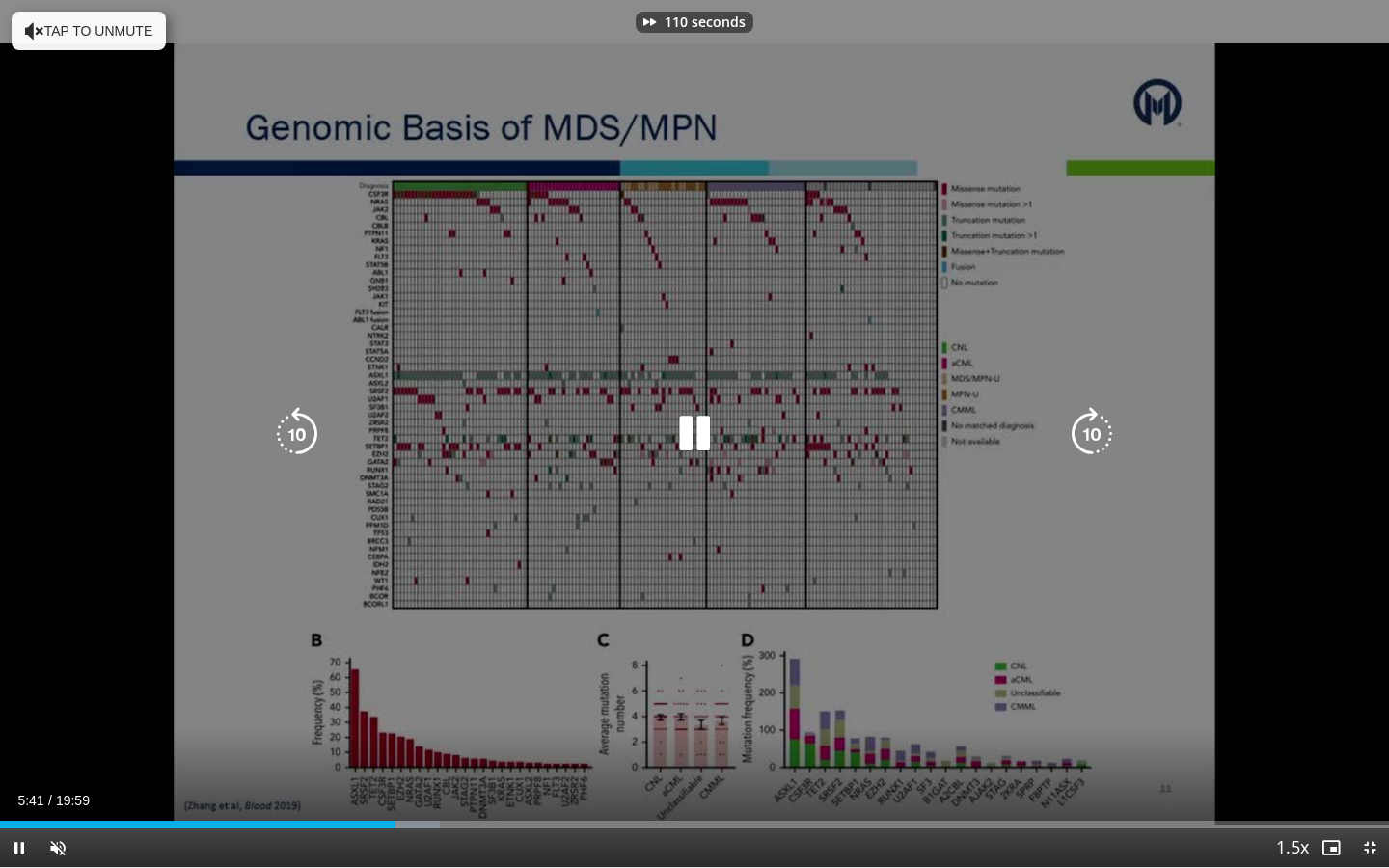 click at bounding box center (1092, 434) 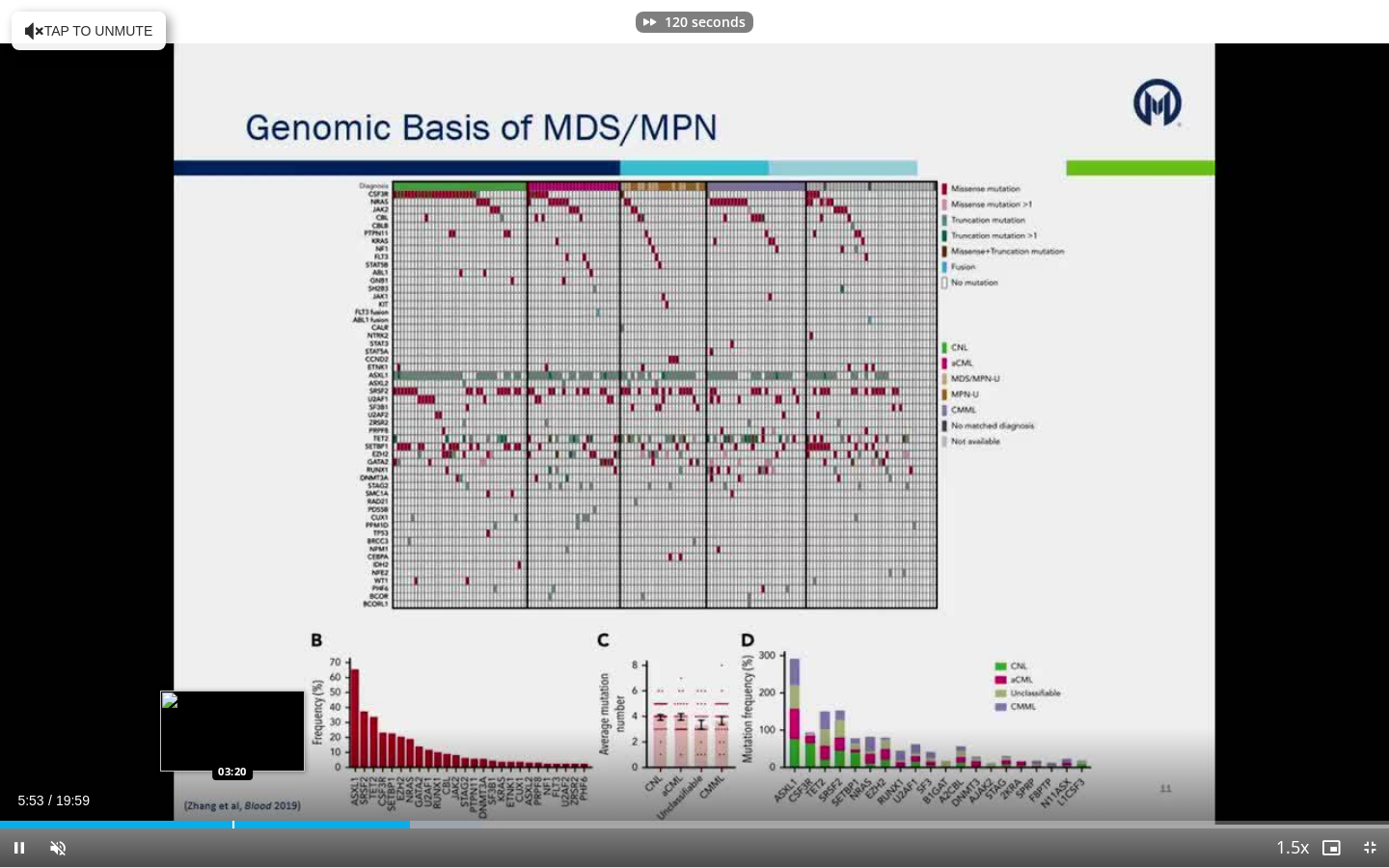 click on "Loaded :  34.74% 05:53 03:20" at bounding box center [694, 819] 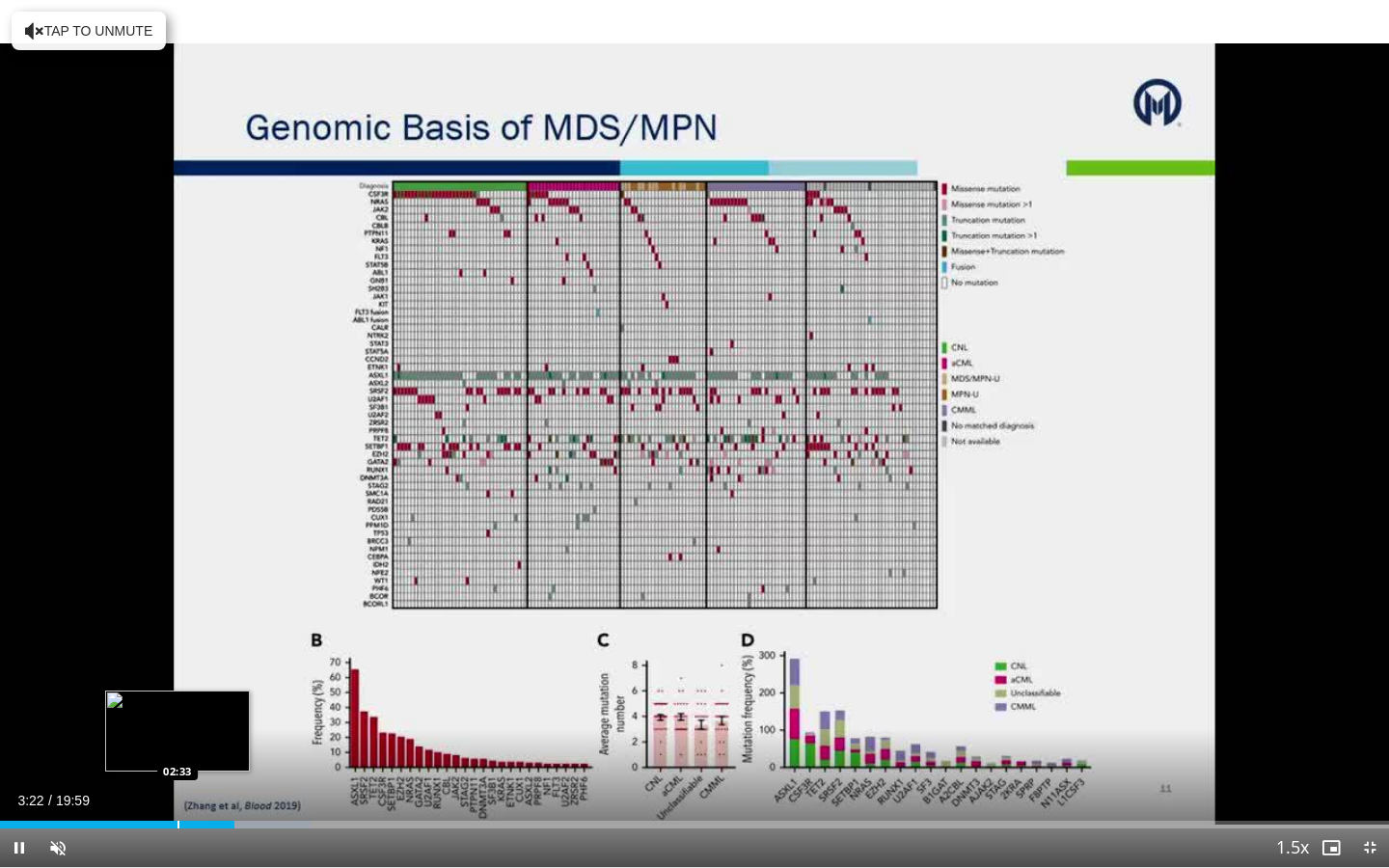 click on "Loaded :  22.33% 03:22 02:33" at bounding box center (694, 819) 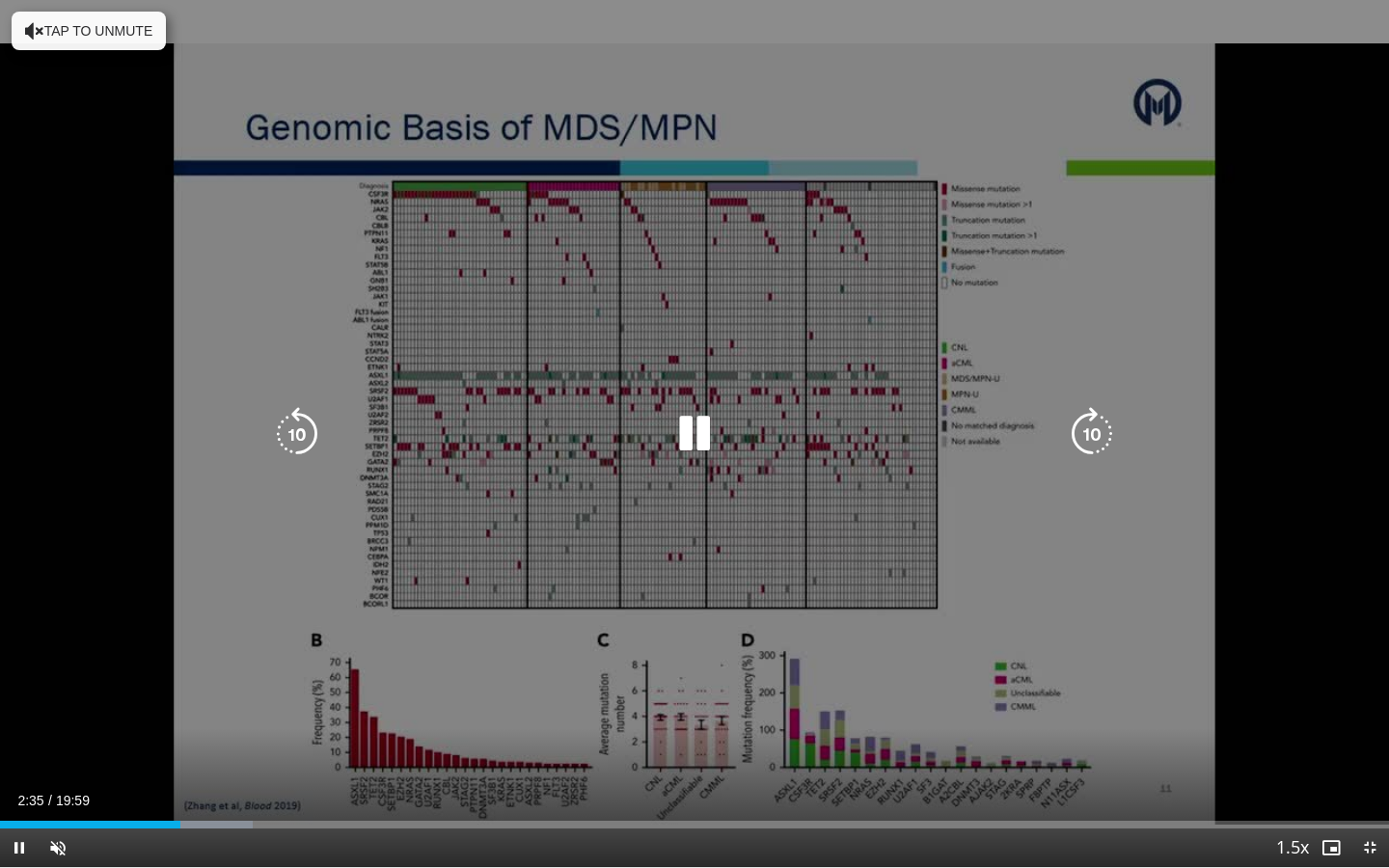 click at bounding box center [694, 434] 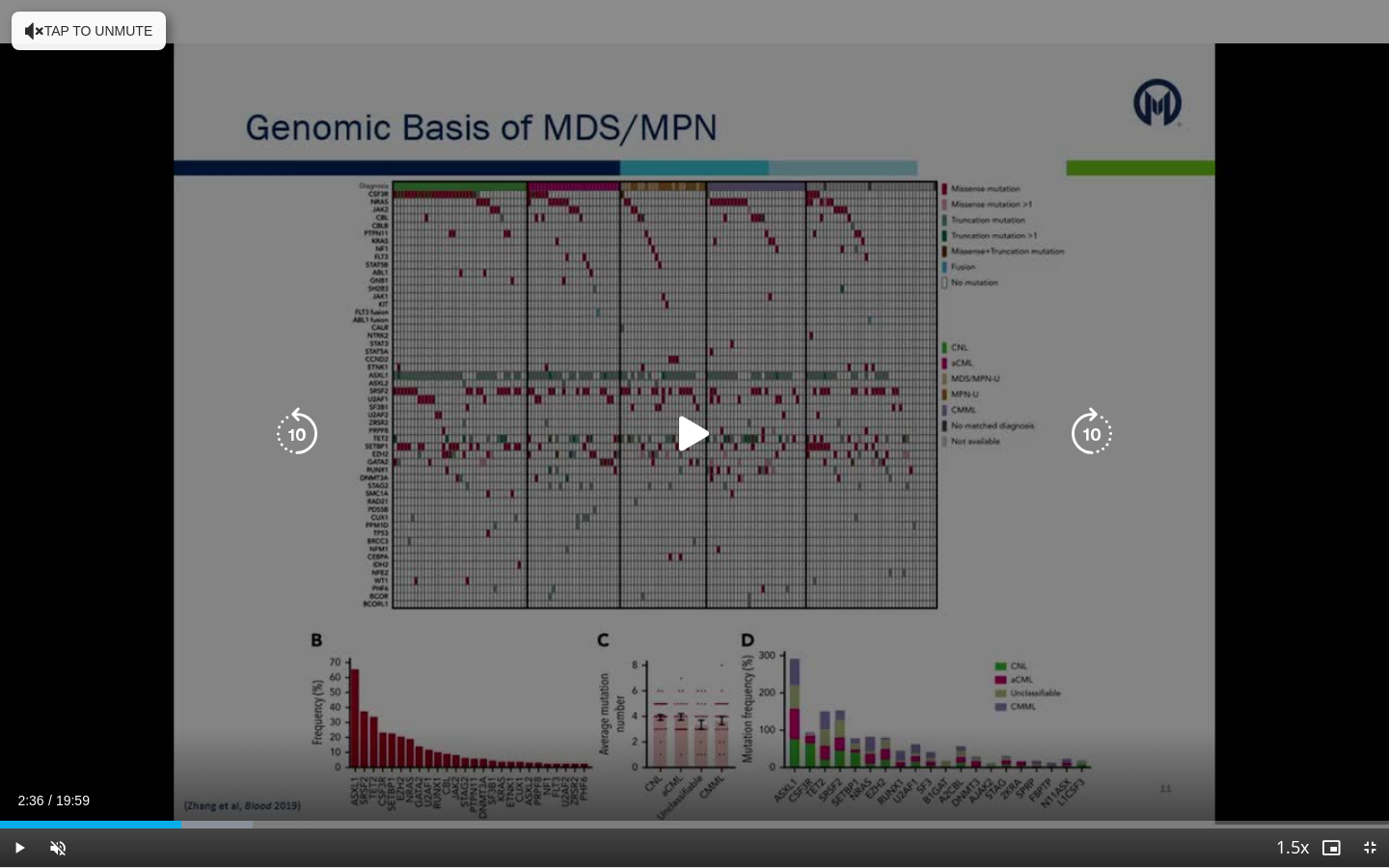 click at bounding box center [1092, 434] 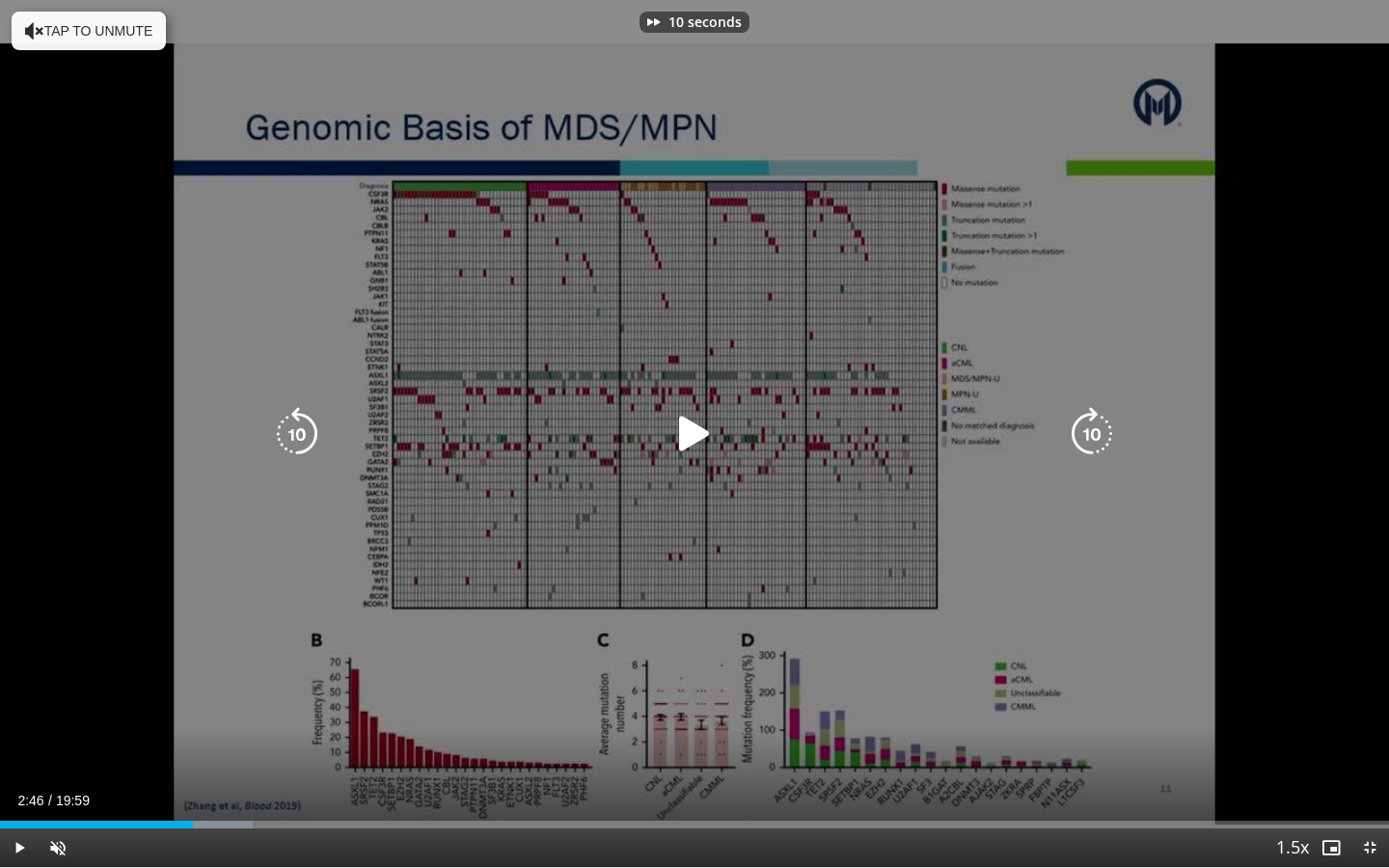 click at bounding box center (1092, 434) 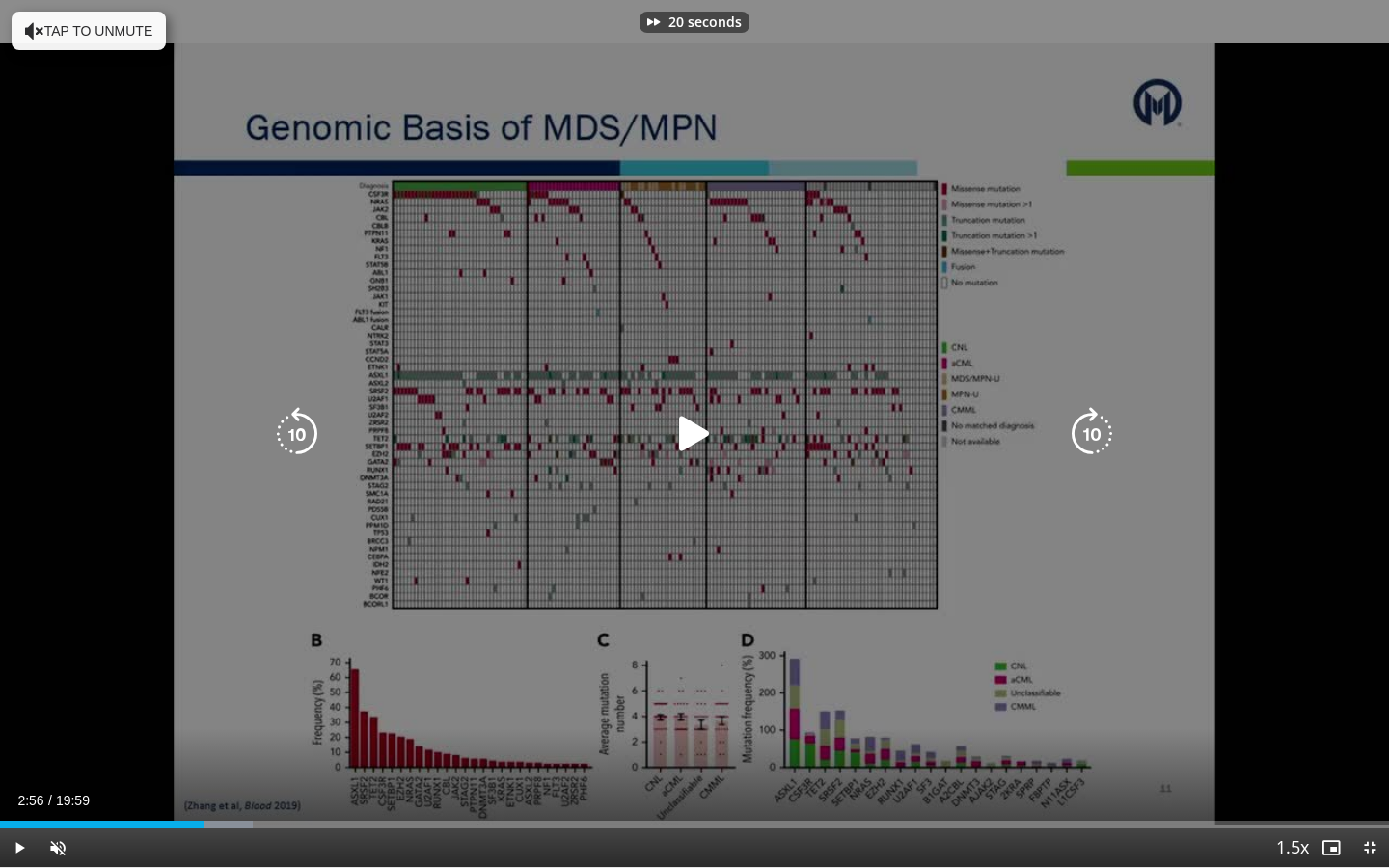 click at bounding box center [1092, 434] 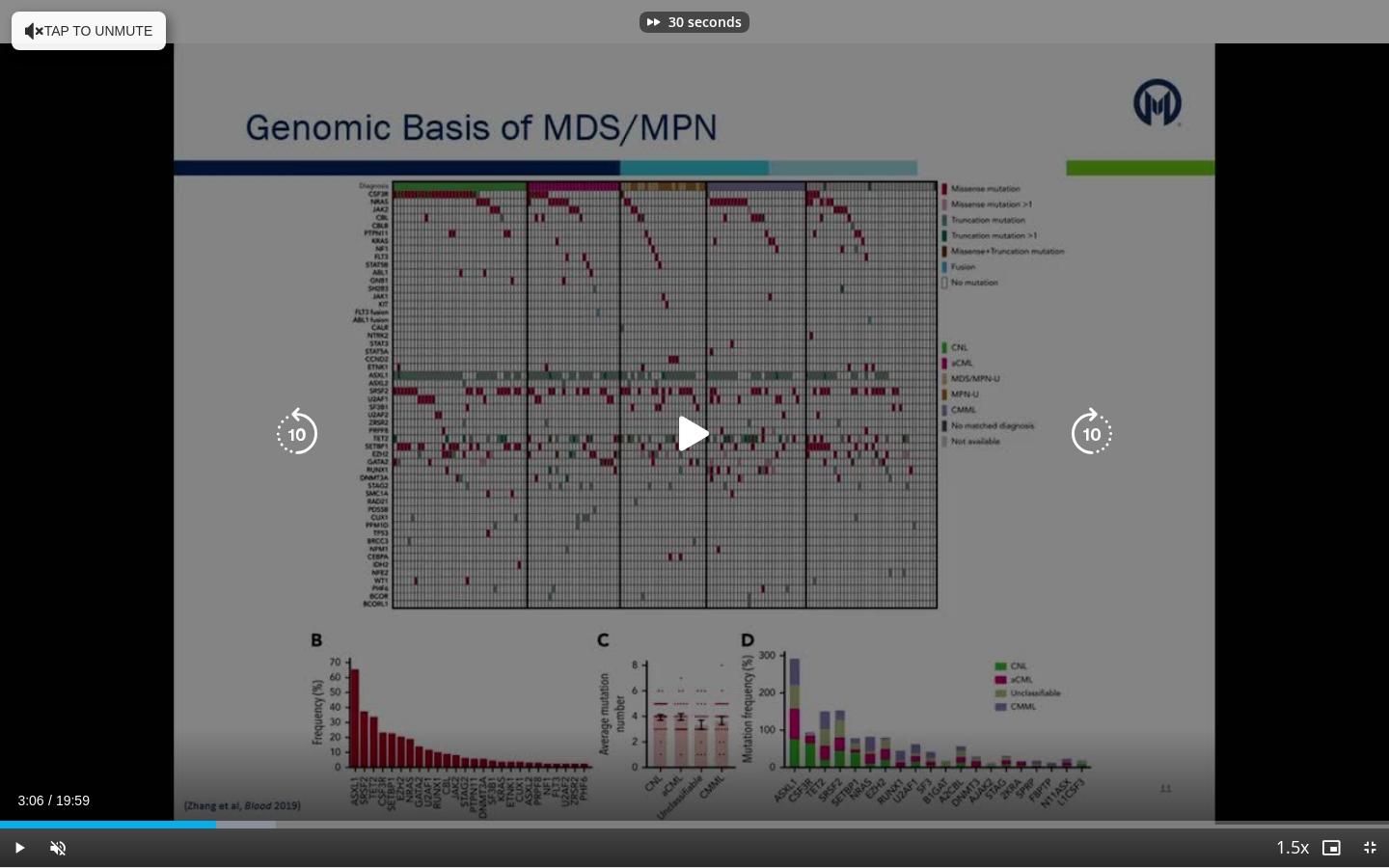 click at bounding box center [1092, 434] 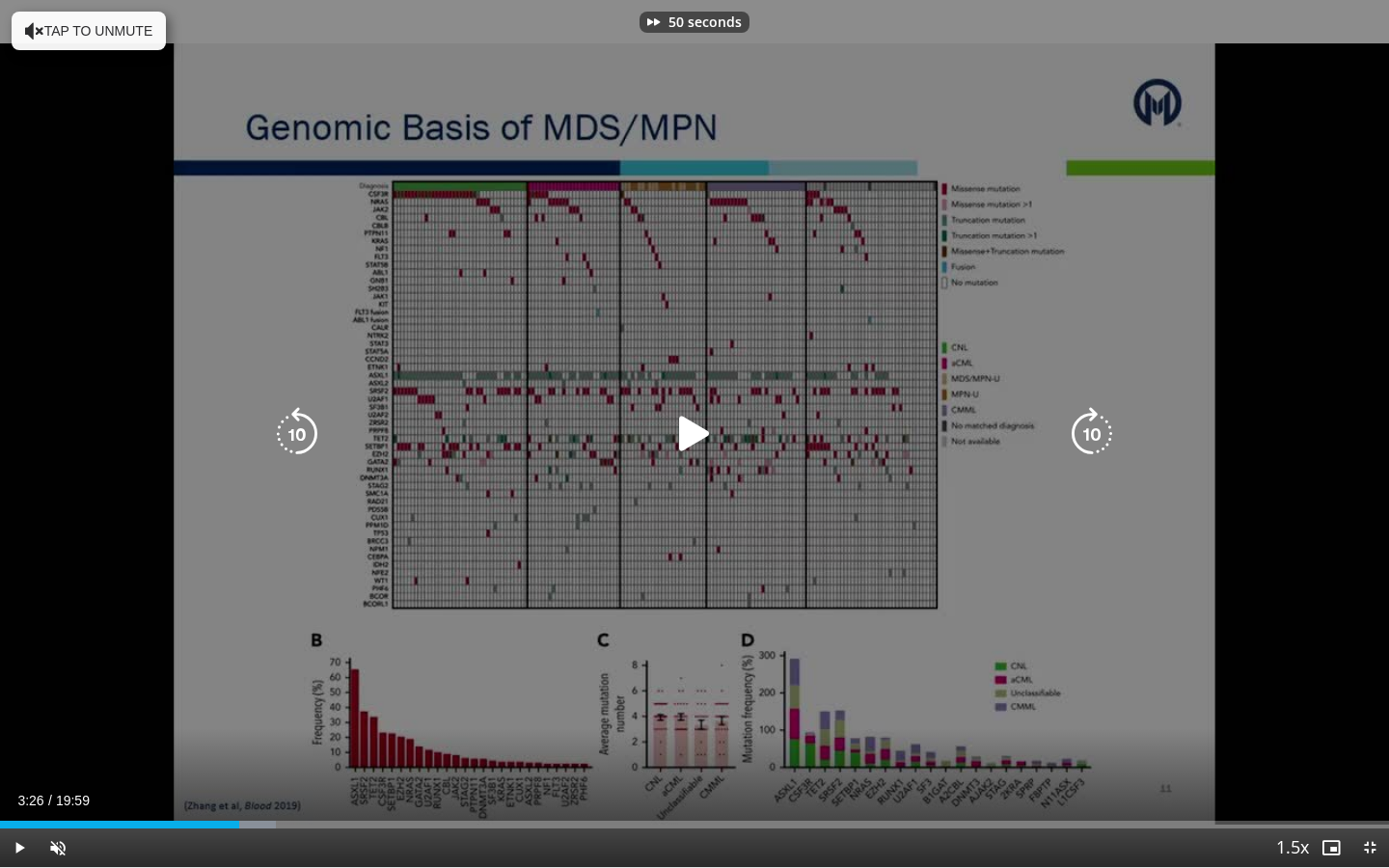 click at bounding box center (1092, 434) 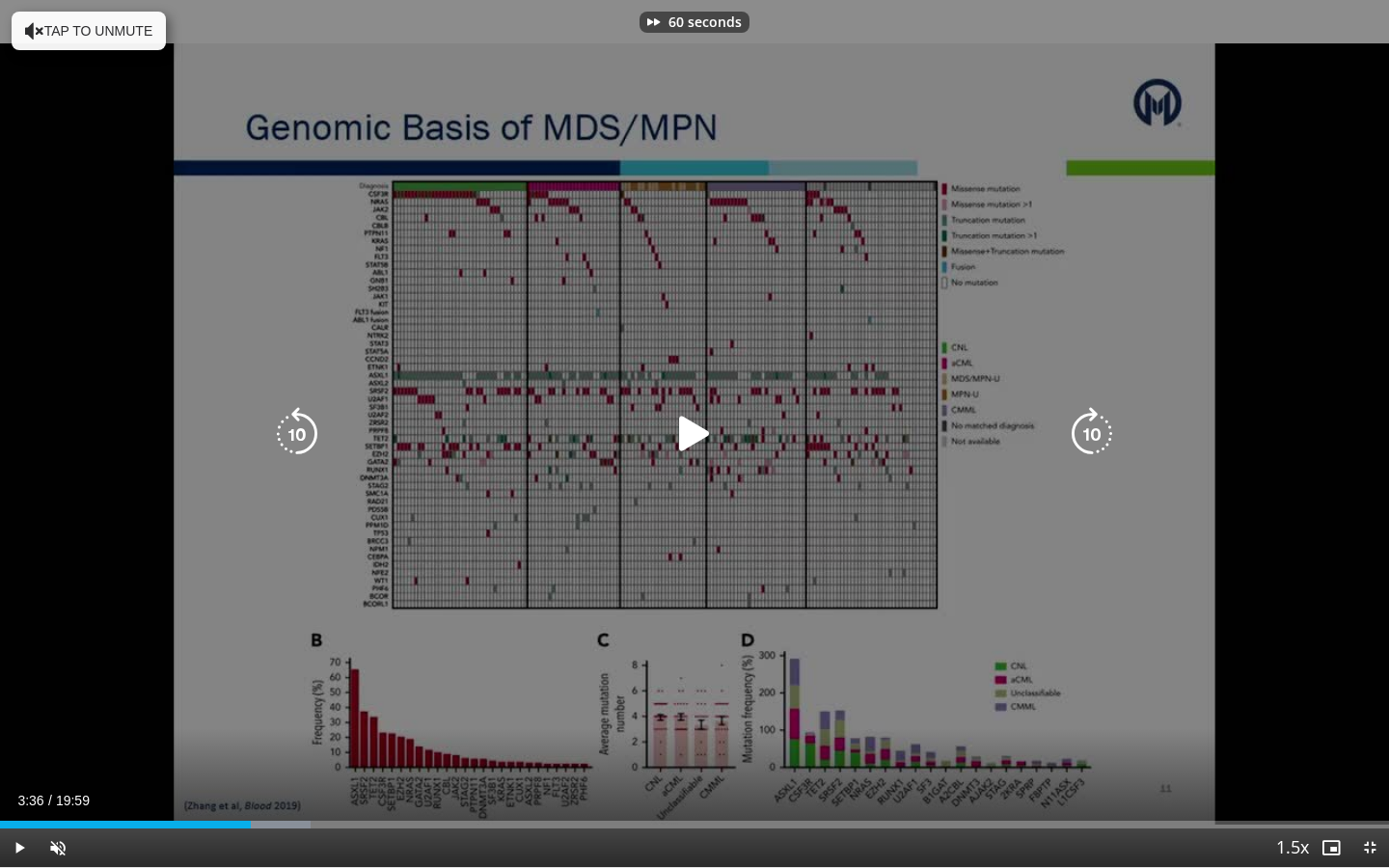 click at bounding box center [1092, 434] 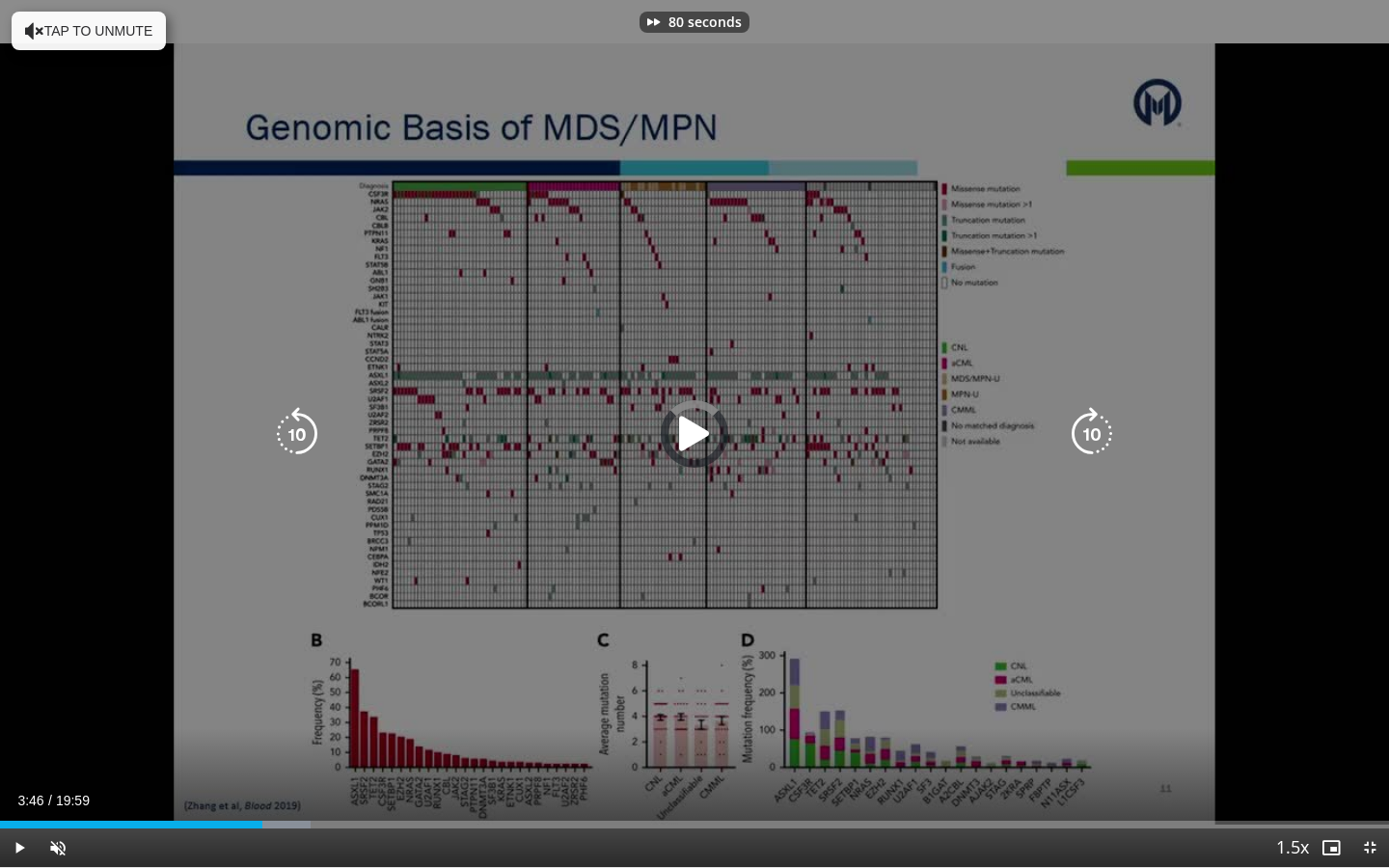 click at bounding box center [1092, 434] 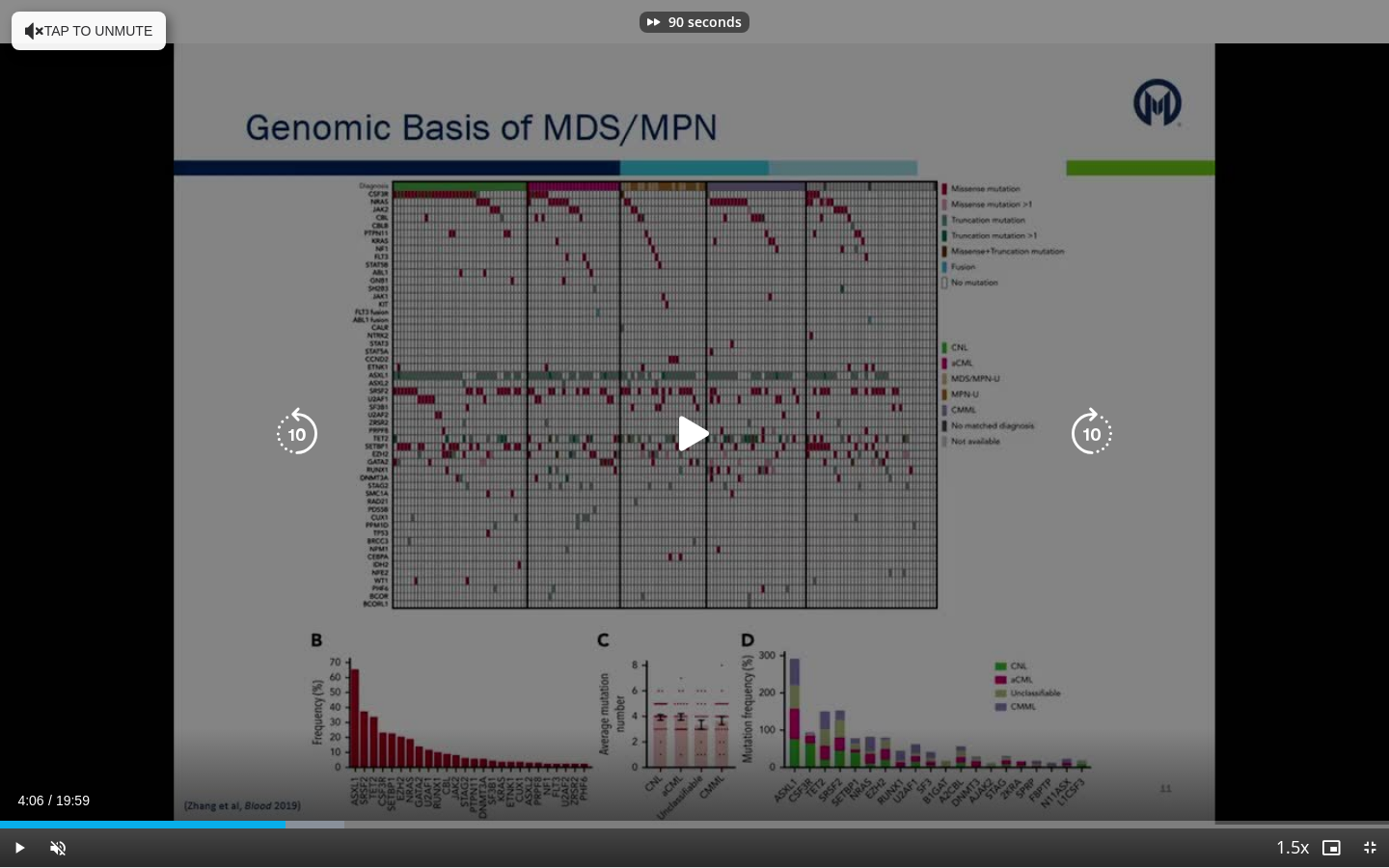 click at bounding box center (1092, 434) 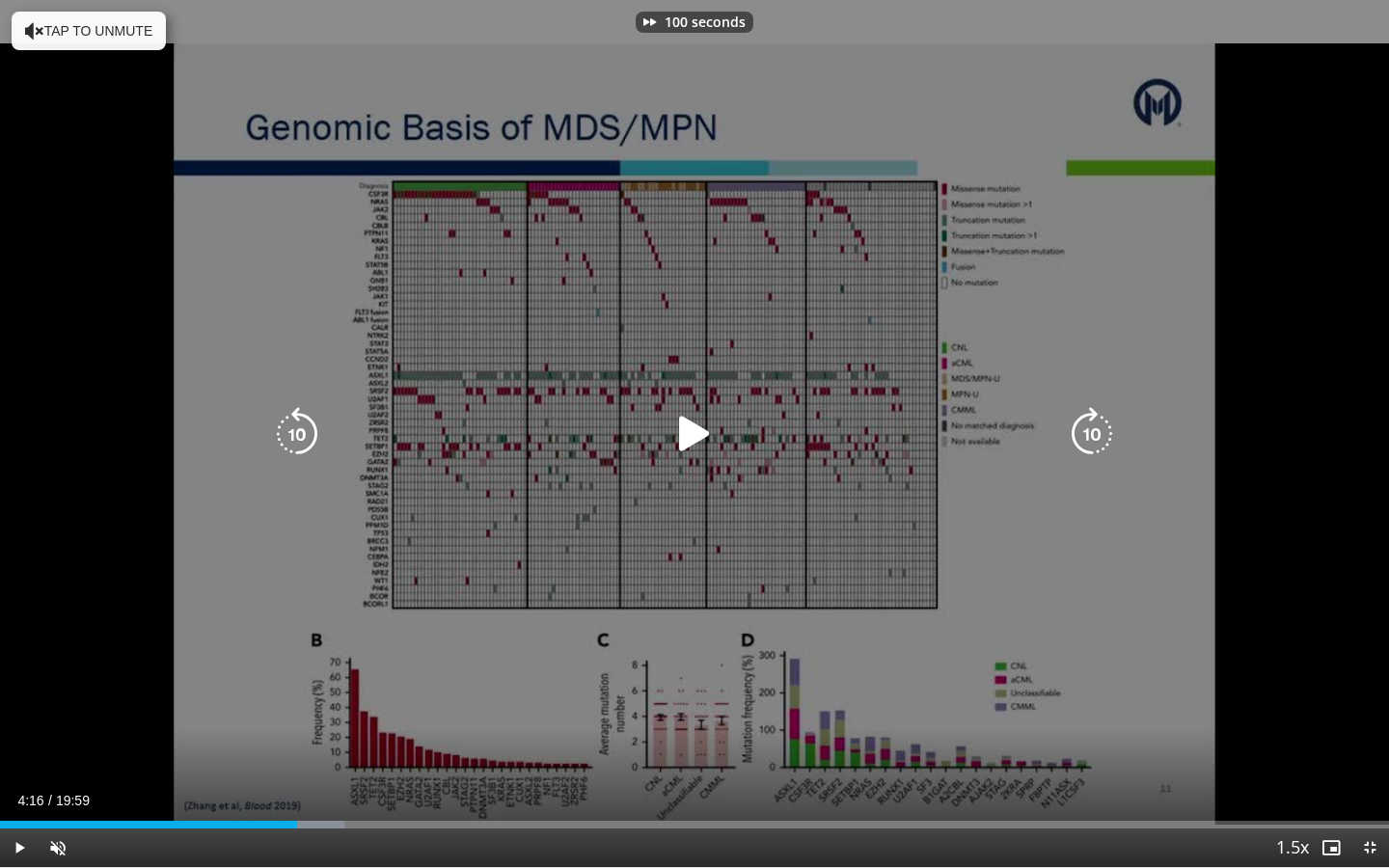 click at bounding box center [1092, 434] 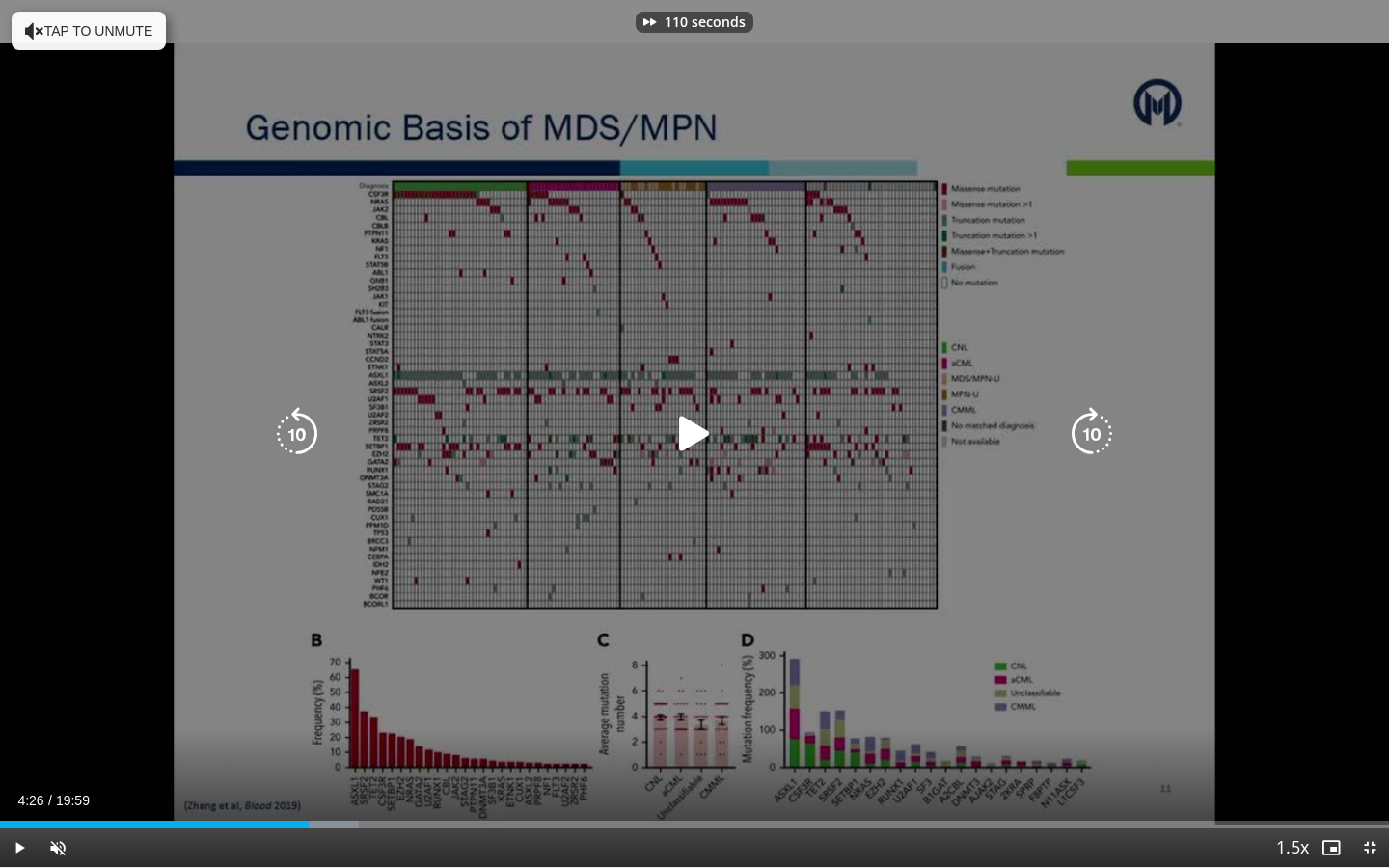 click at bounding box center (1092, 434) 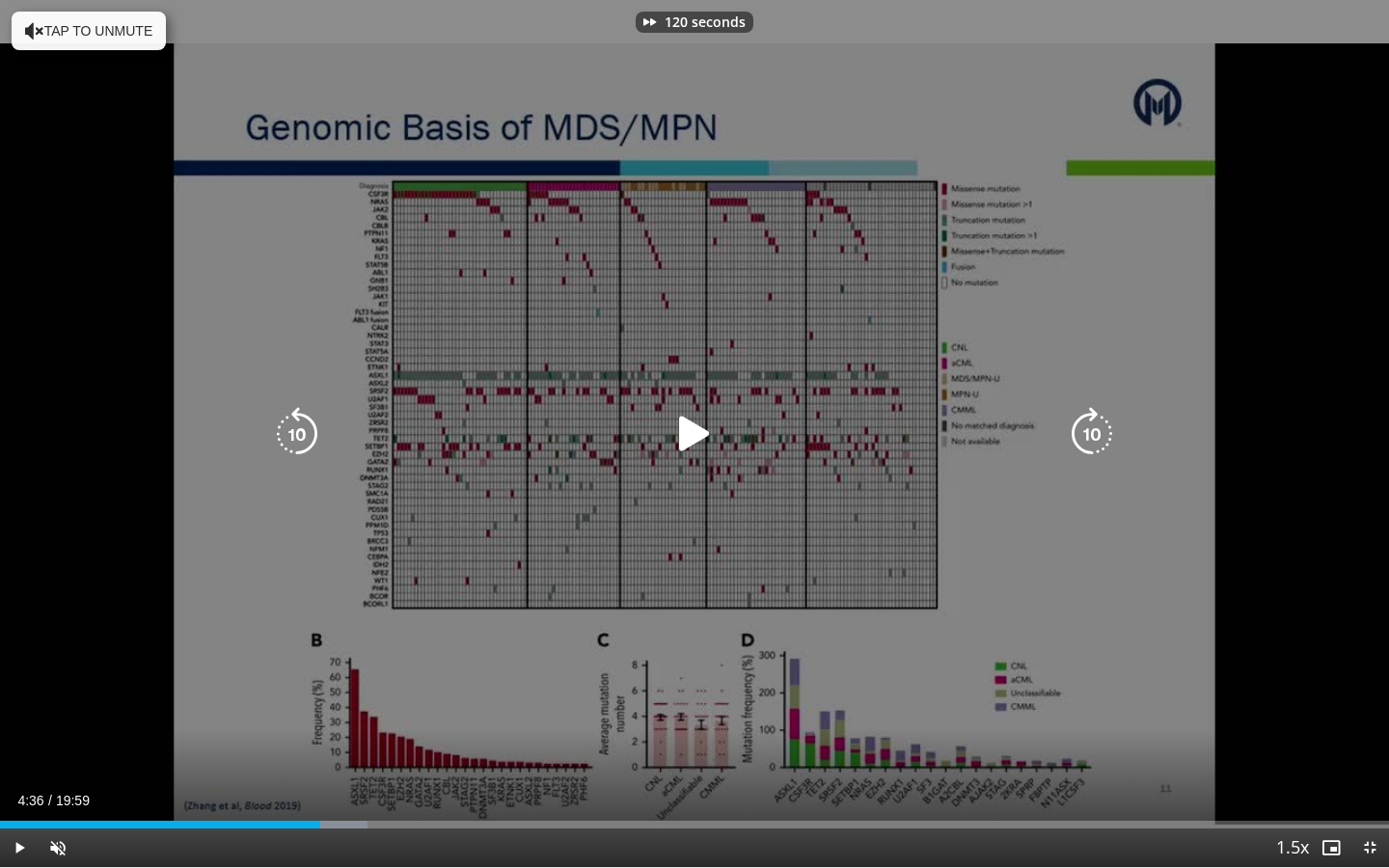 click at bounding box center [1092, 434] 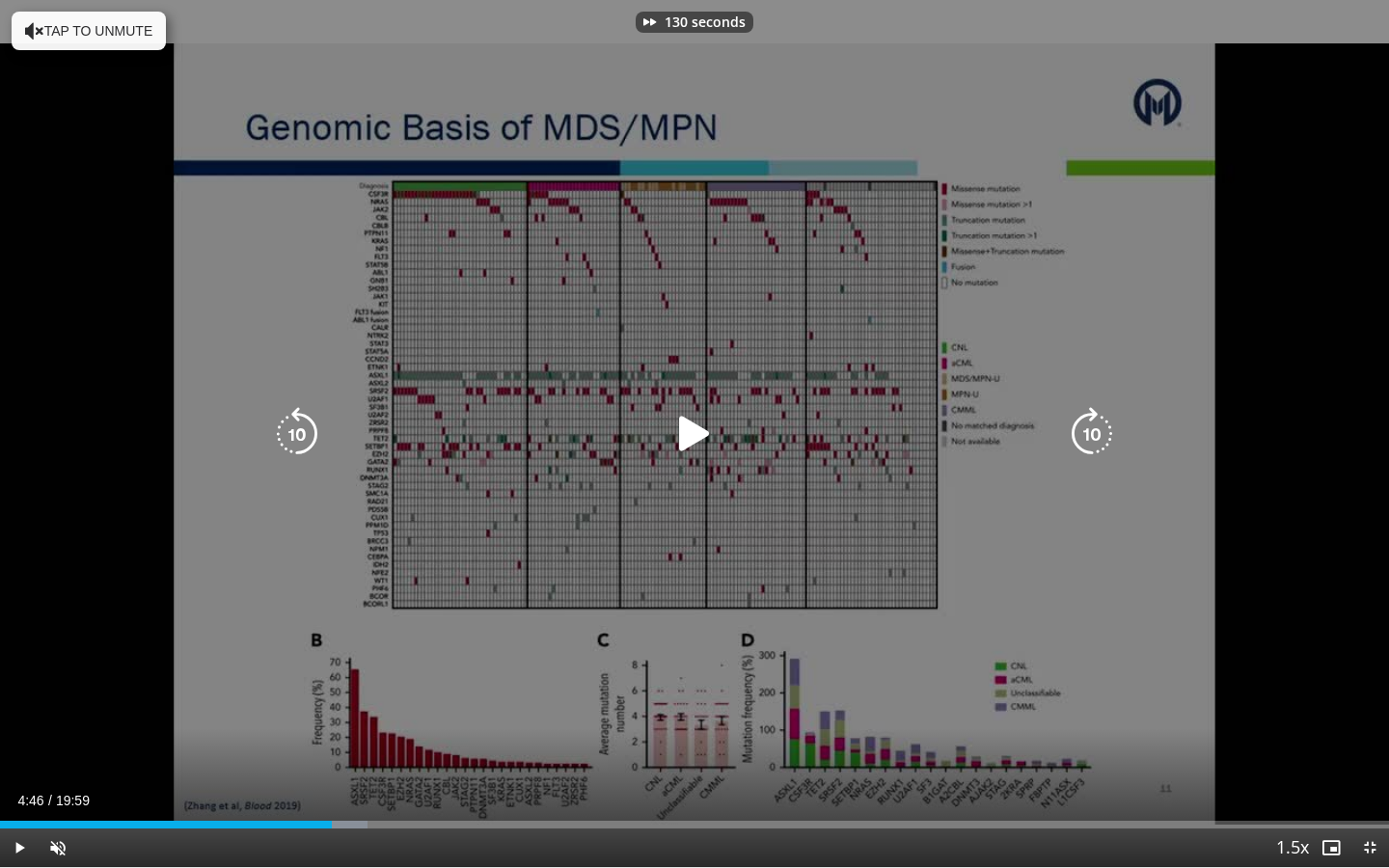 click at bounding box center [1092, 434] 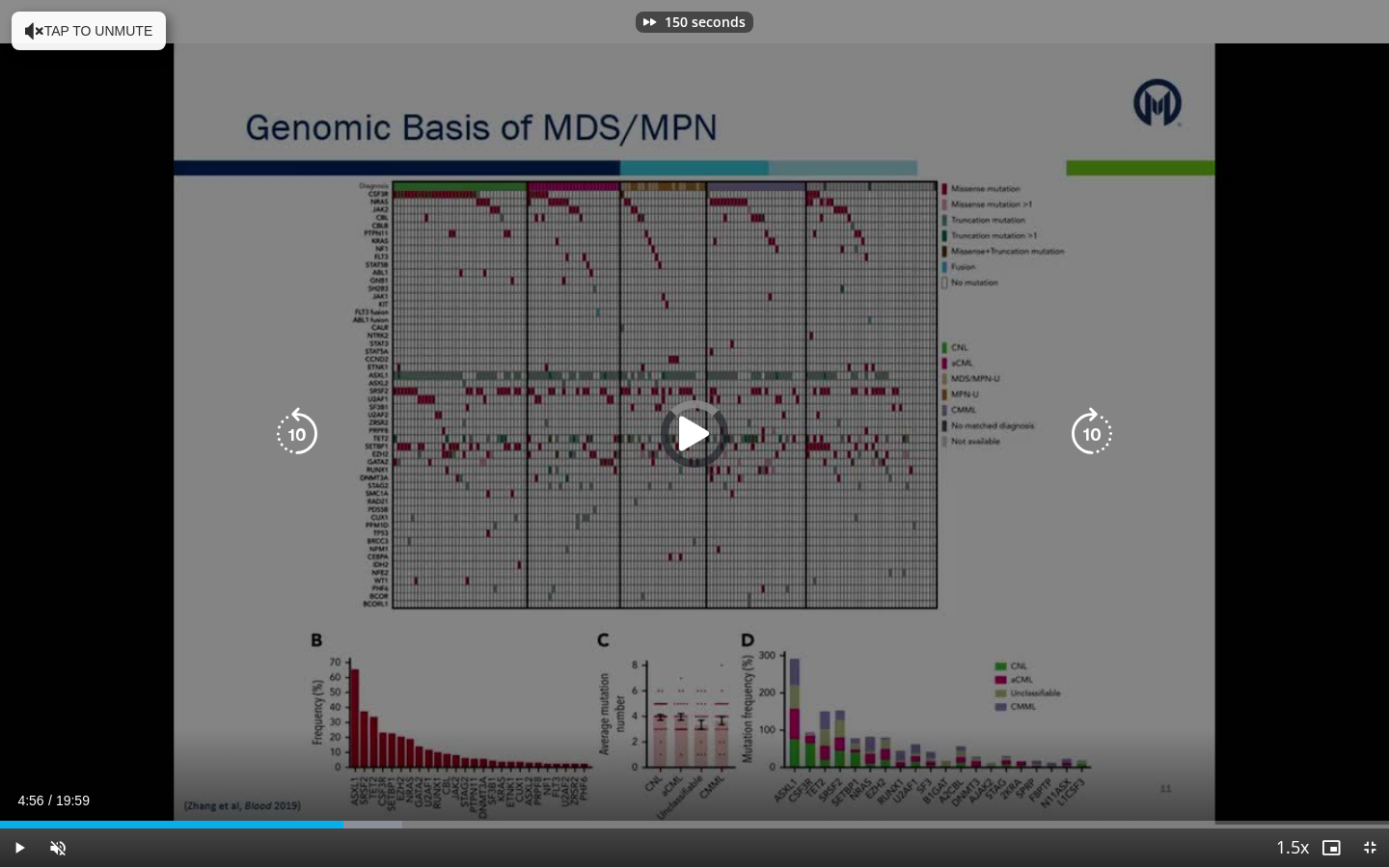click at bounding box center (1092, 434) 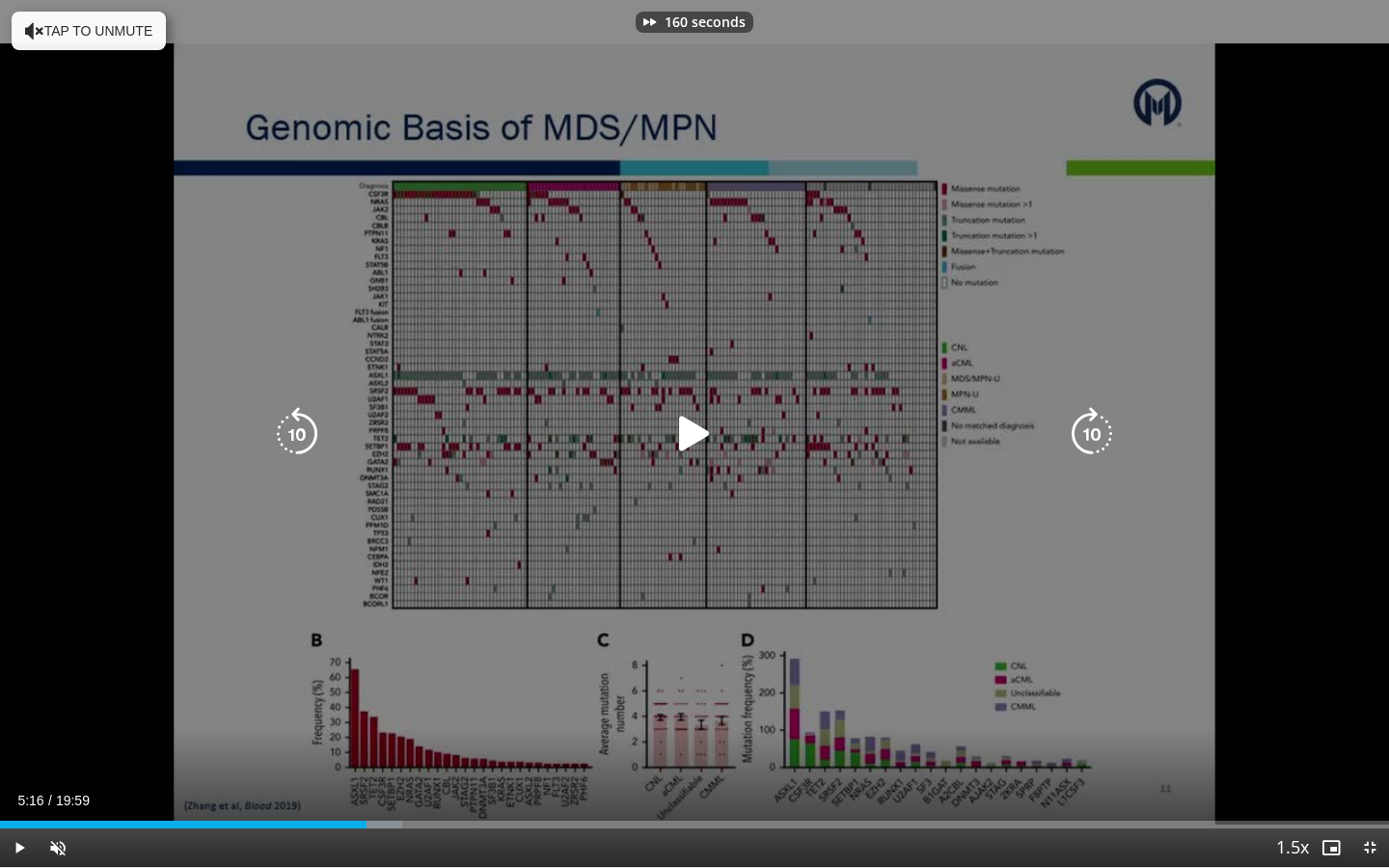 click at bounding box center [1092, 434] 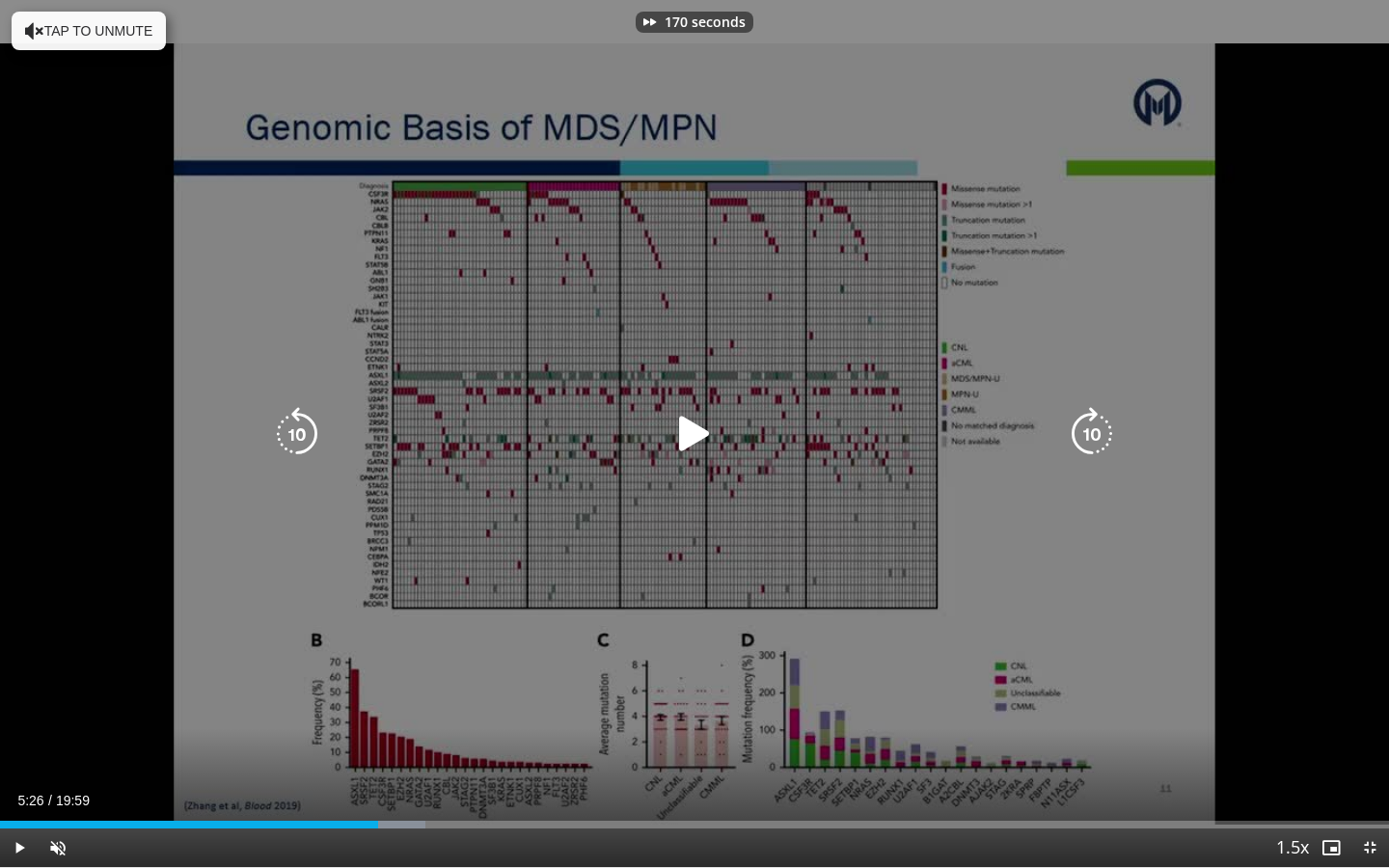 click at bounding box center (1092, 434) 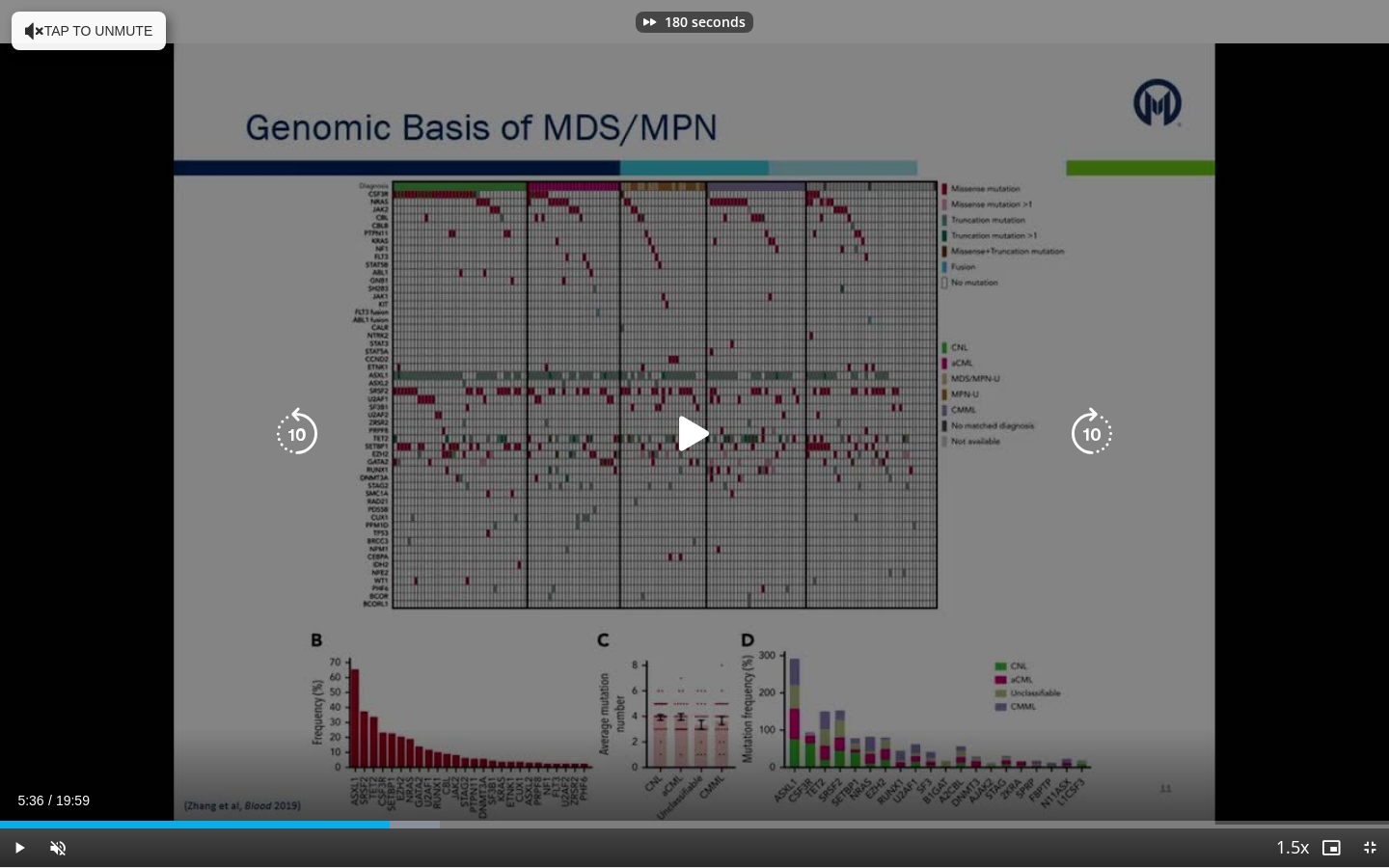 click at bounding box center (1092, 434) 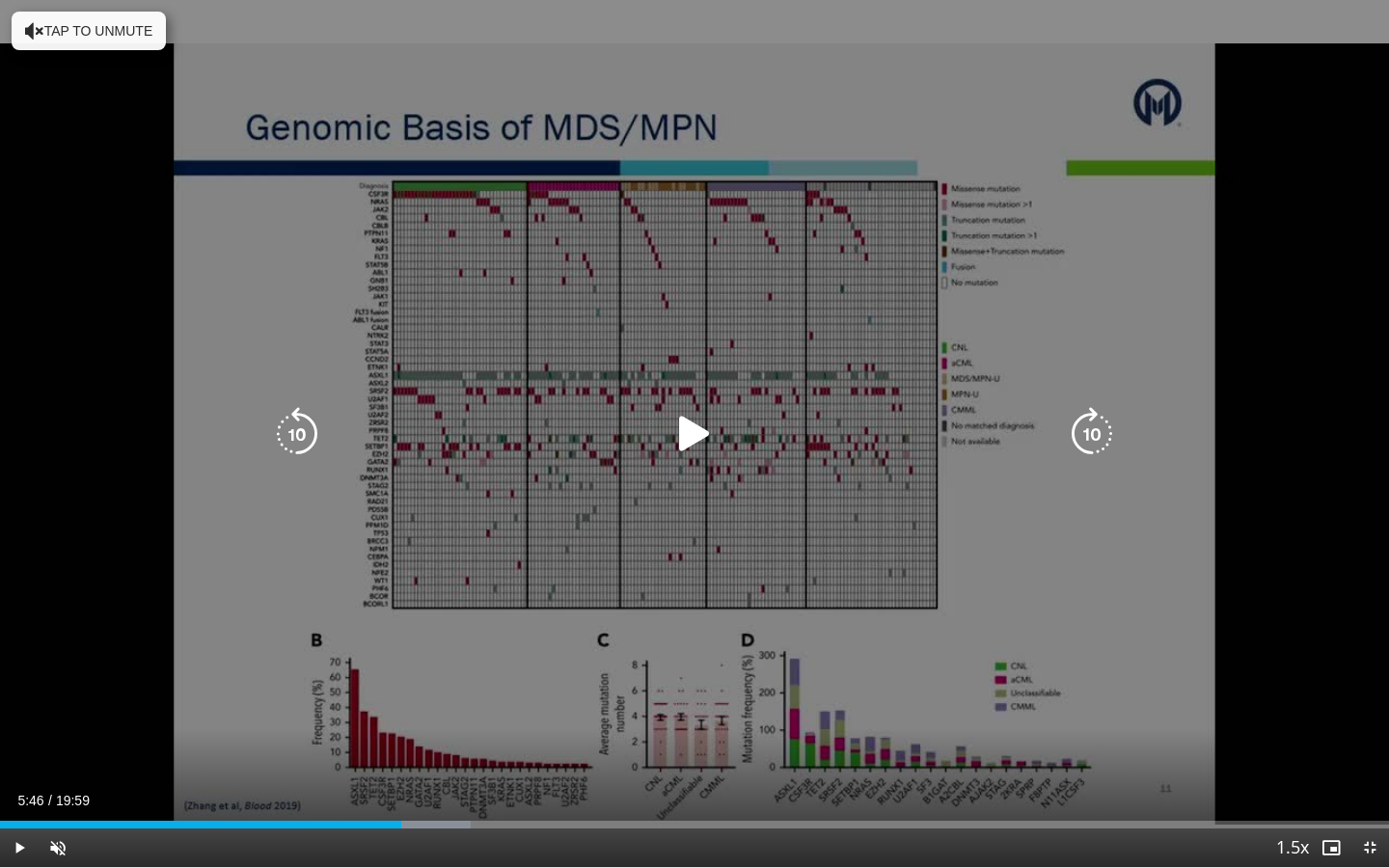 click at bounding box center (1092, 434) 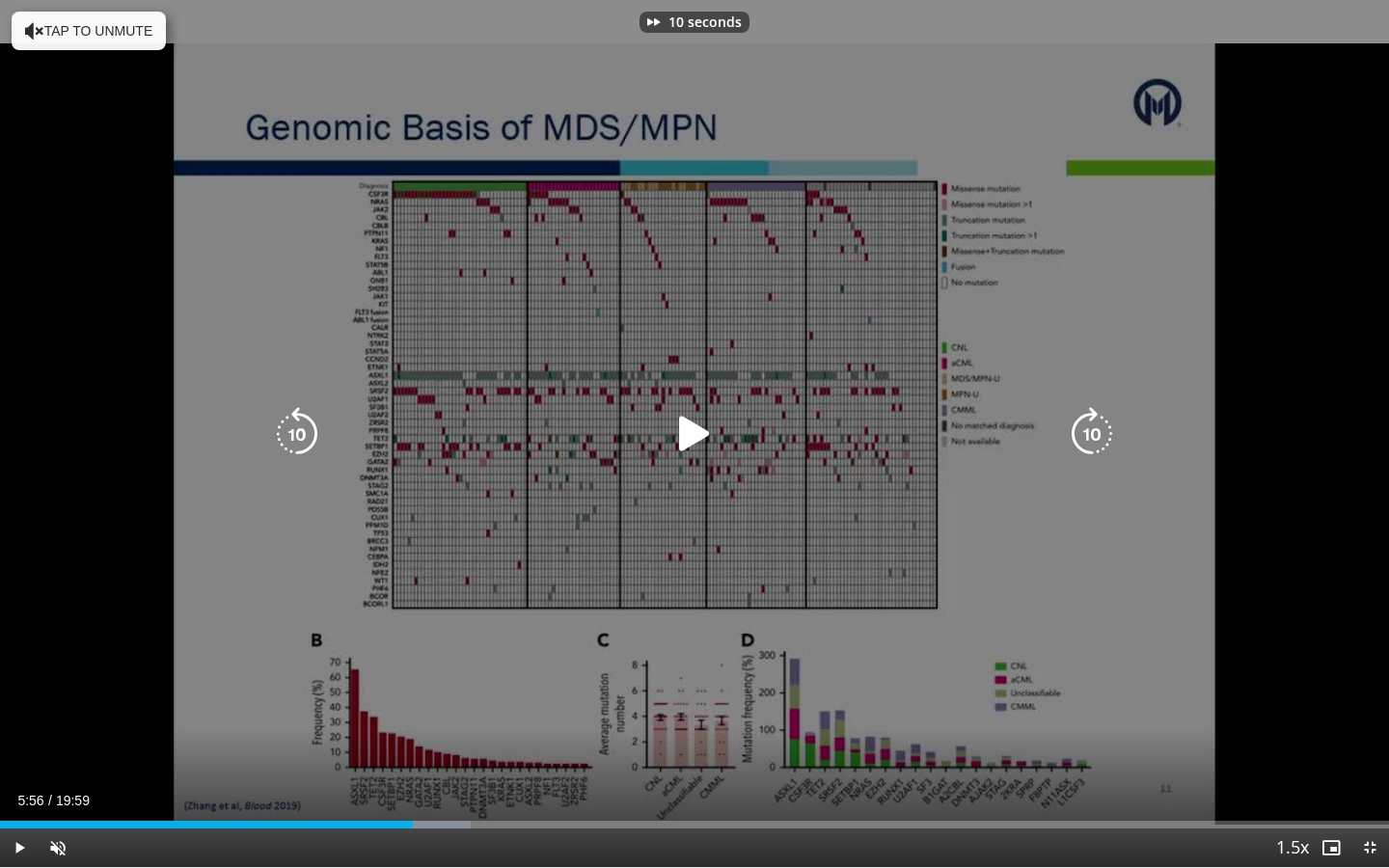 click at bounding box center [1092, 434] 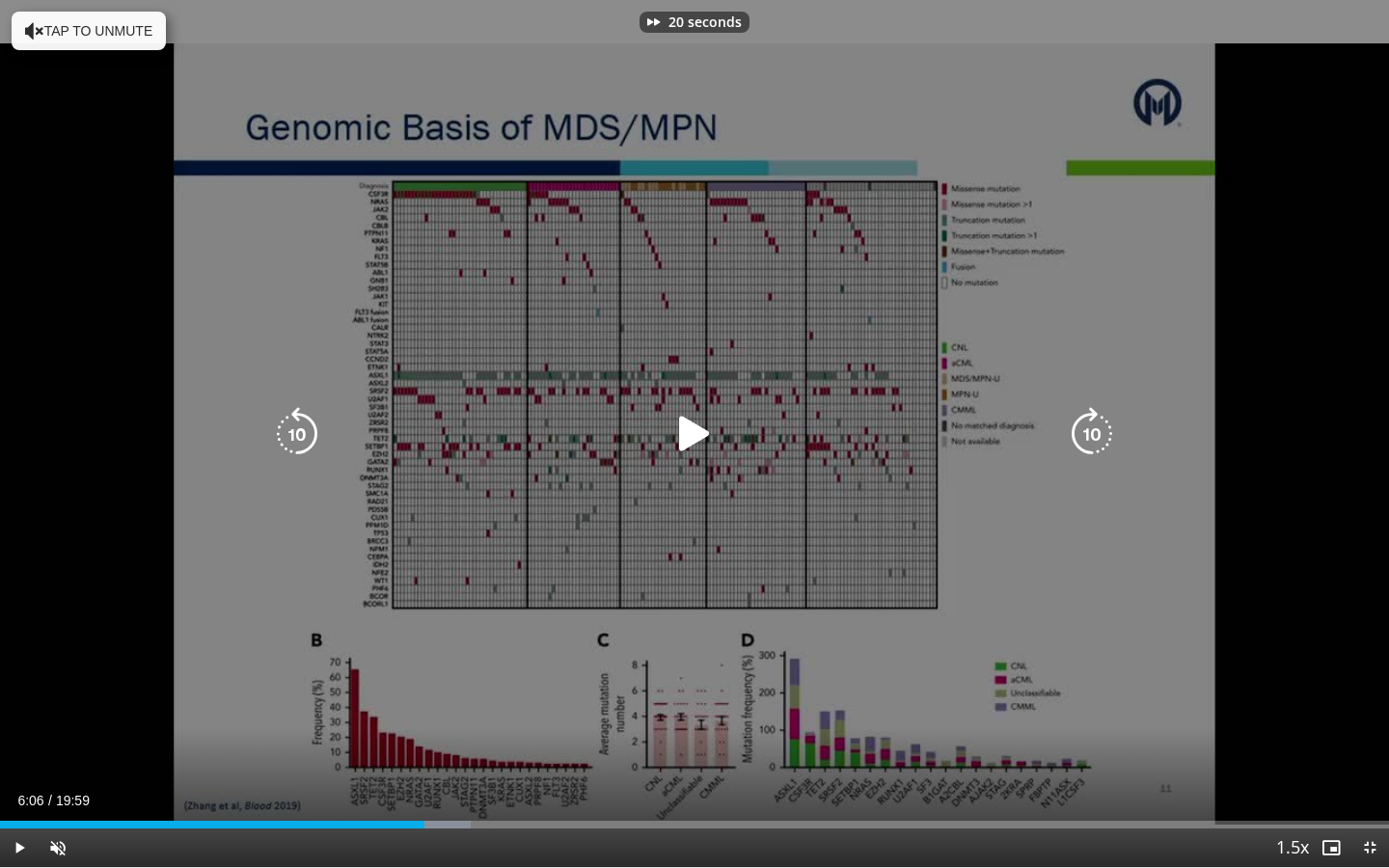 click at bounding box center [1092, 434] 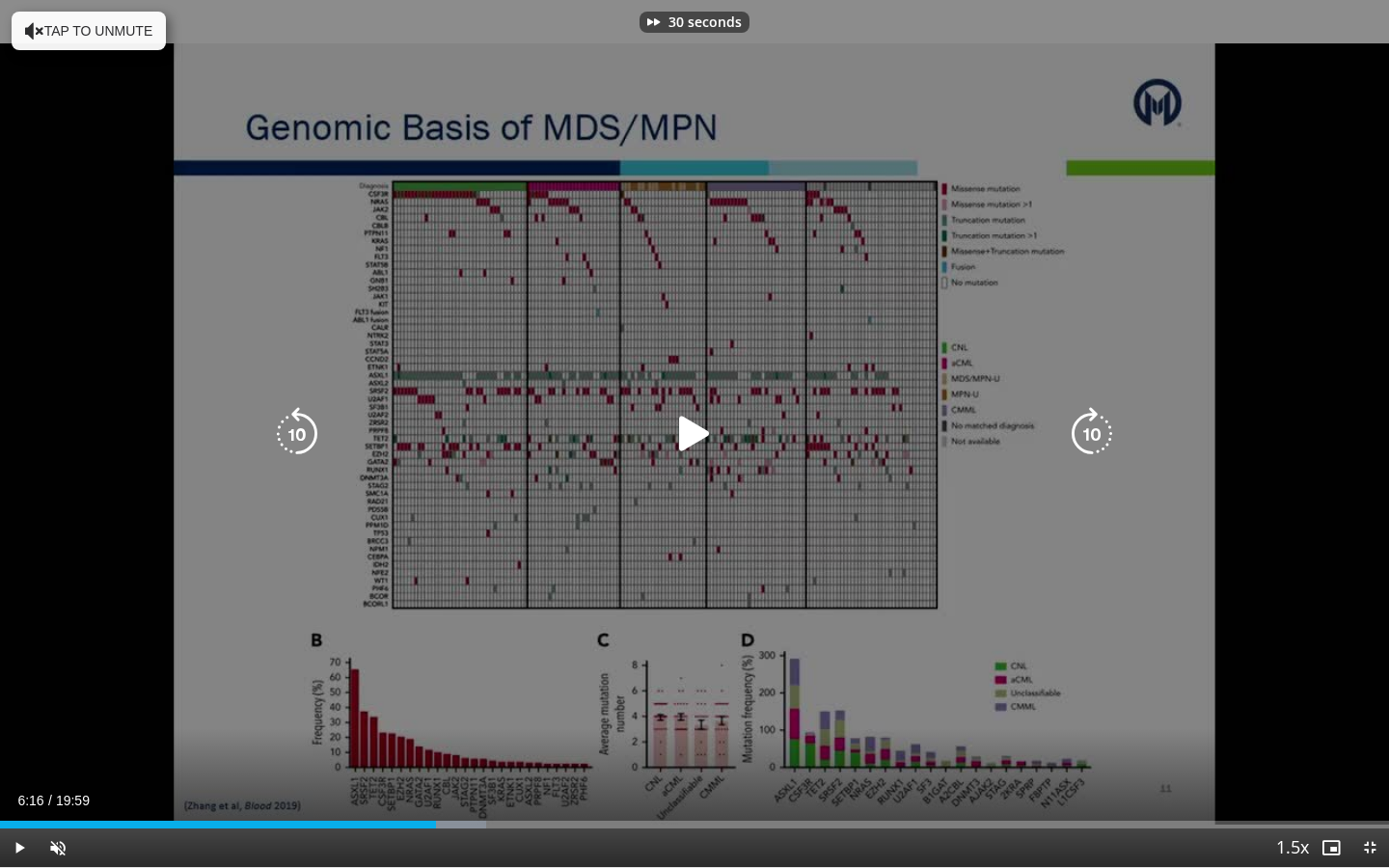 click at bounding box center [1092, 434] 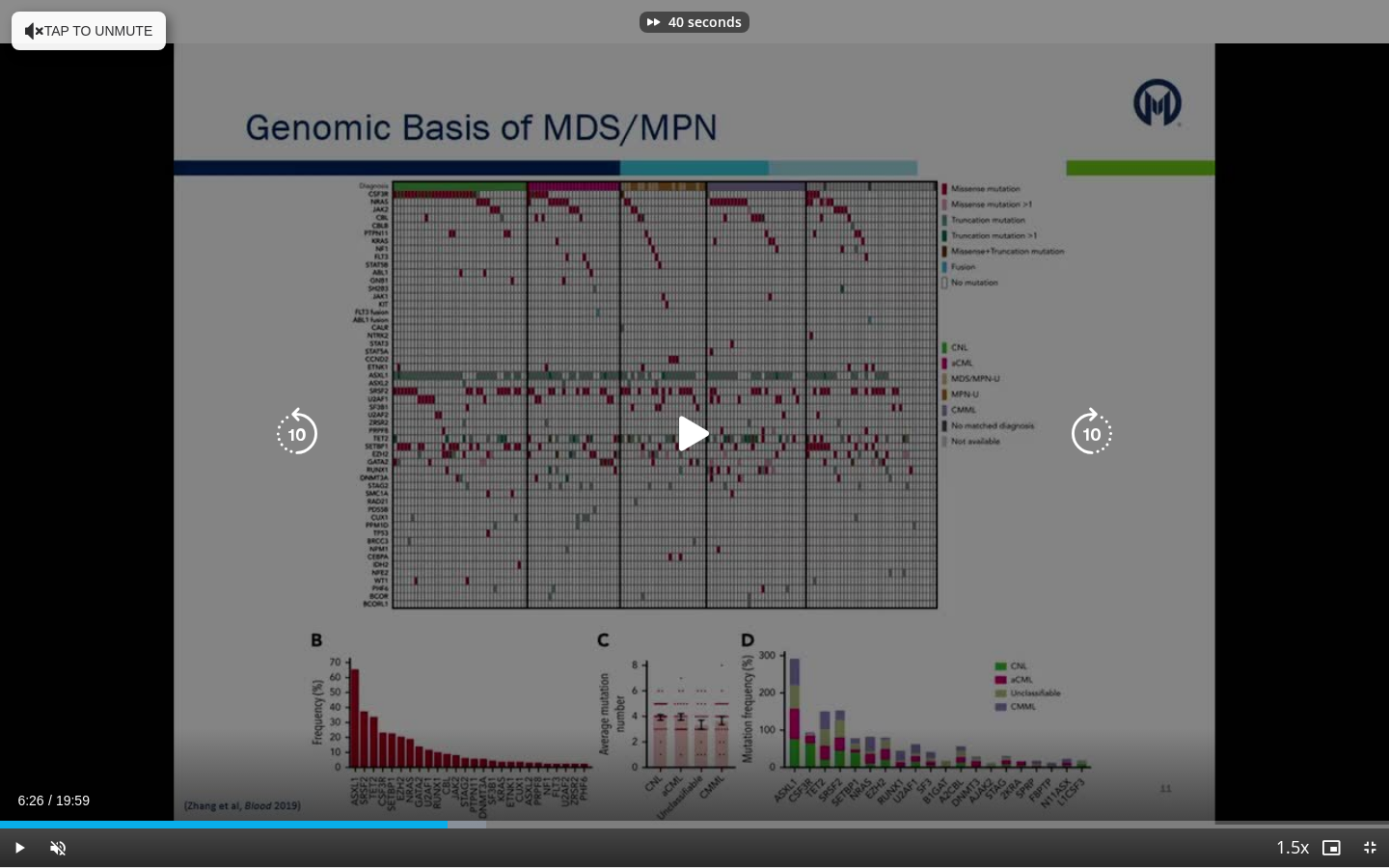 click at bounding box center (1092, 434) 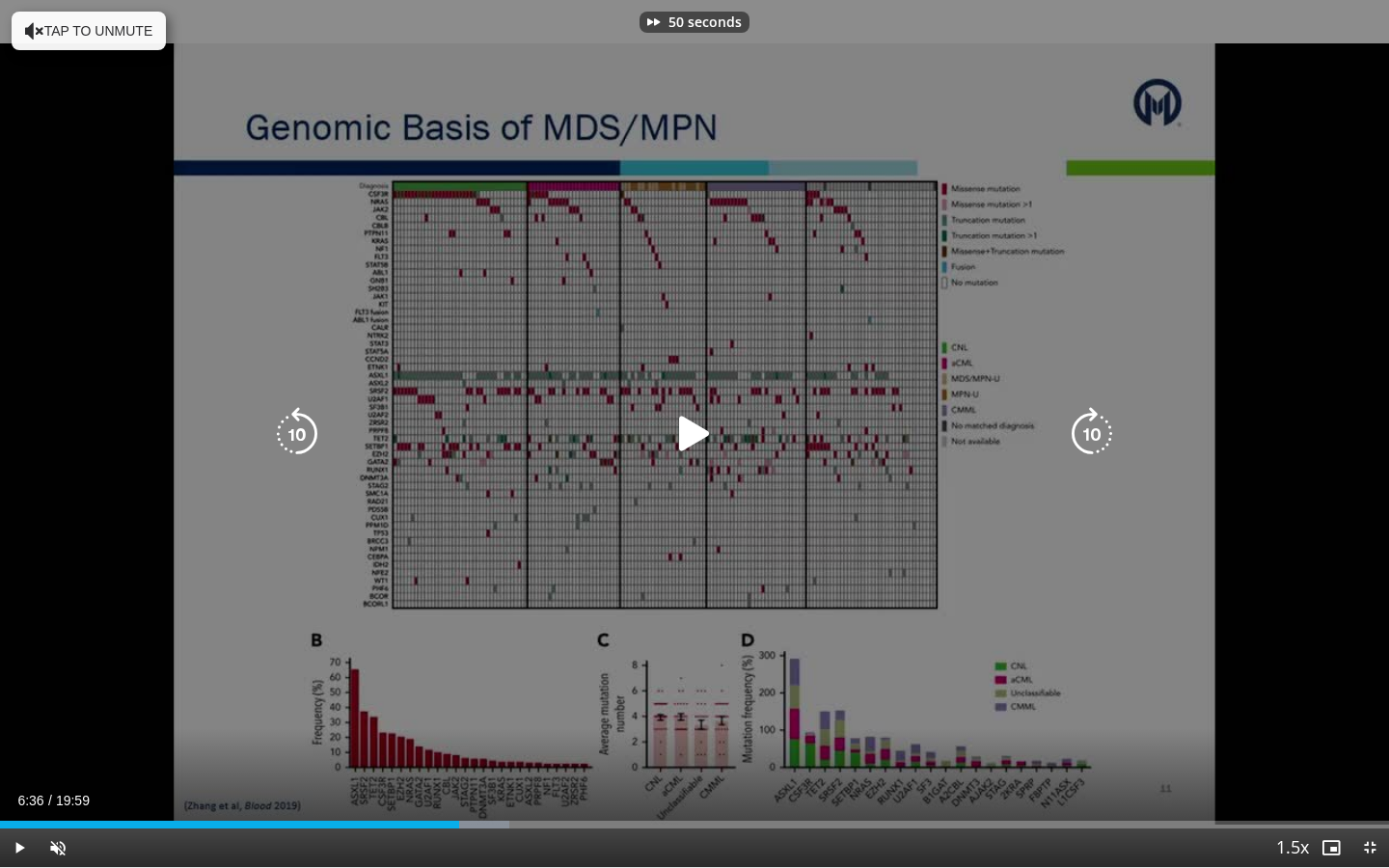 click at bounding box center [1092, 434] 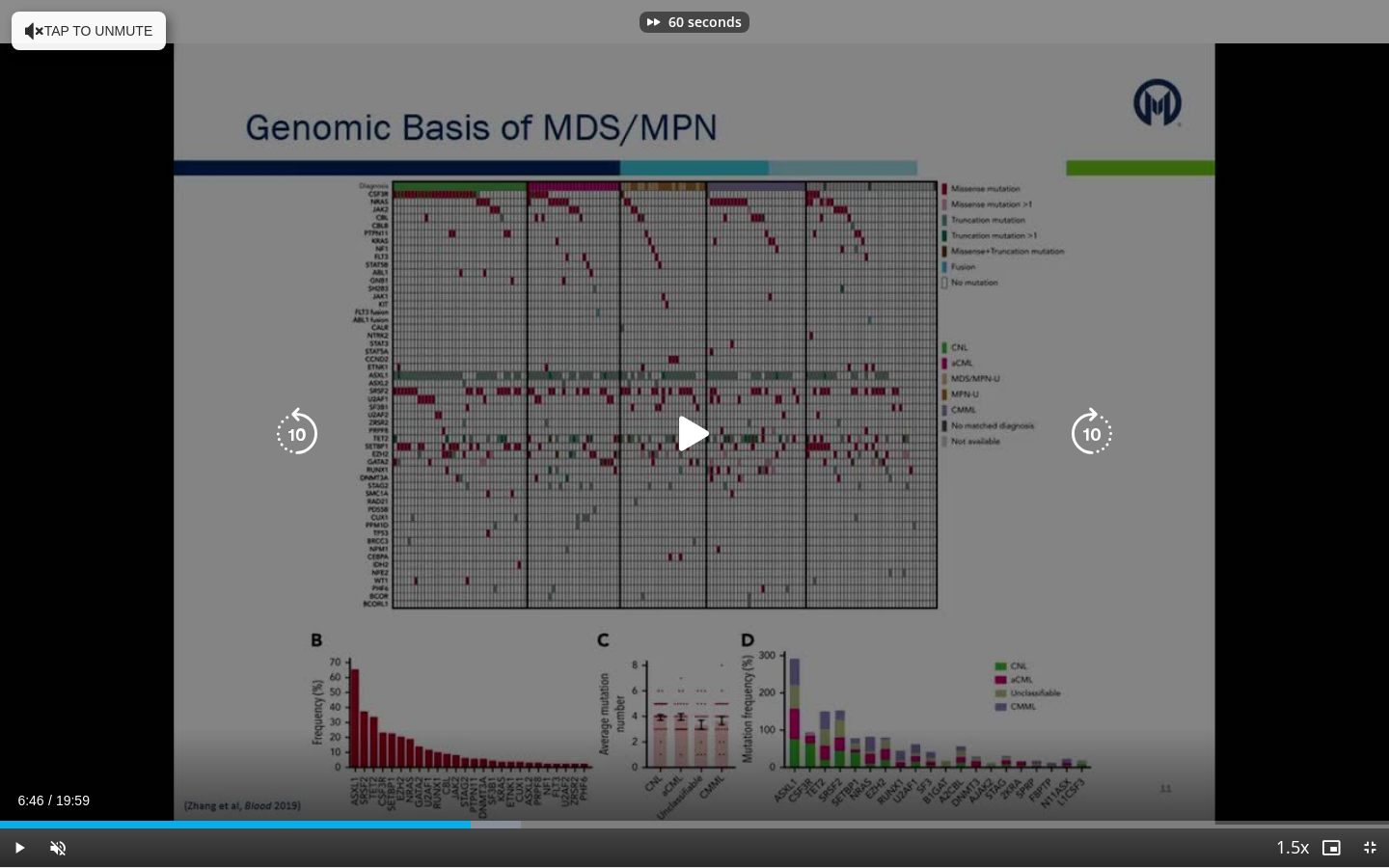click at bounding box center [1092, 434] 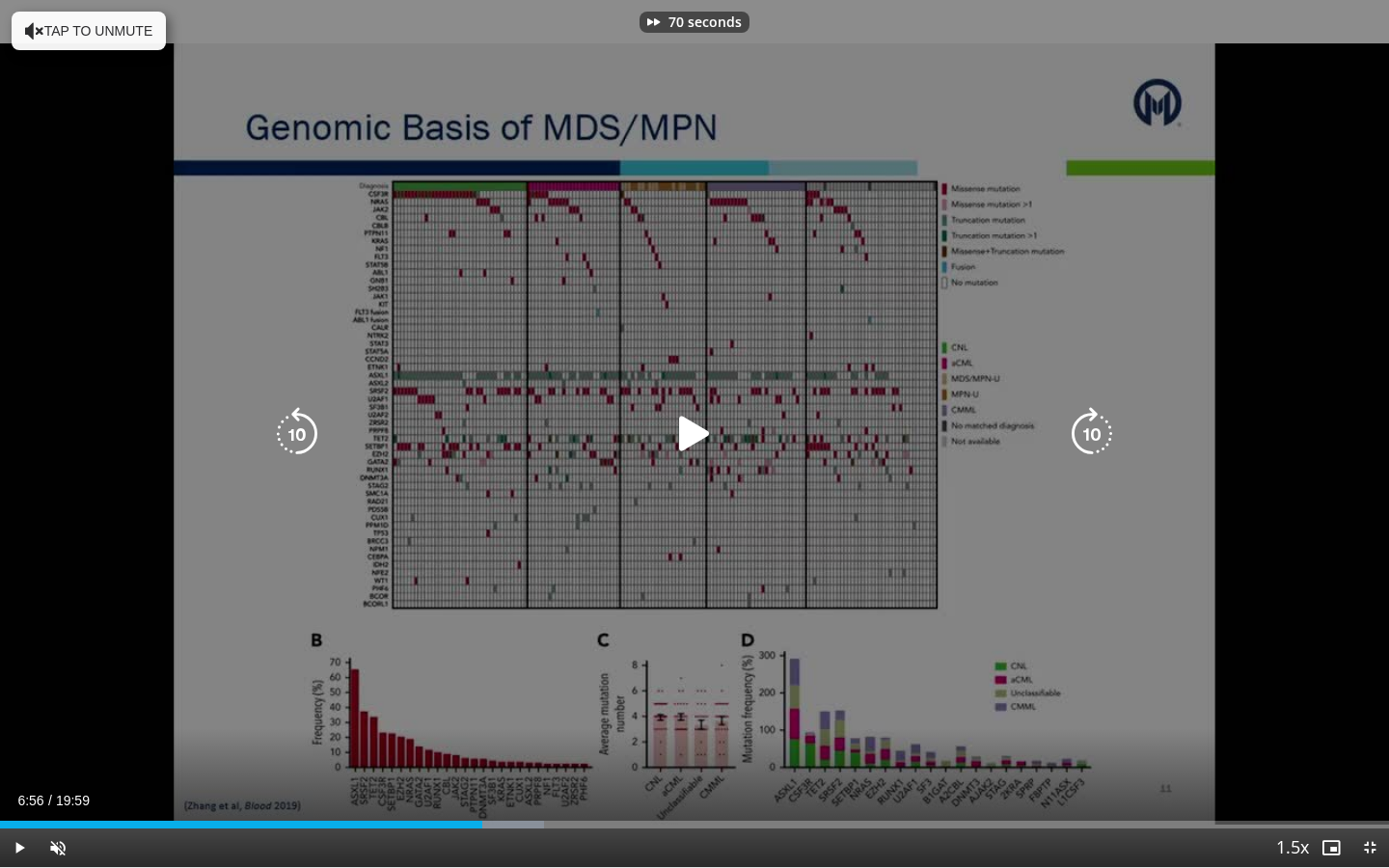 click at bounding box center [1092, 434] 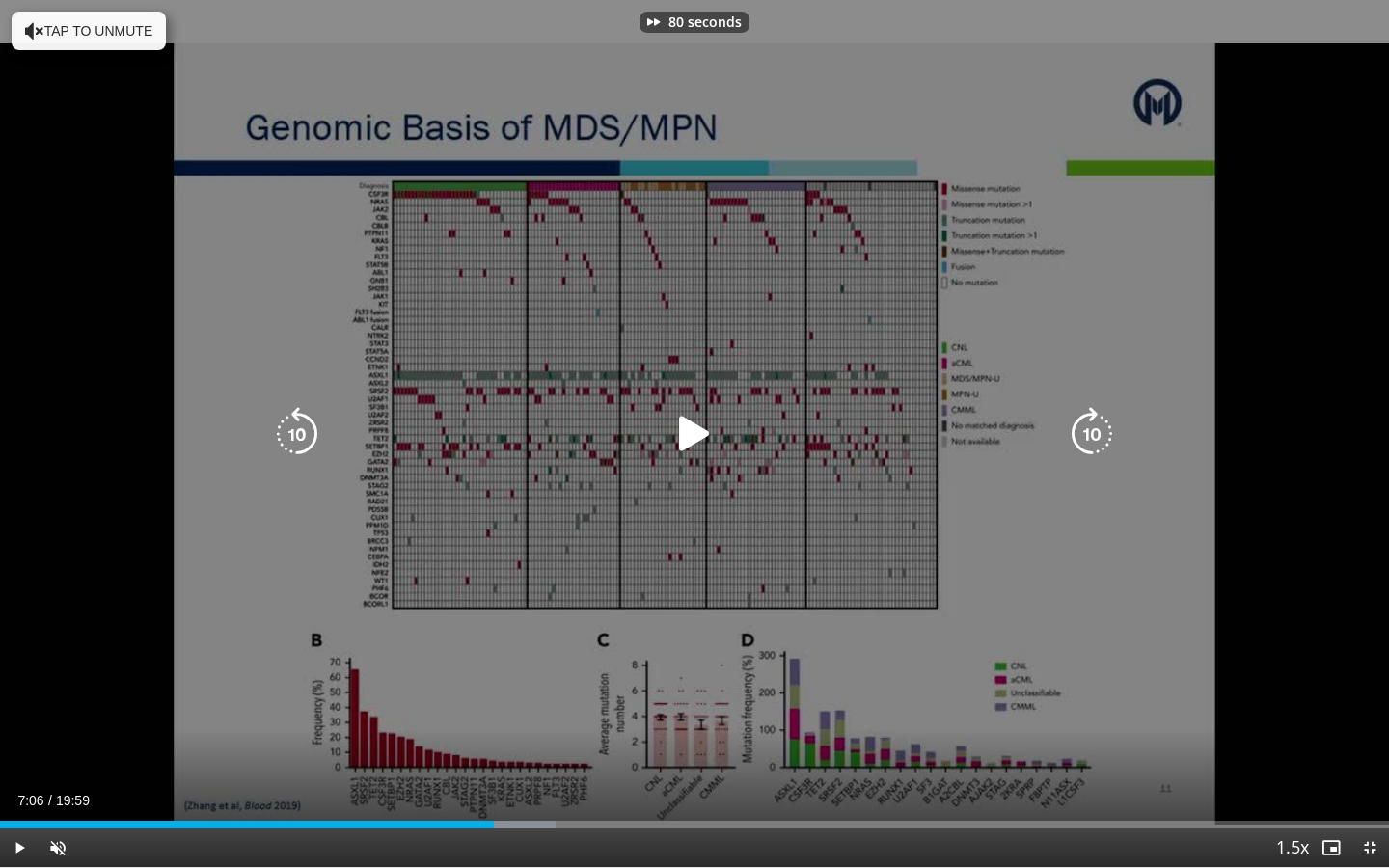click at bounding box center (1092, 434) 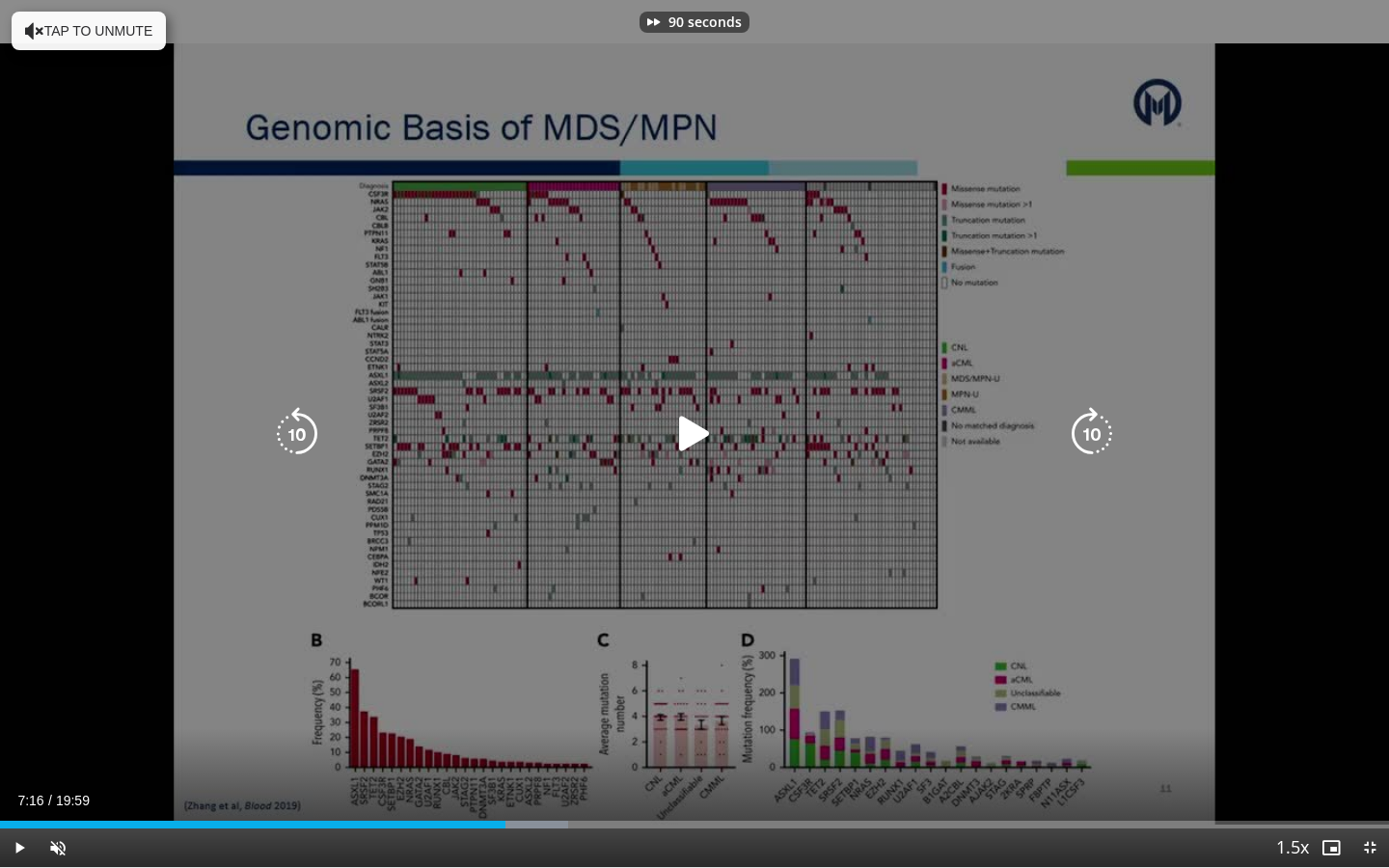 click at bounding box center (1092, 434) 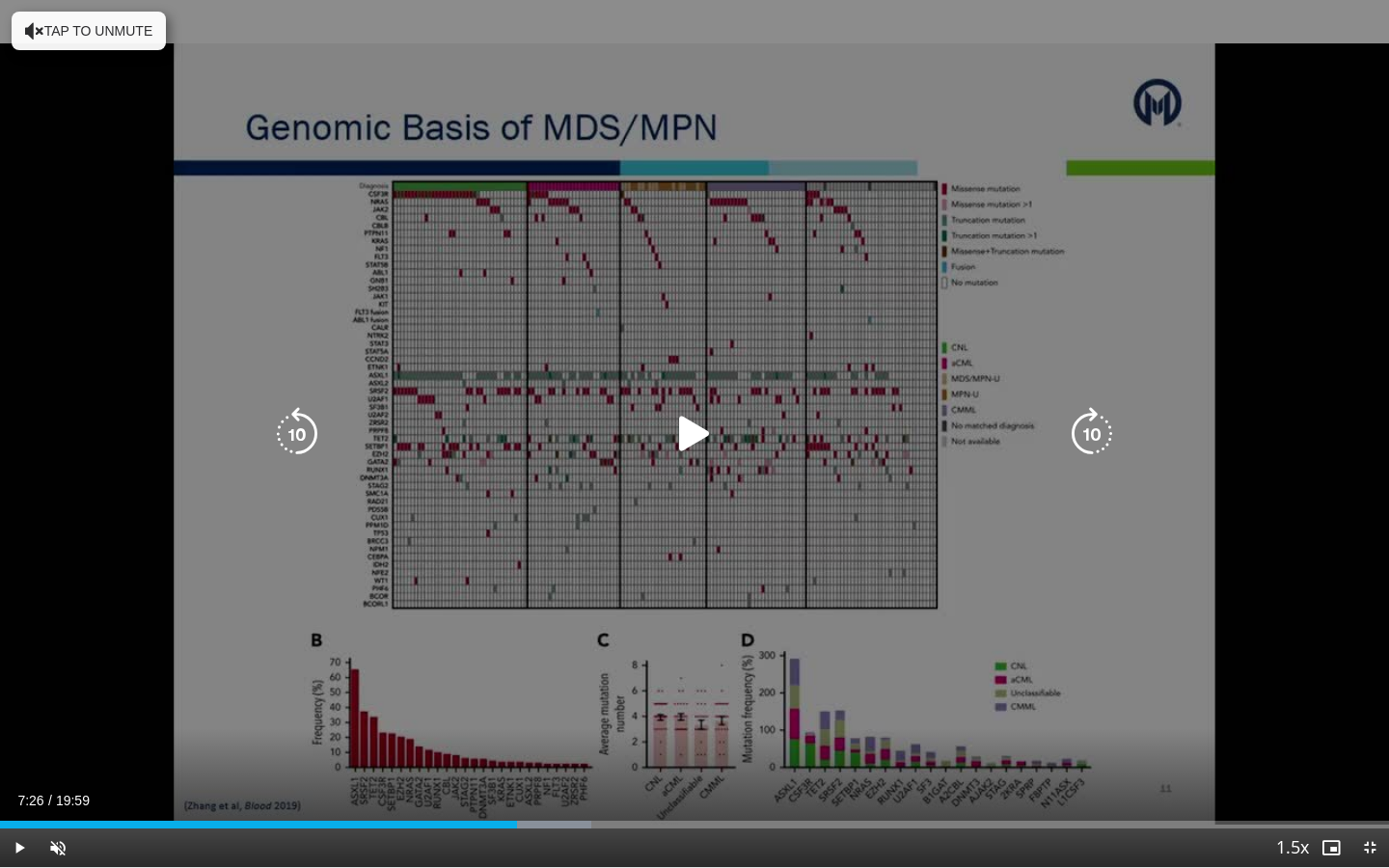 click at bounding box center [694, 434] 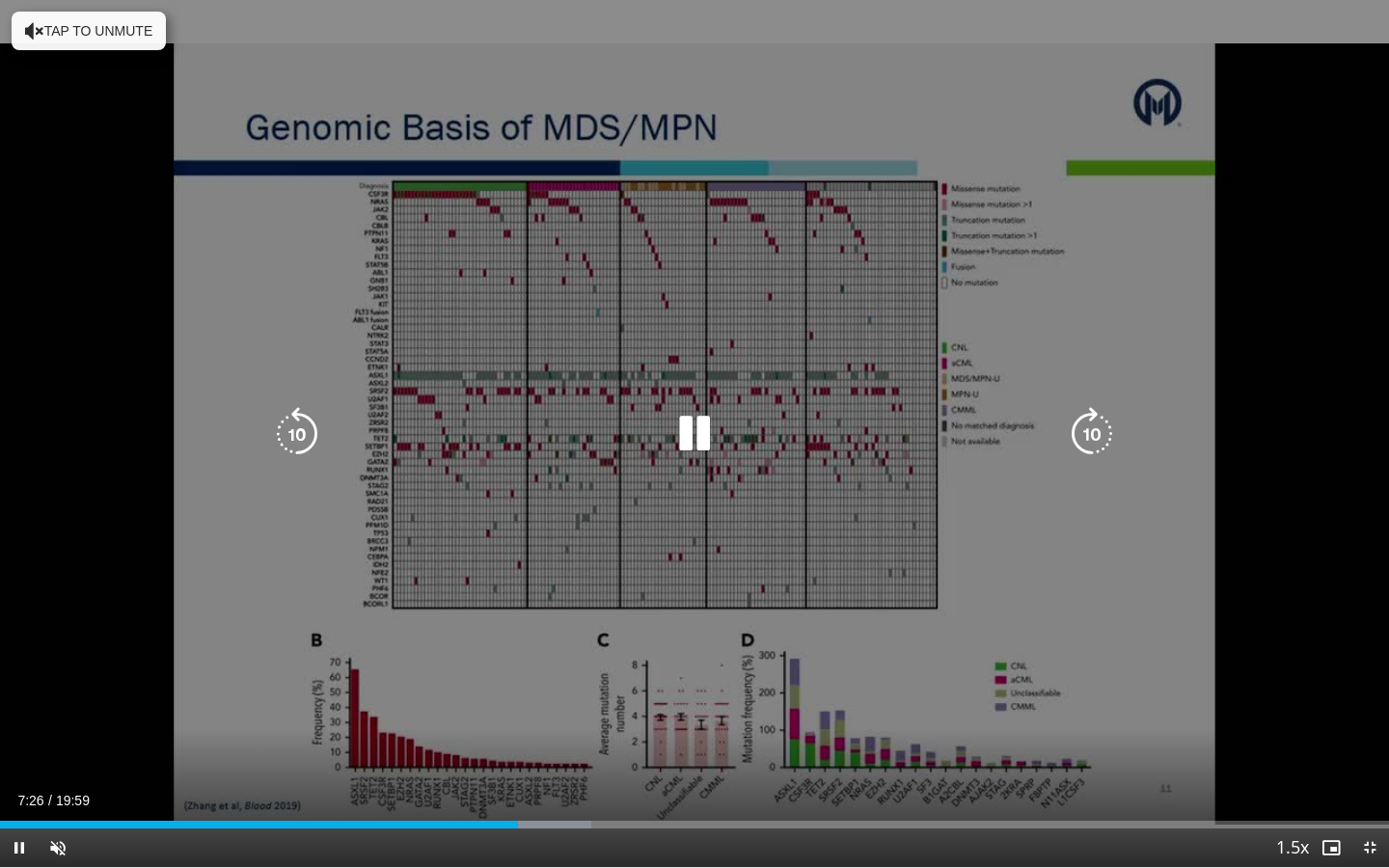 click at bounding box center [1092, 434] 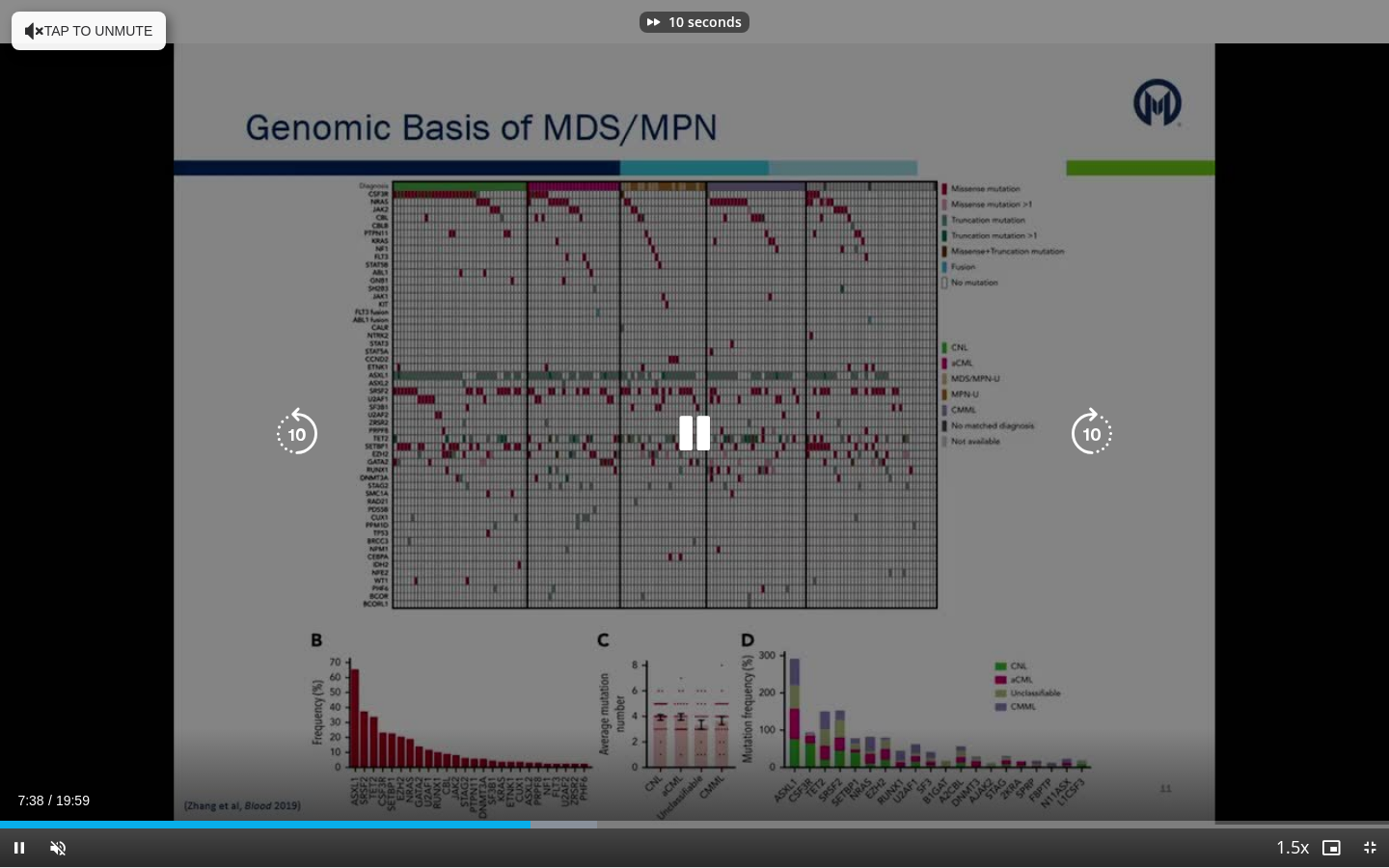 click at bounding box center [1092, 434] 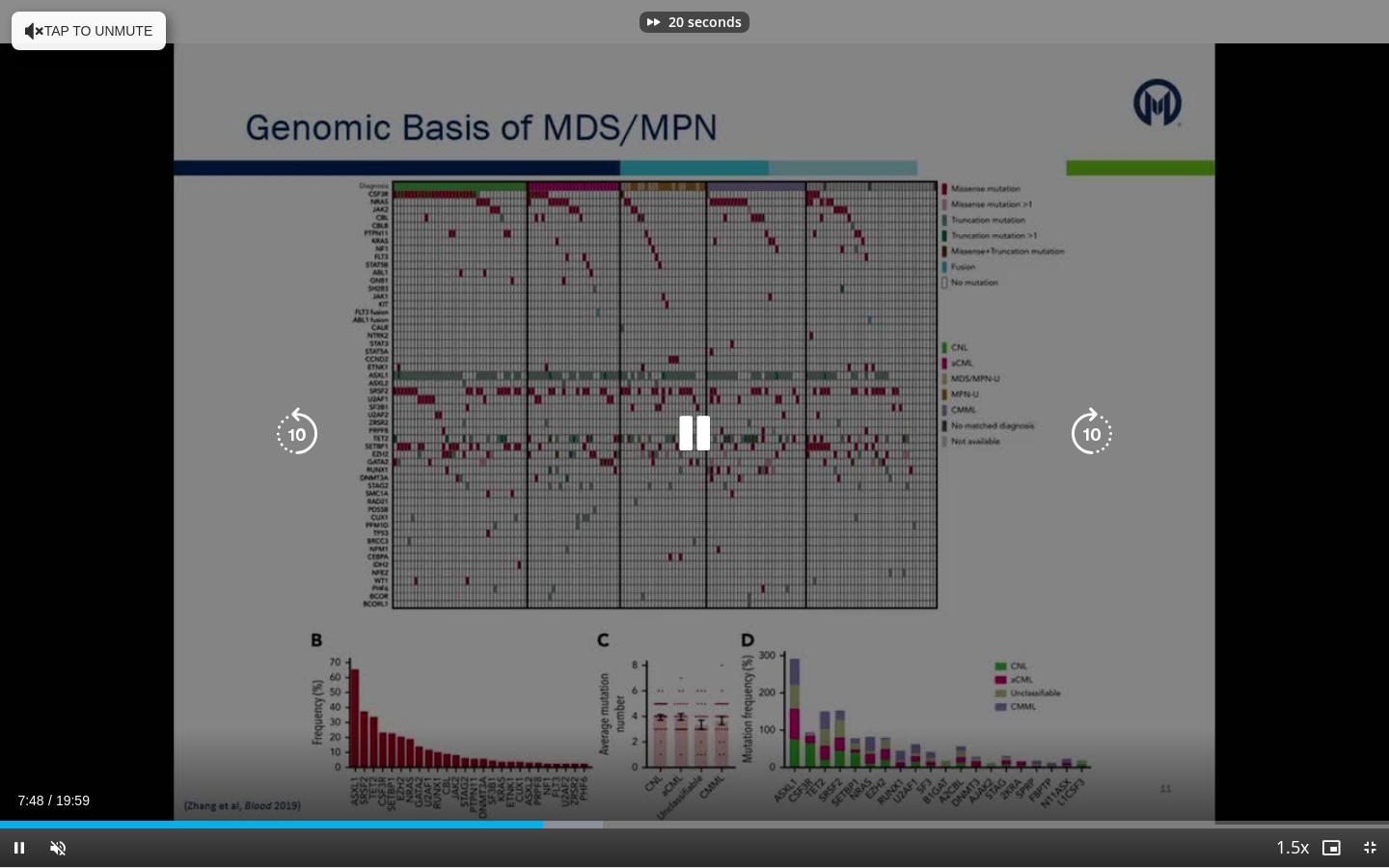 click at bounding box center [1092, 434] 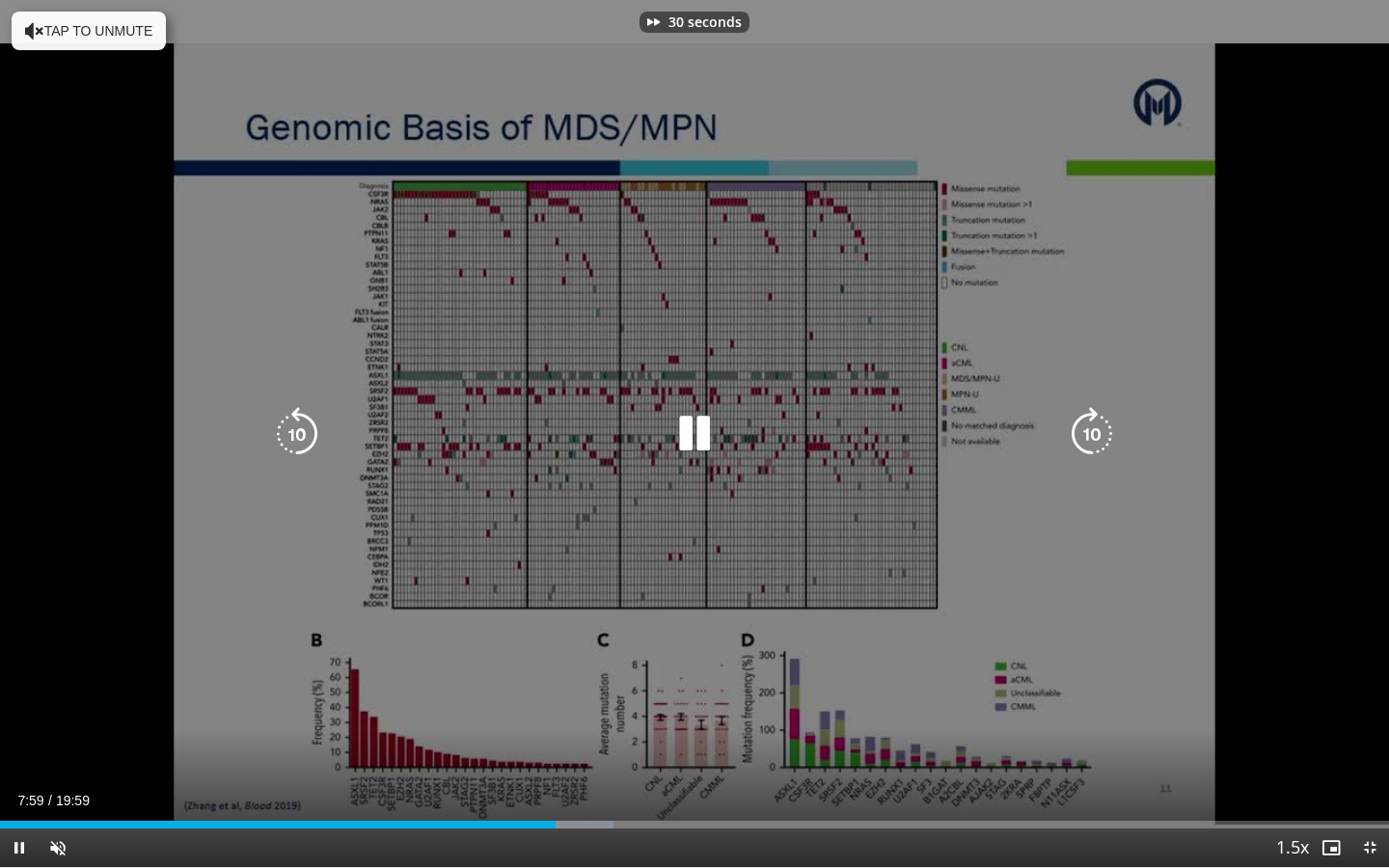 click at bounding box center [1092, 434] 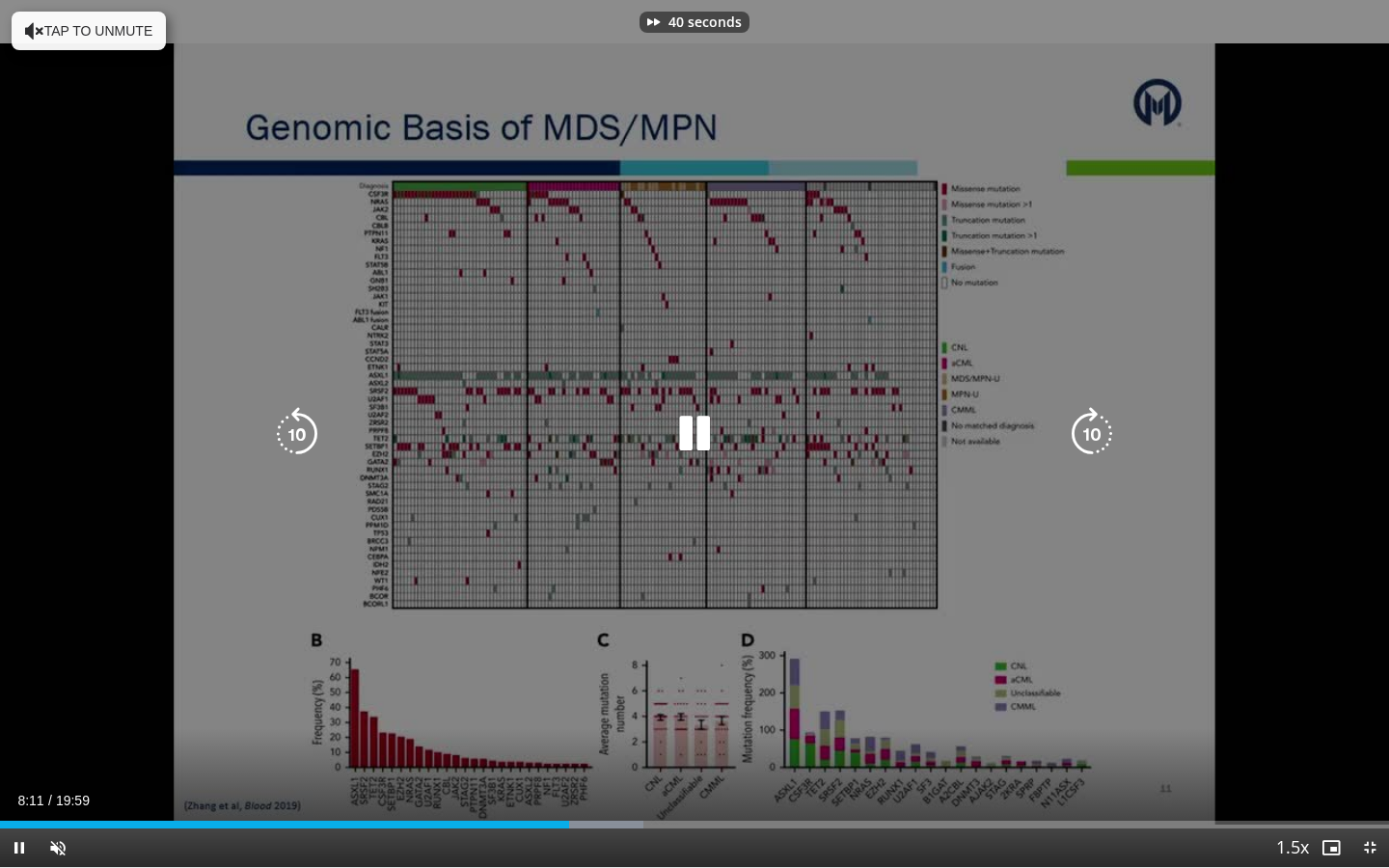 click at bounding box center (1092, 434) 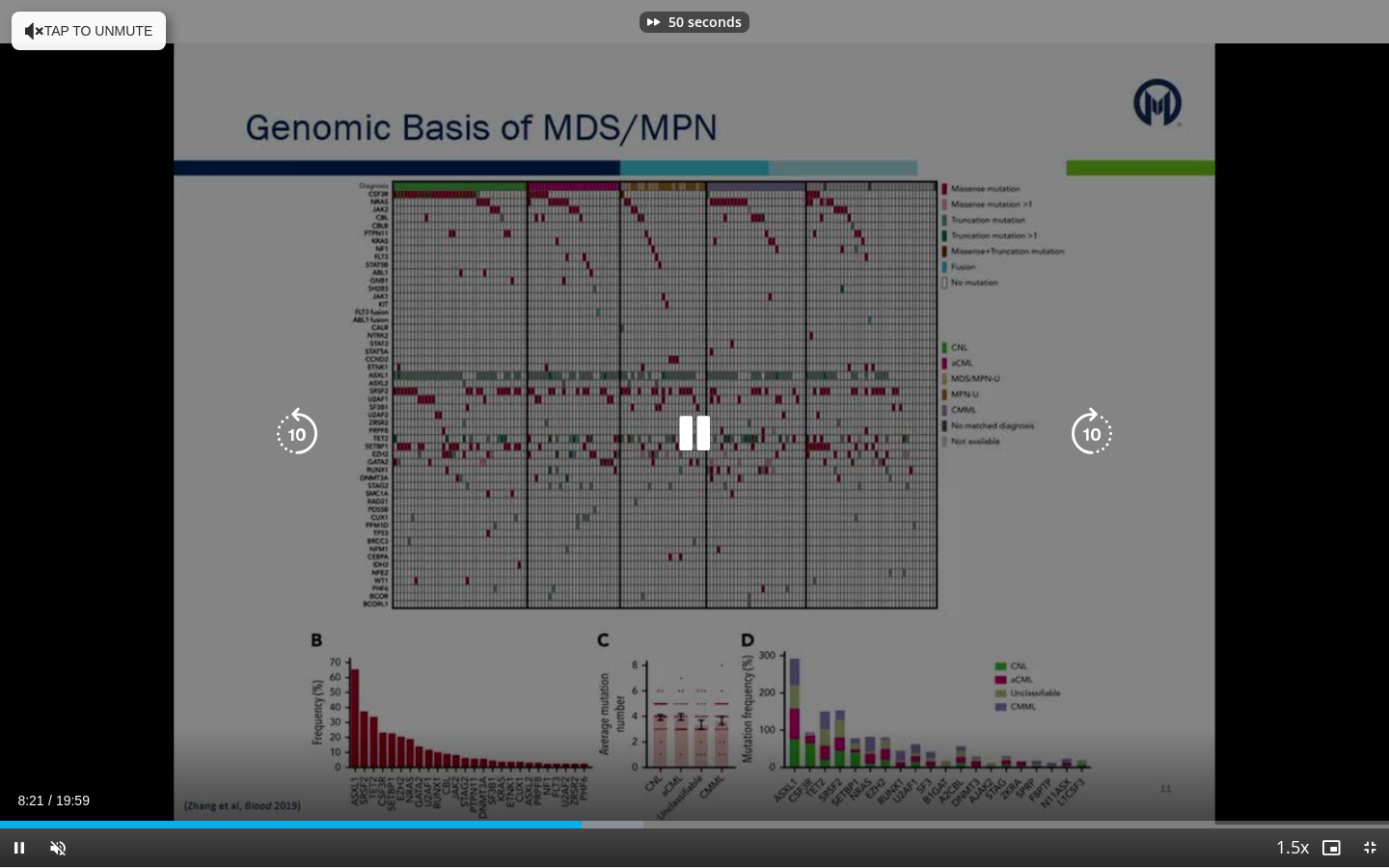 click at bounding box center (1092, 434) 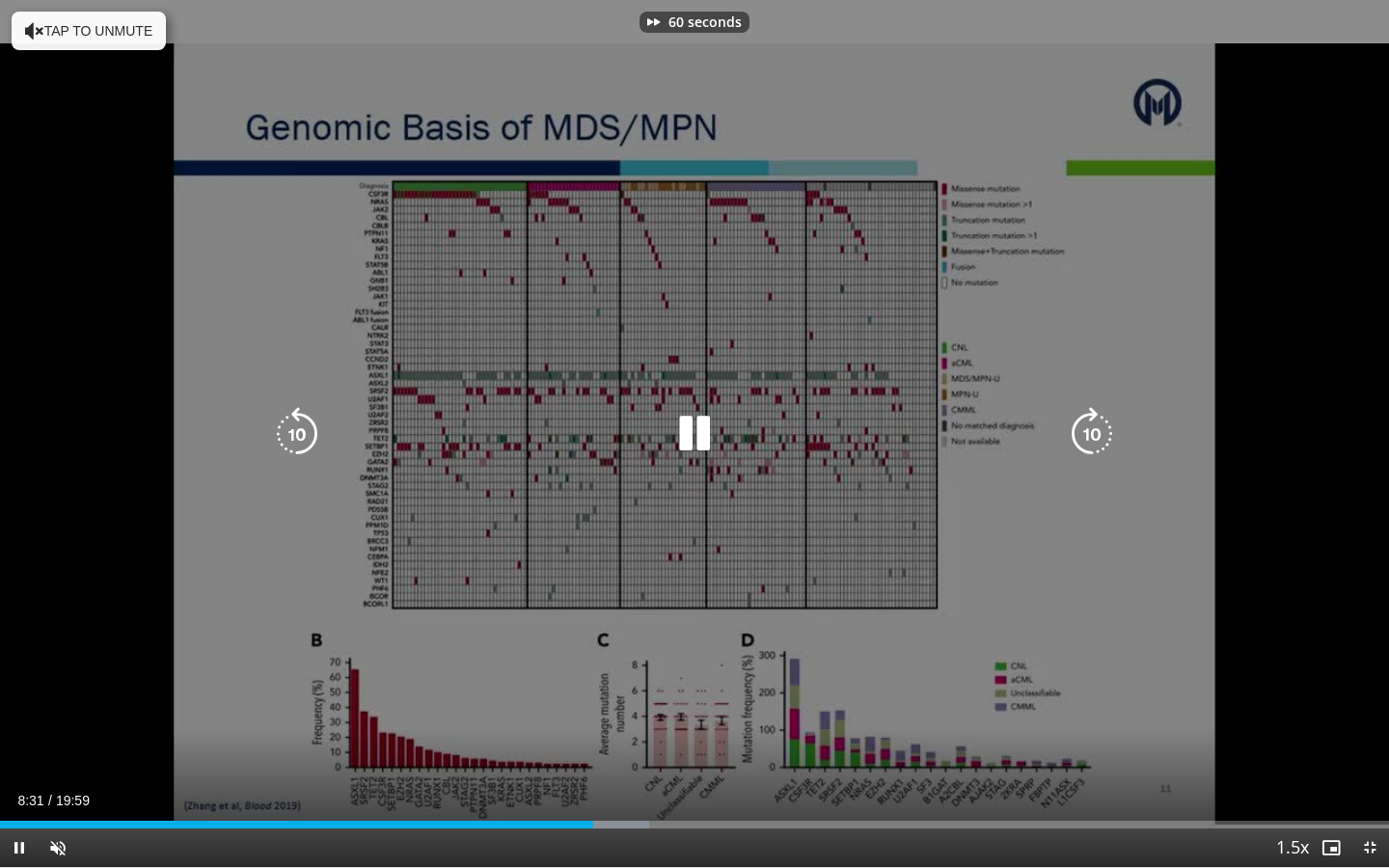 click at bounding box center [1092, 434] 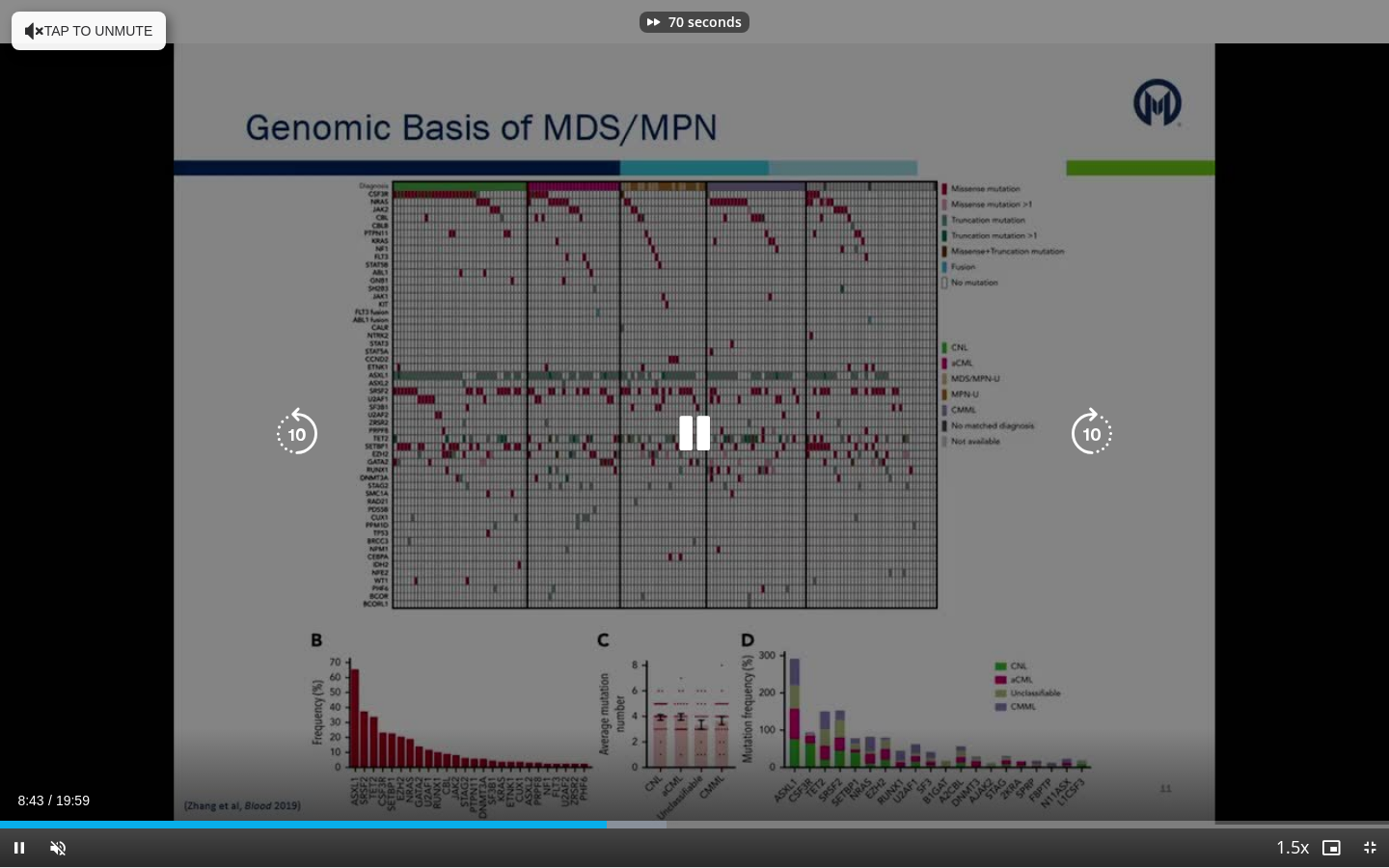 click at bounding box center (694, 434) 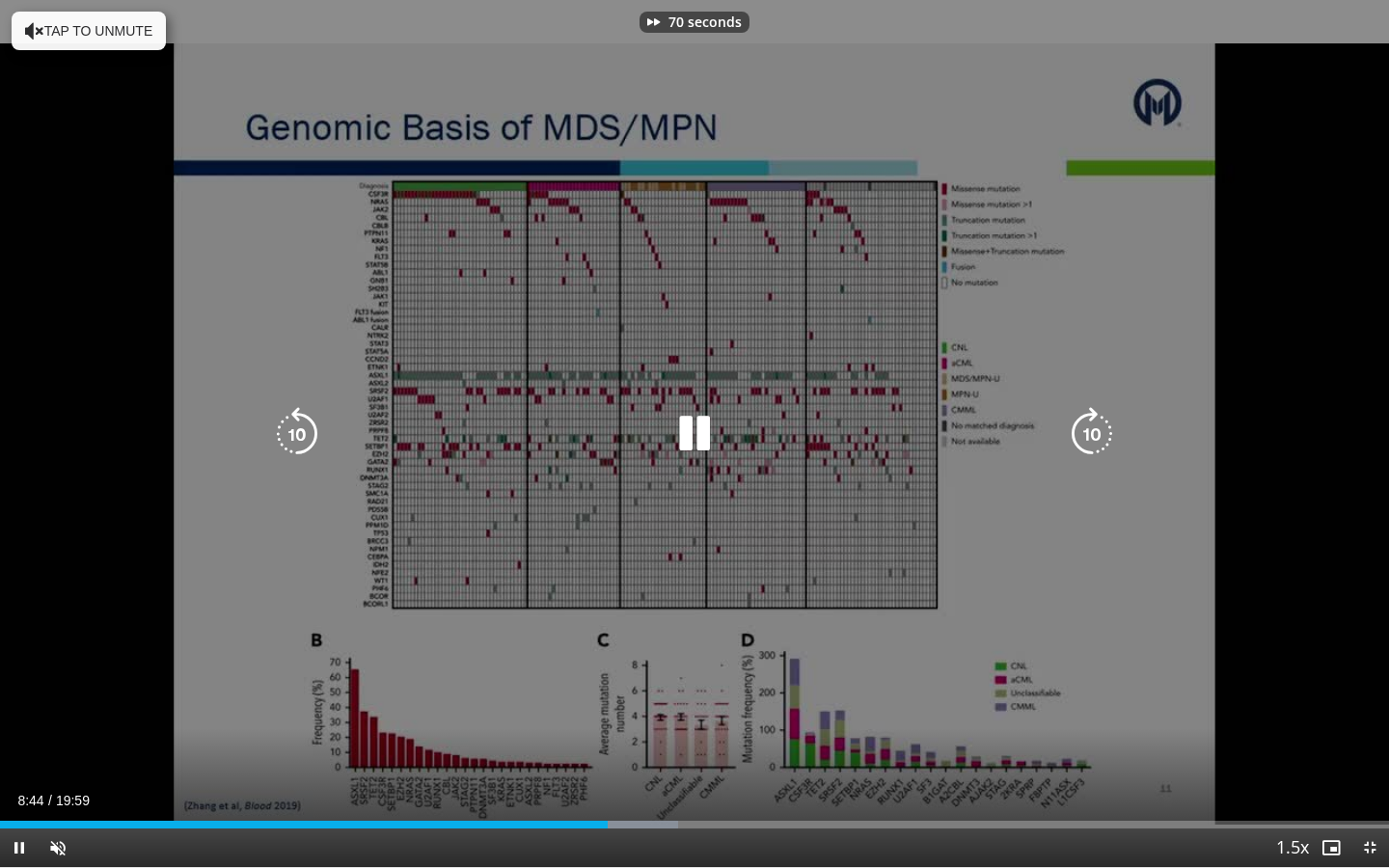 click at bounding box center [297, 434] 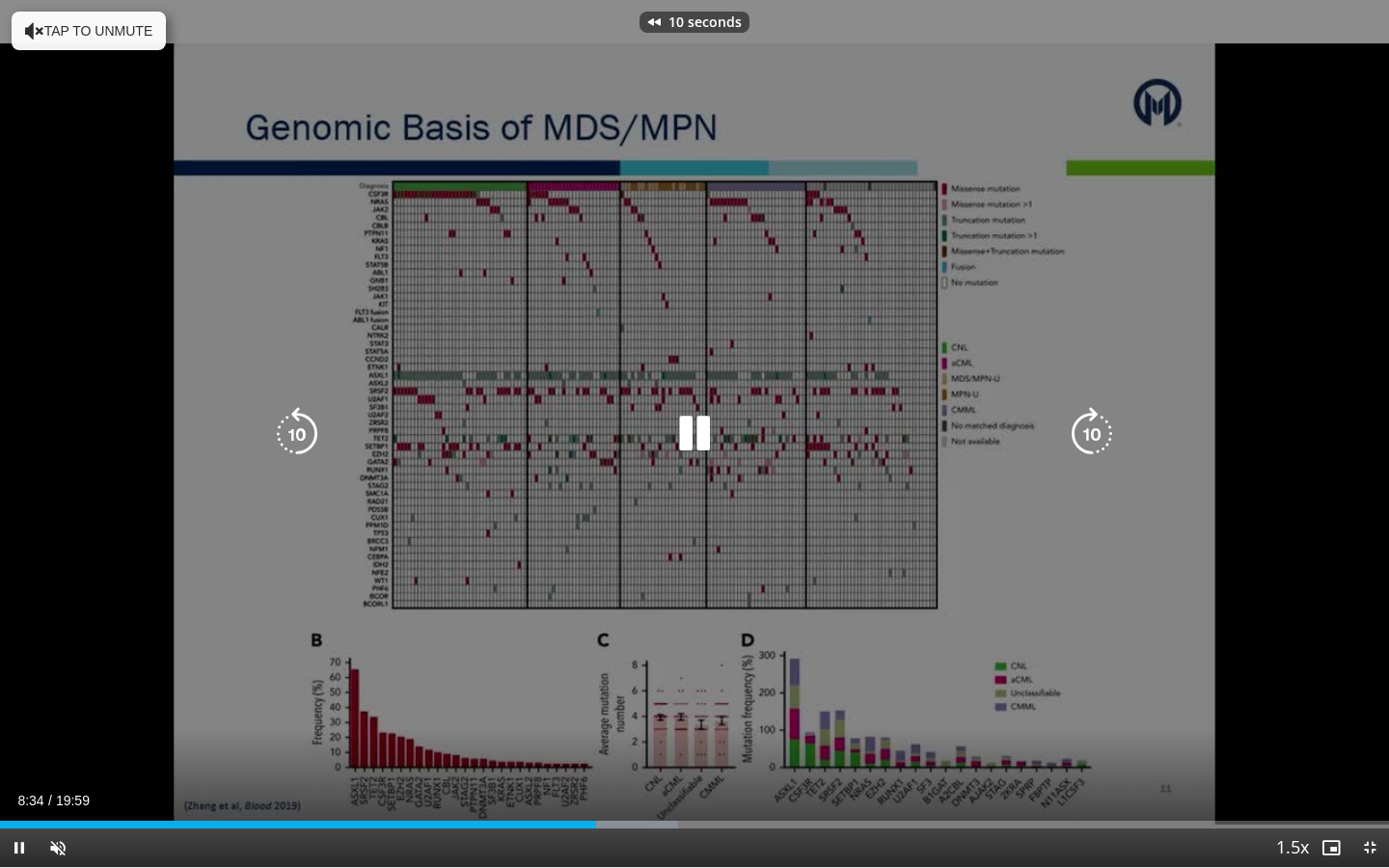 click at bounding box center (297, 434) 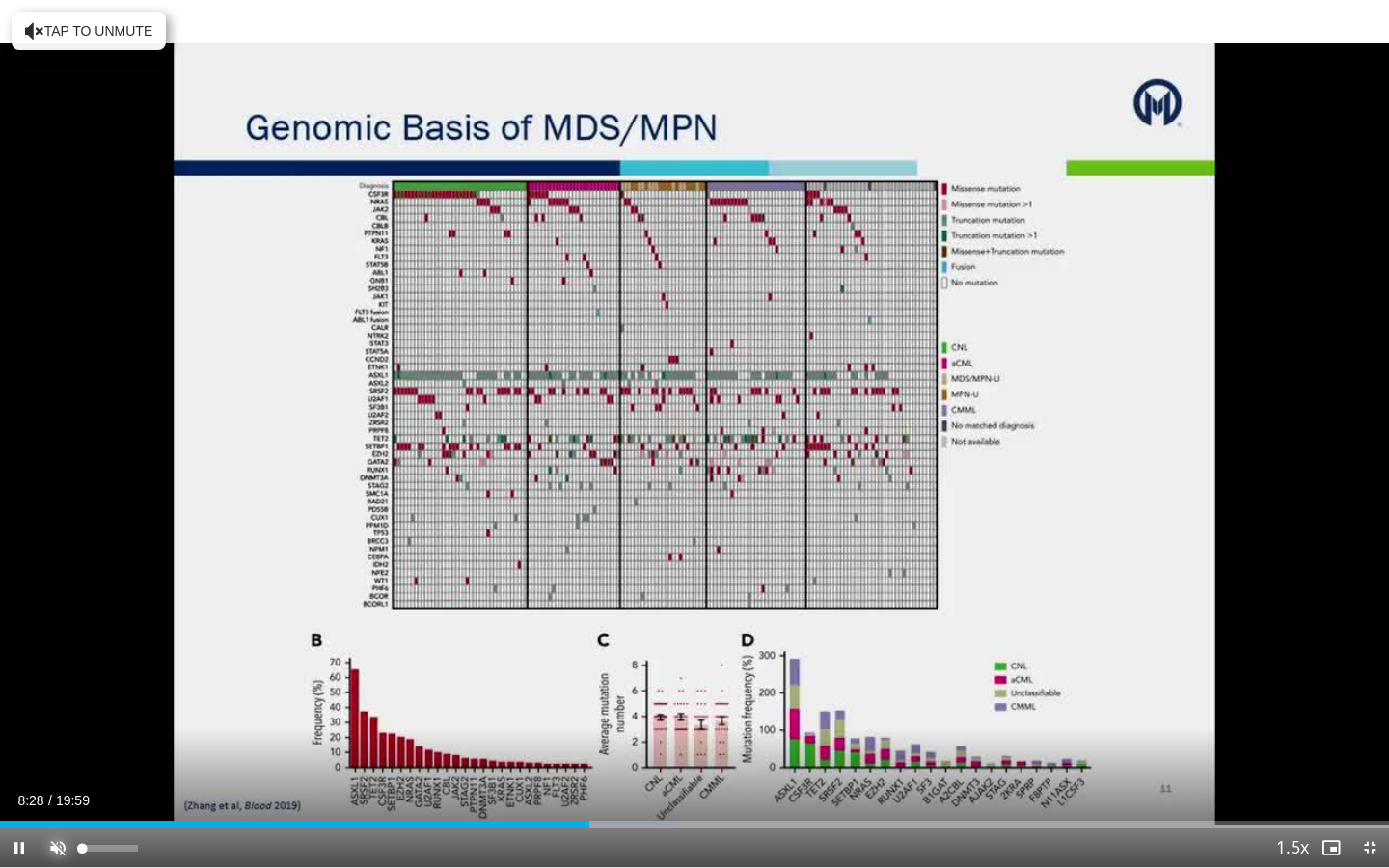 click at bounding box center (58, 848) 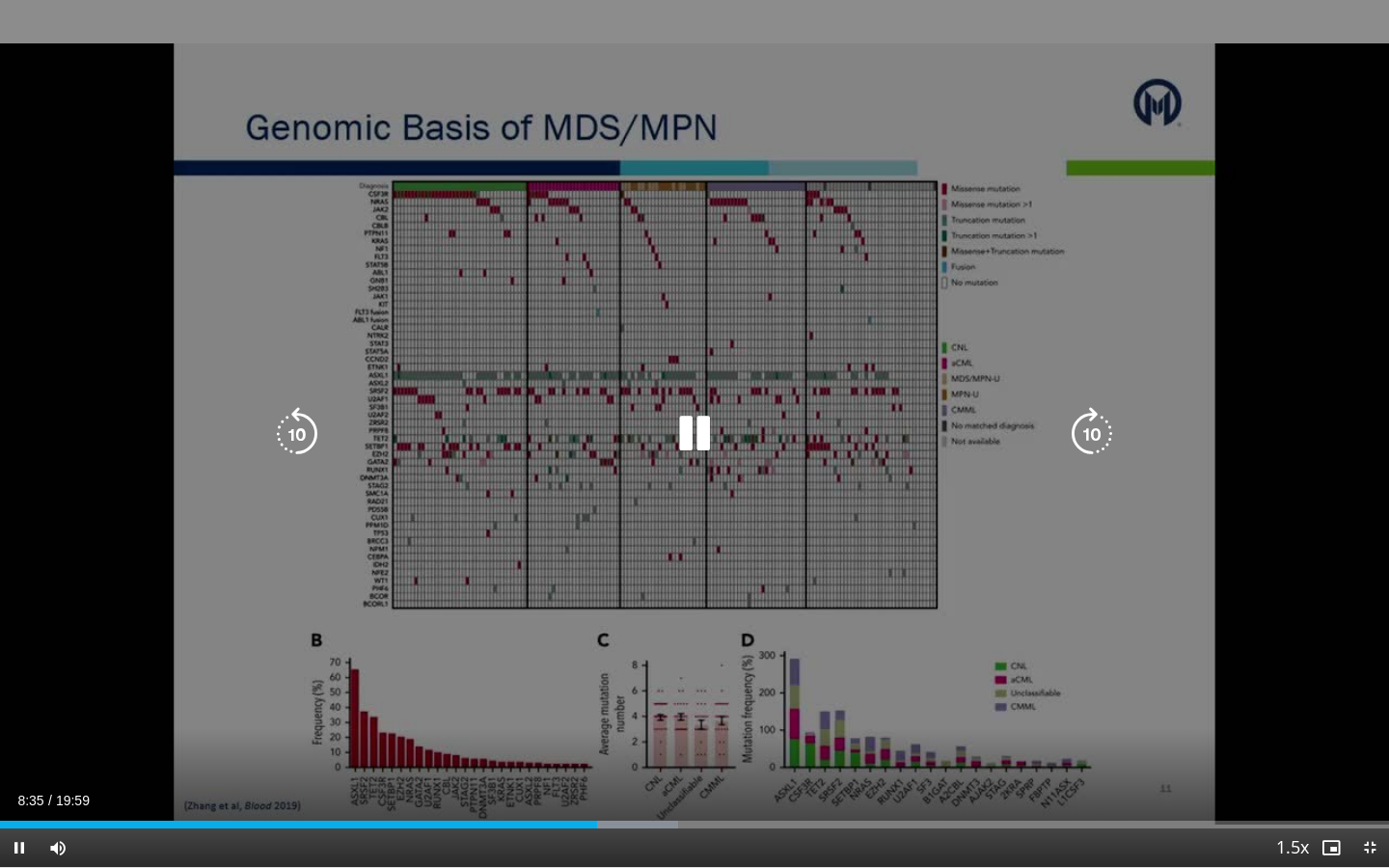 click at bounding box center [297, 434] 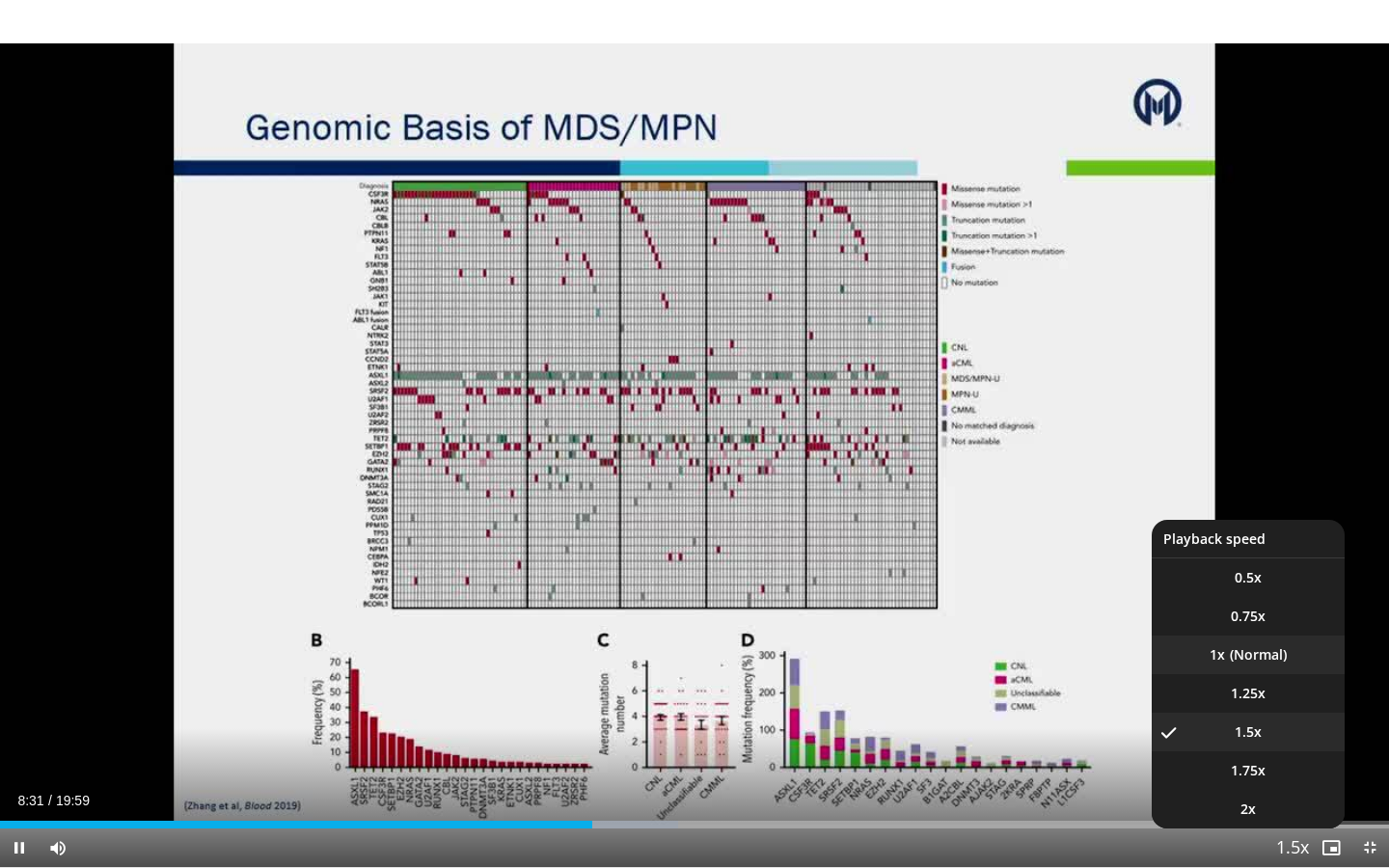click on "1x" at bounding box center (1248, 655) 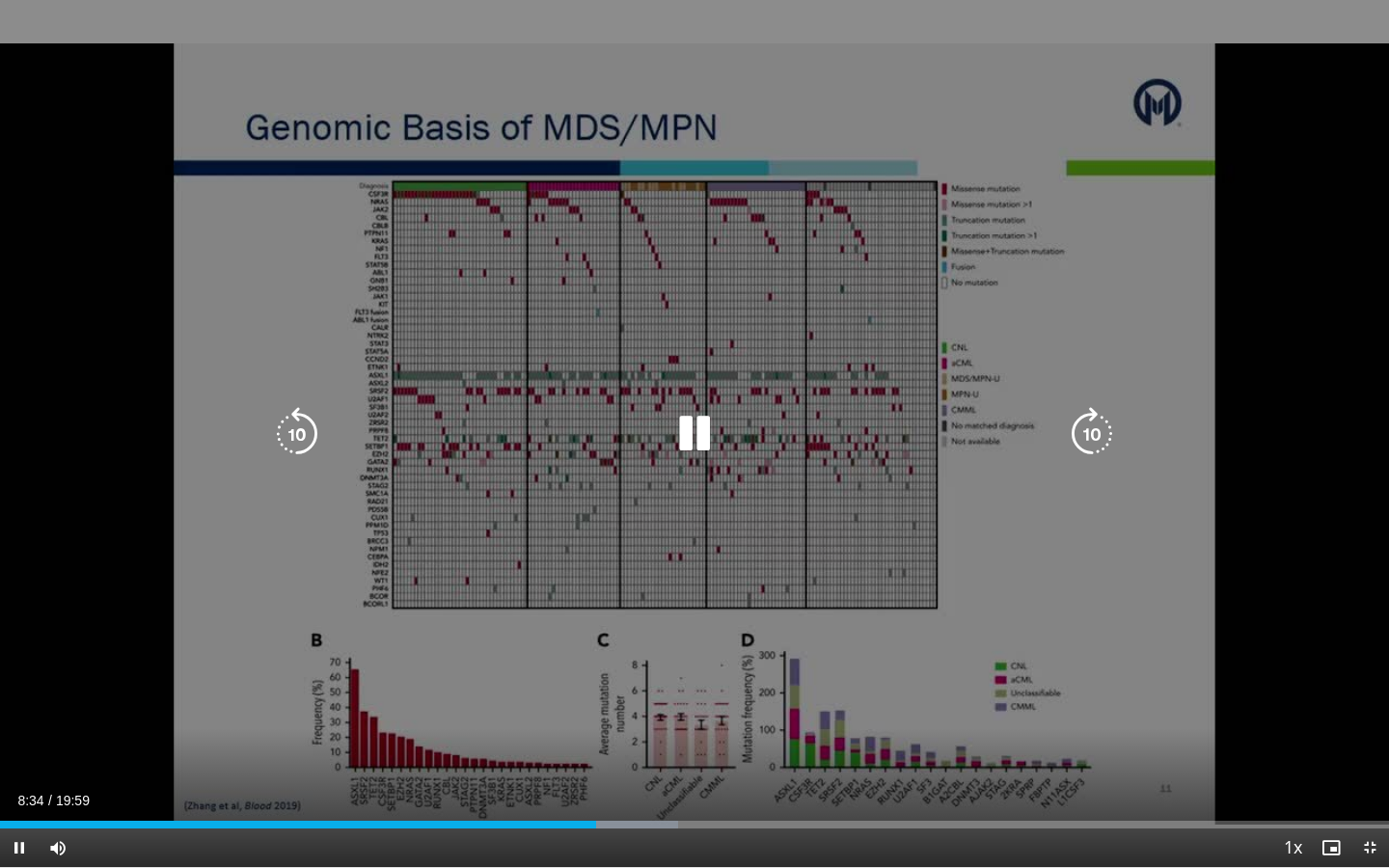 click at bounding box center [1092, 434] 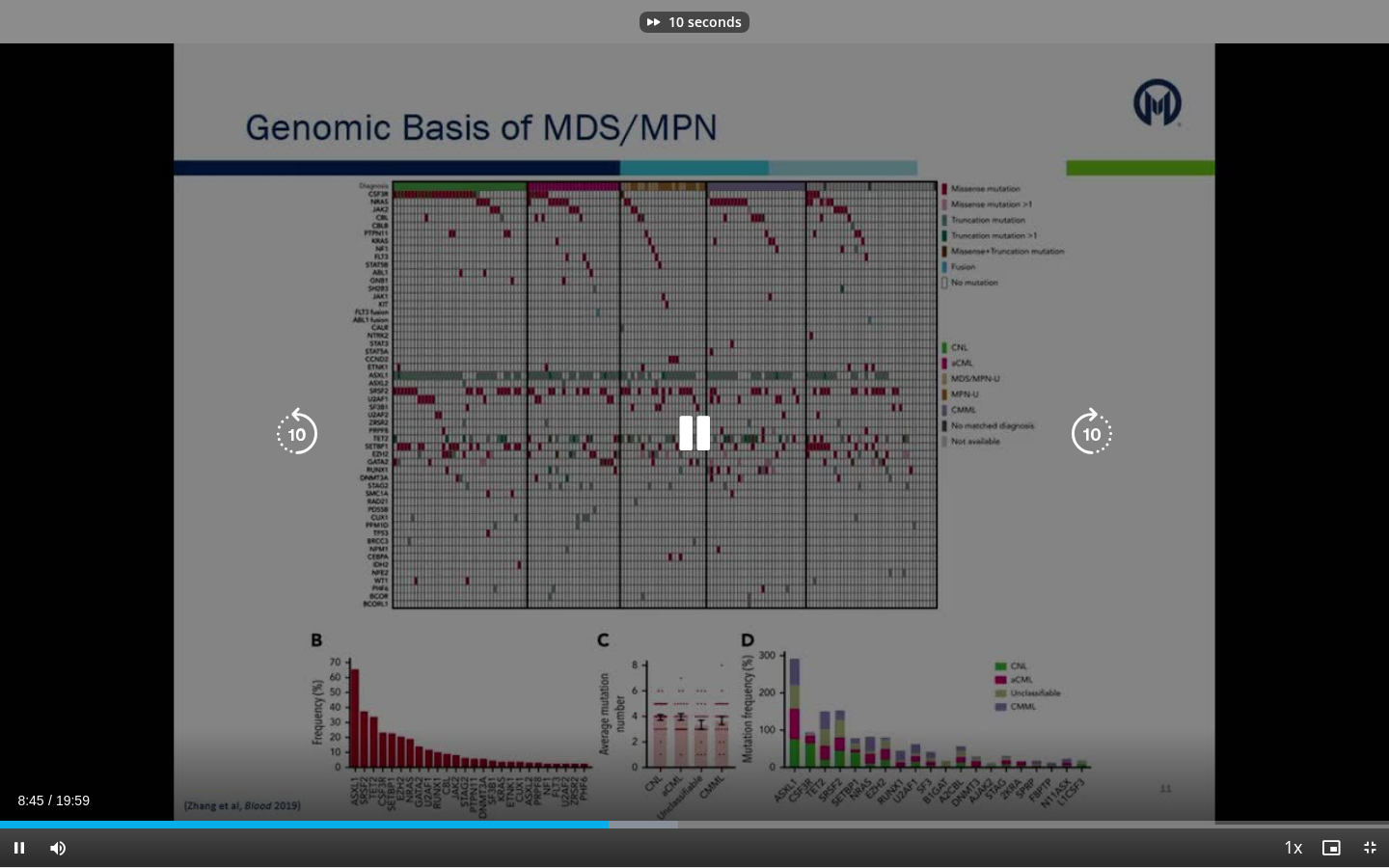 click at bounding box center (1092, 434) 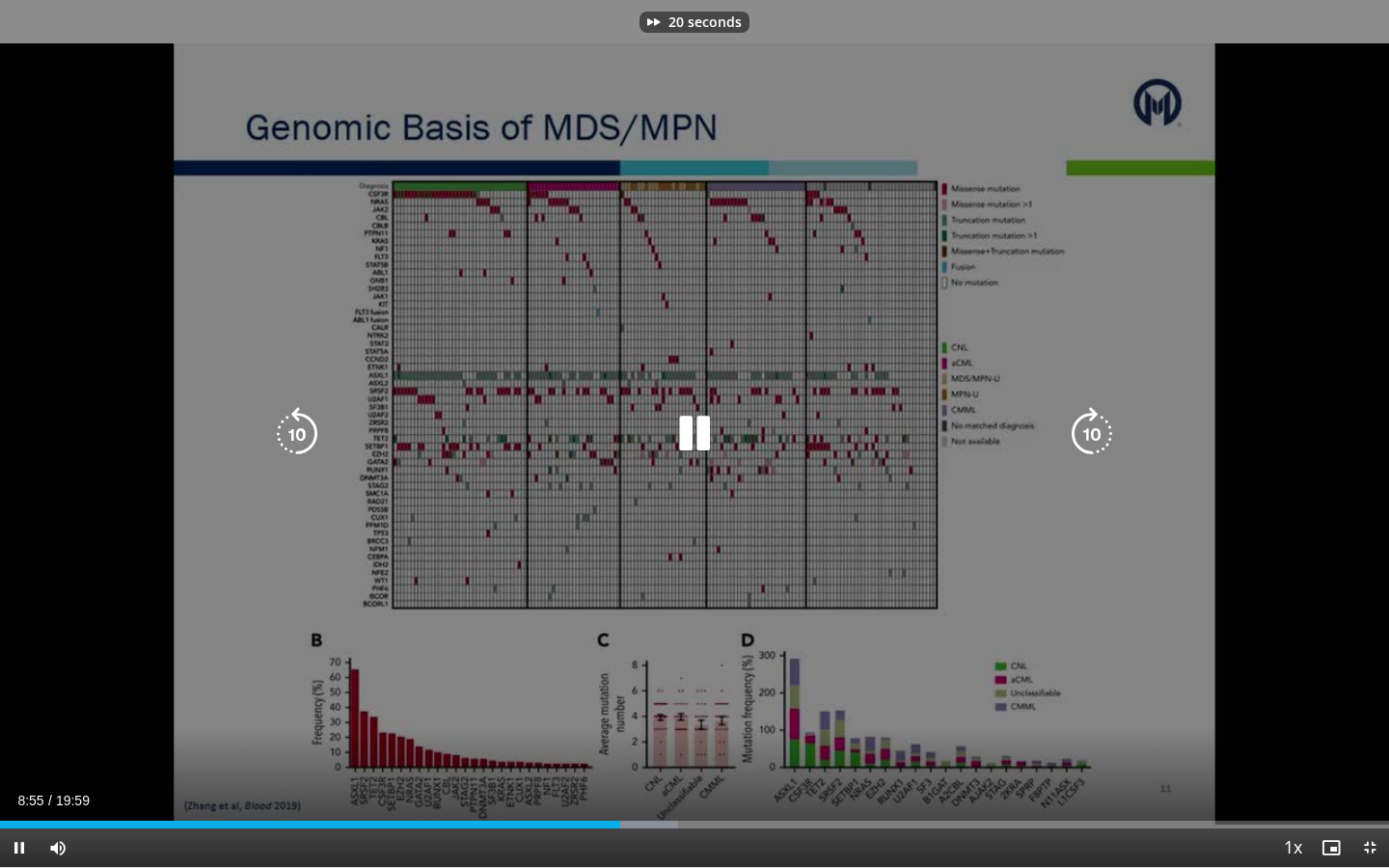 click at bounding box center [1092, 434] 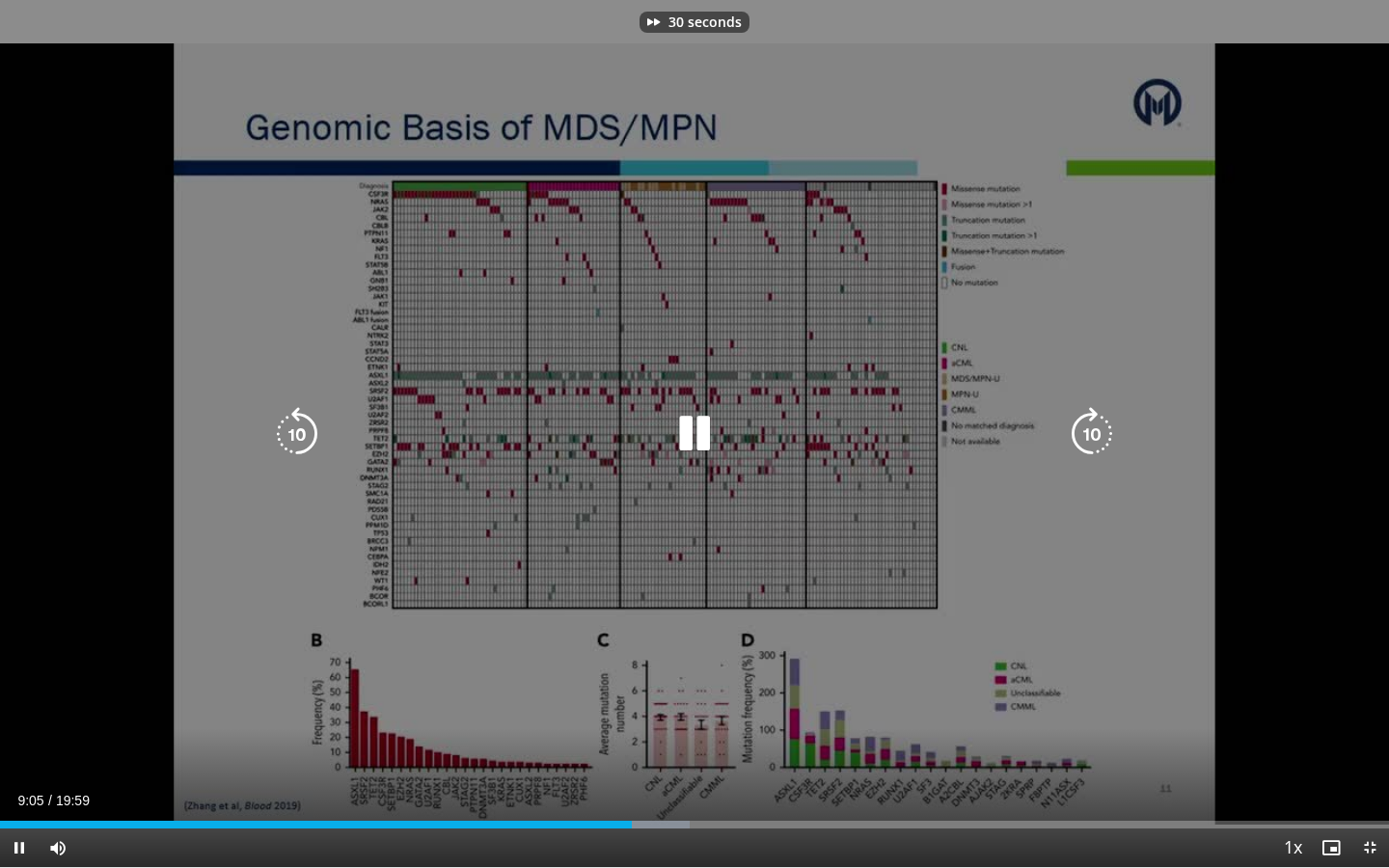 click at bounding box center [1092, 434] 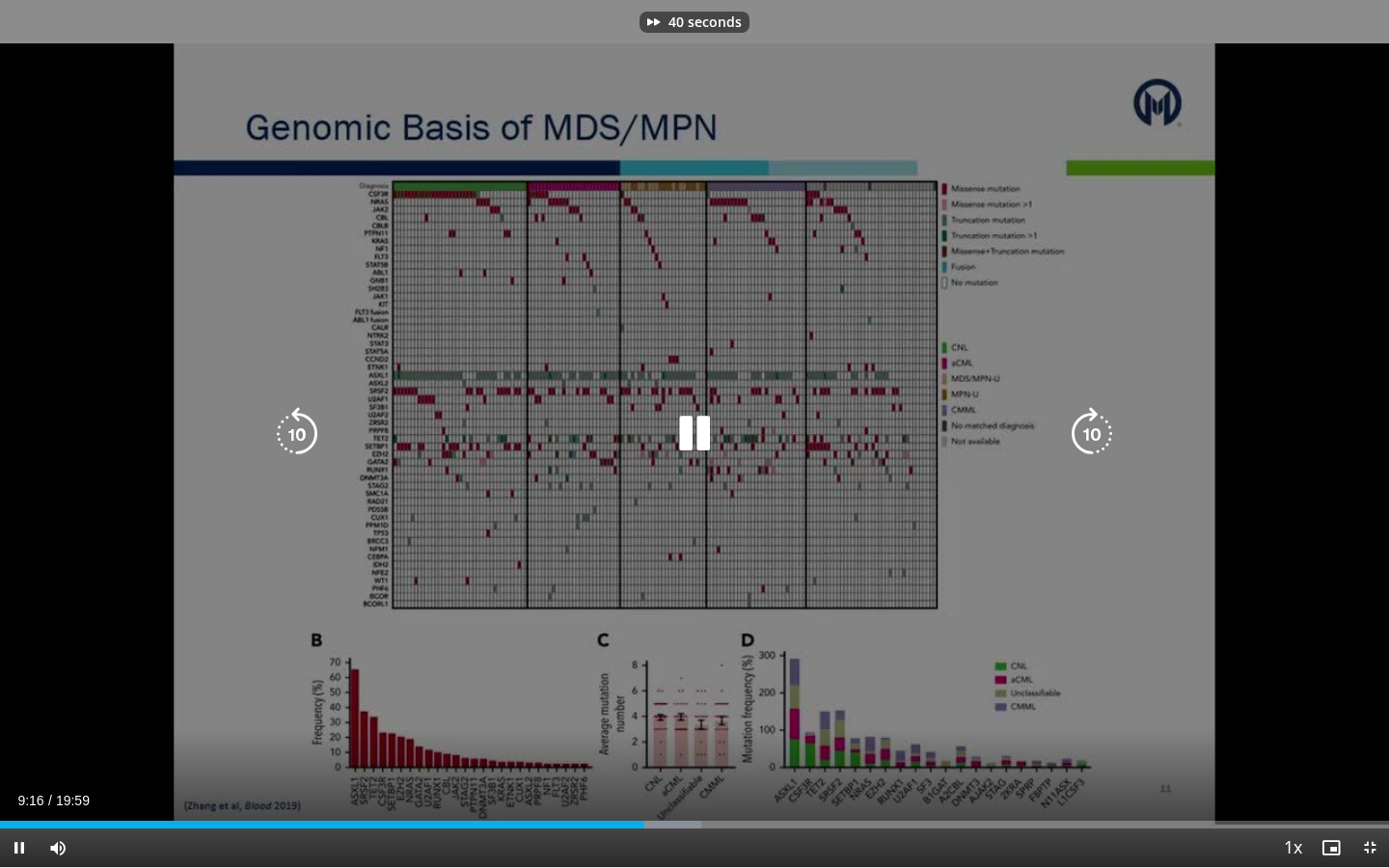 click at bounding box center [1092, 434] 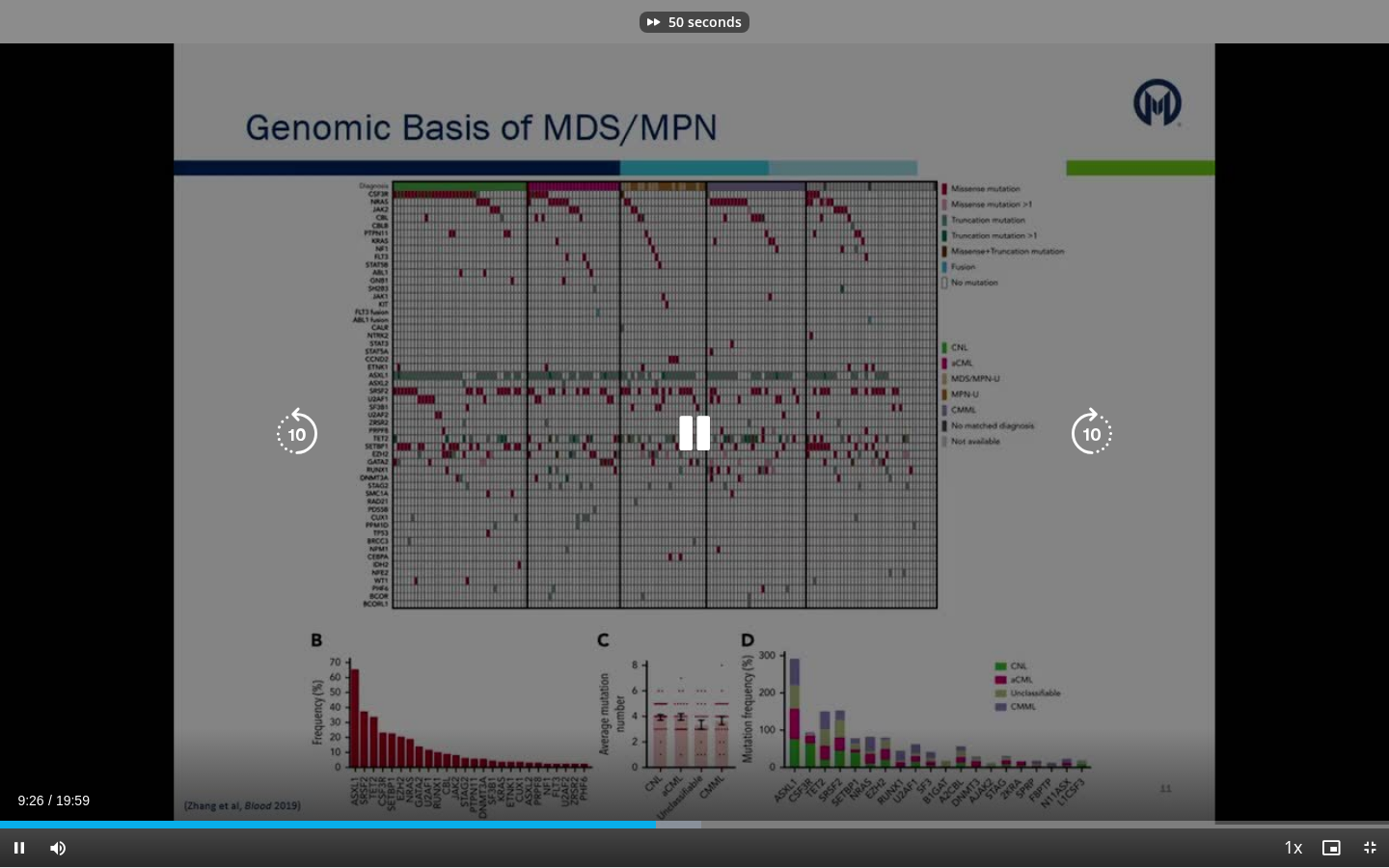 click at bounding box center (1092, 434) 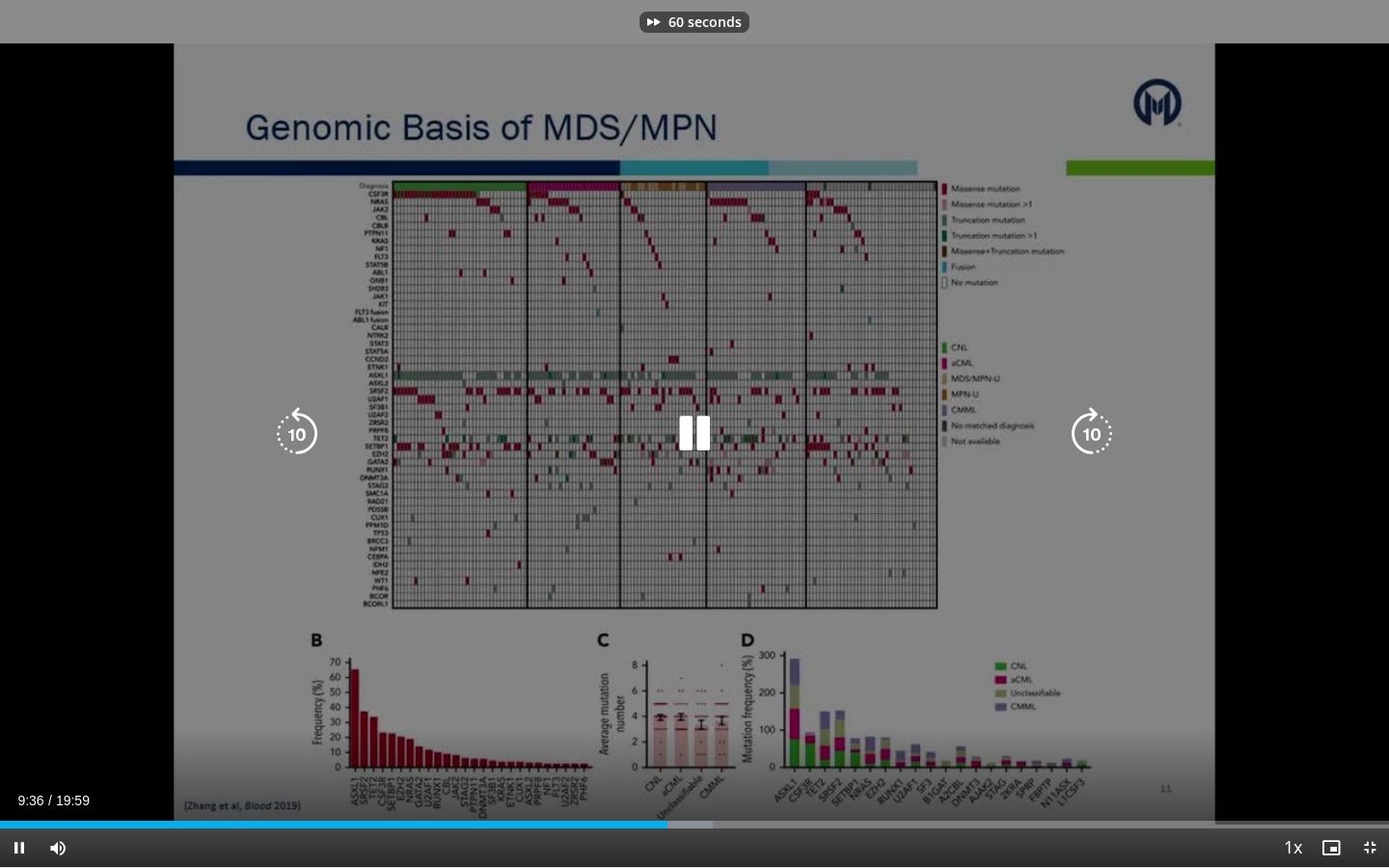 click at bounding box center [1092, 434] 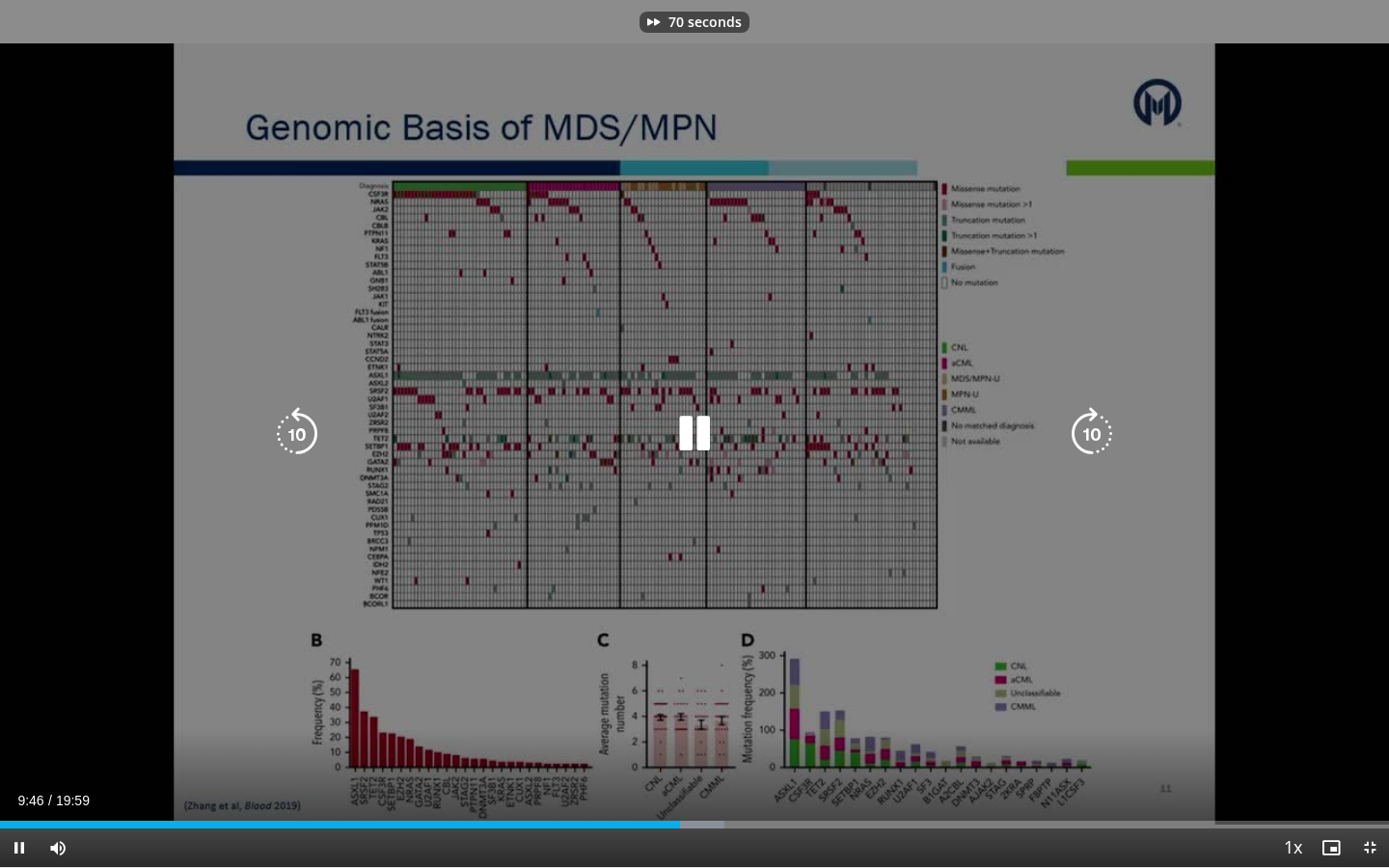 click at bounding box center (1092, 434) 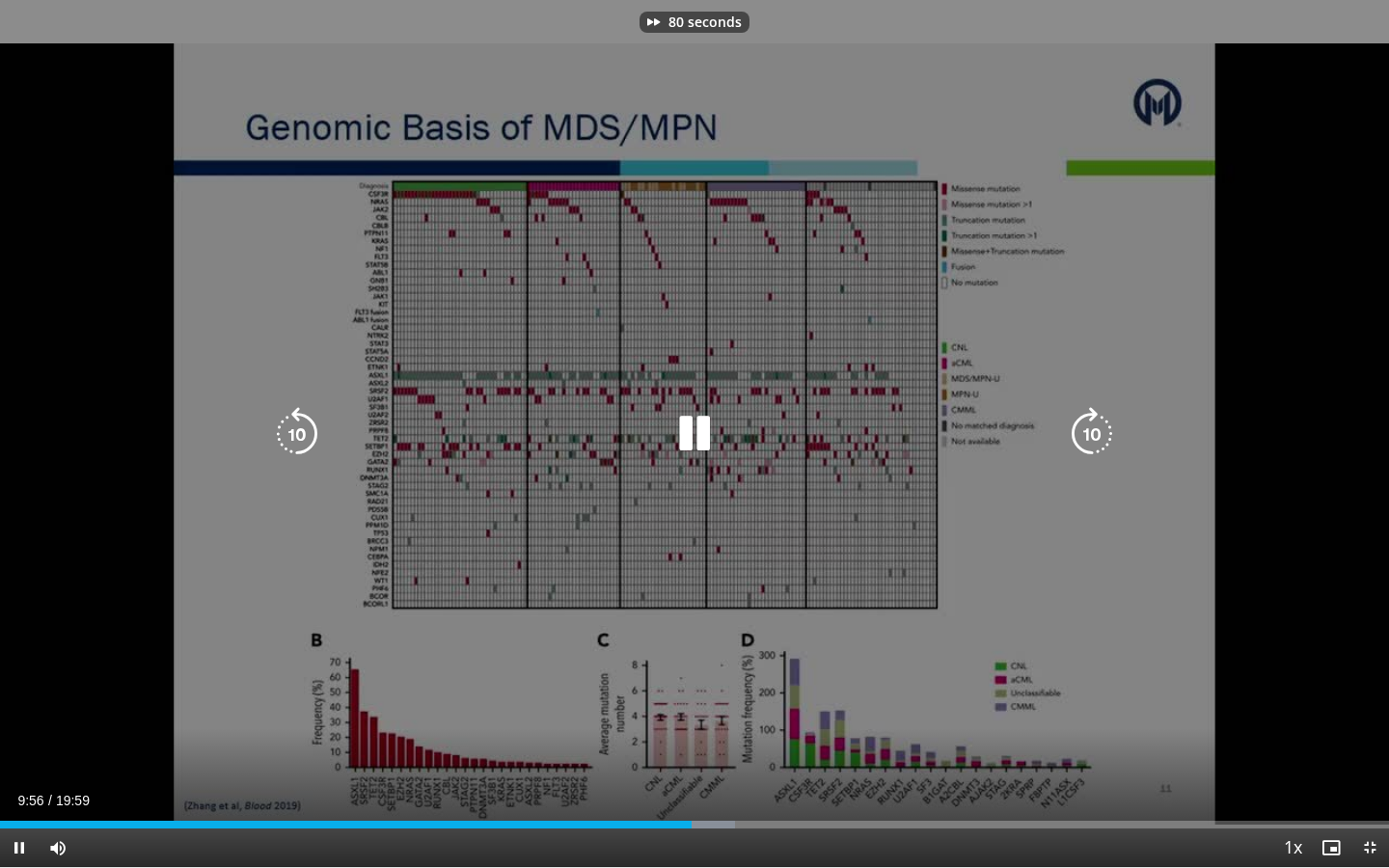 click at bounding box center [1092, 434] 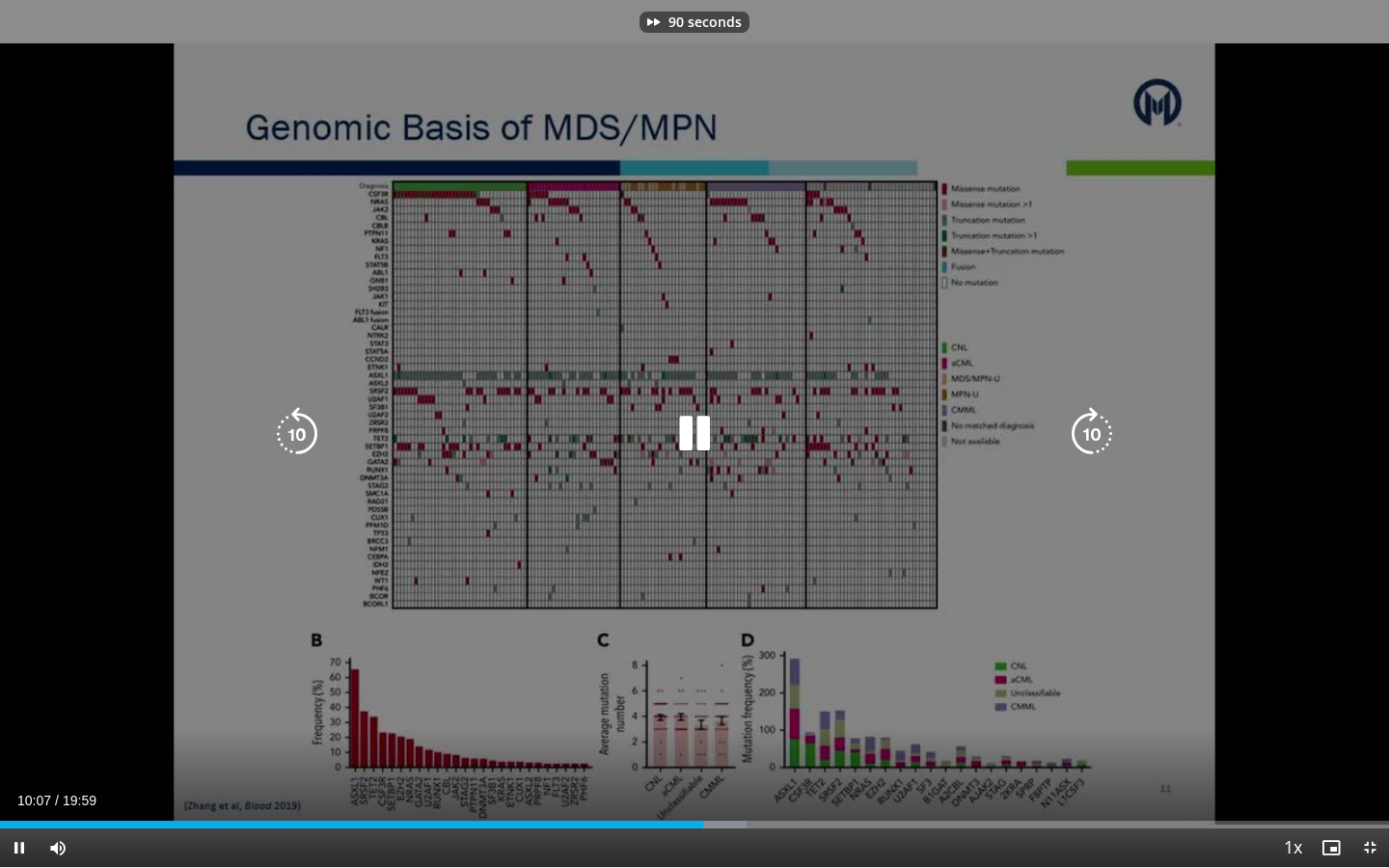 click at bounding box center [1092, 434] 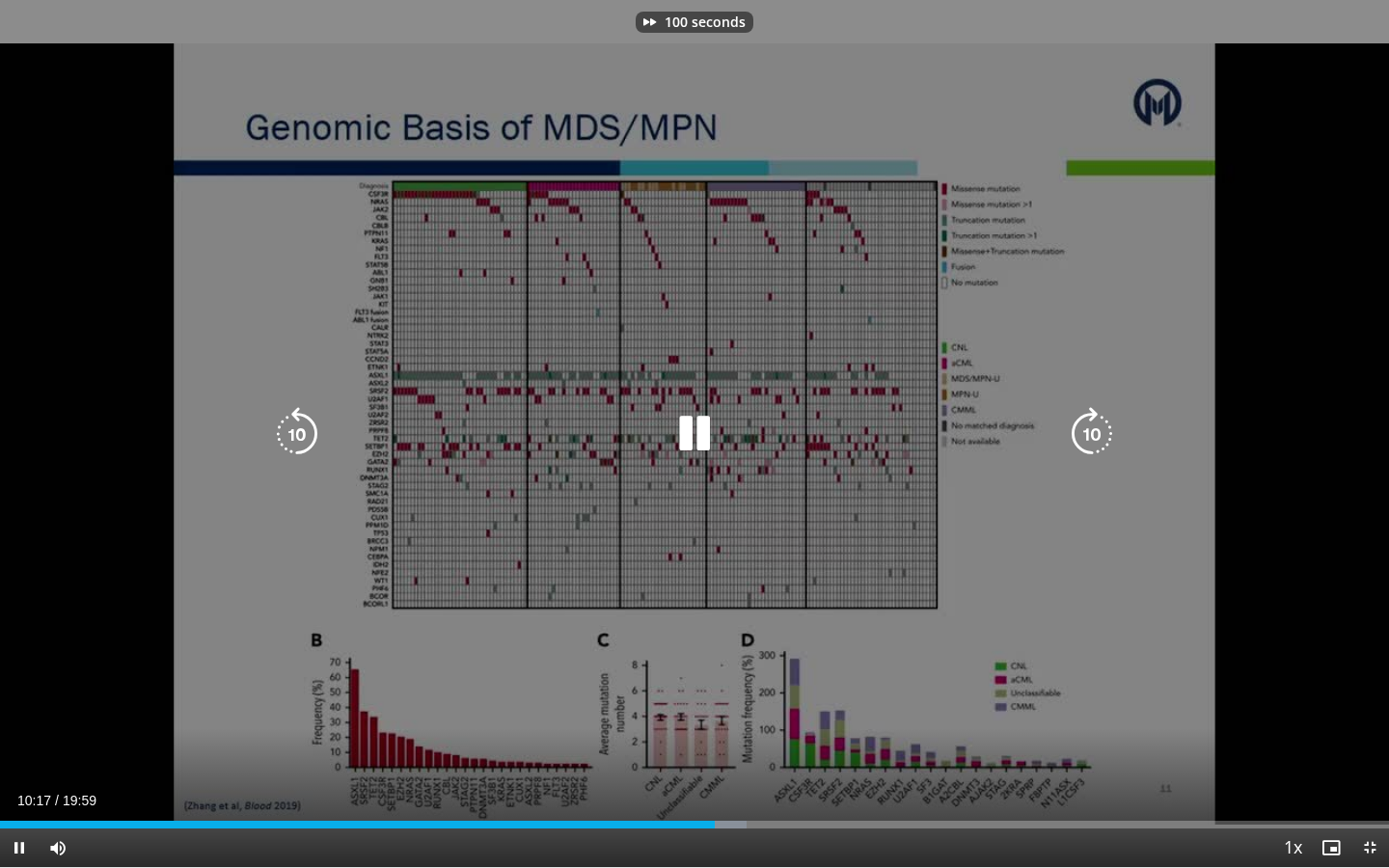 click at bounding box center [1092, 434] 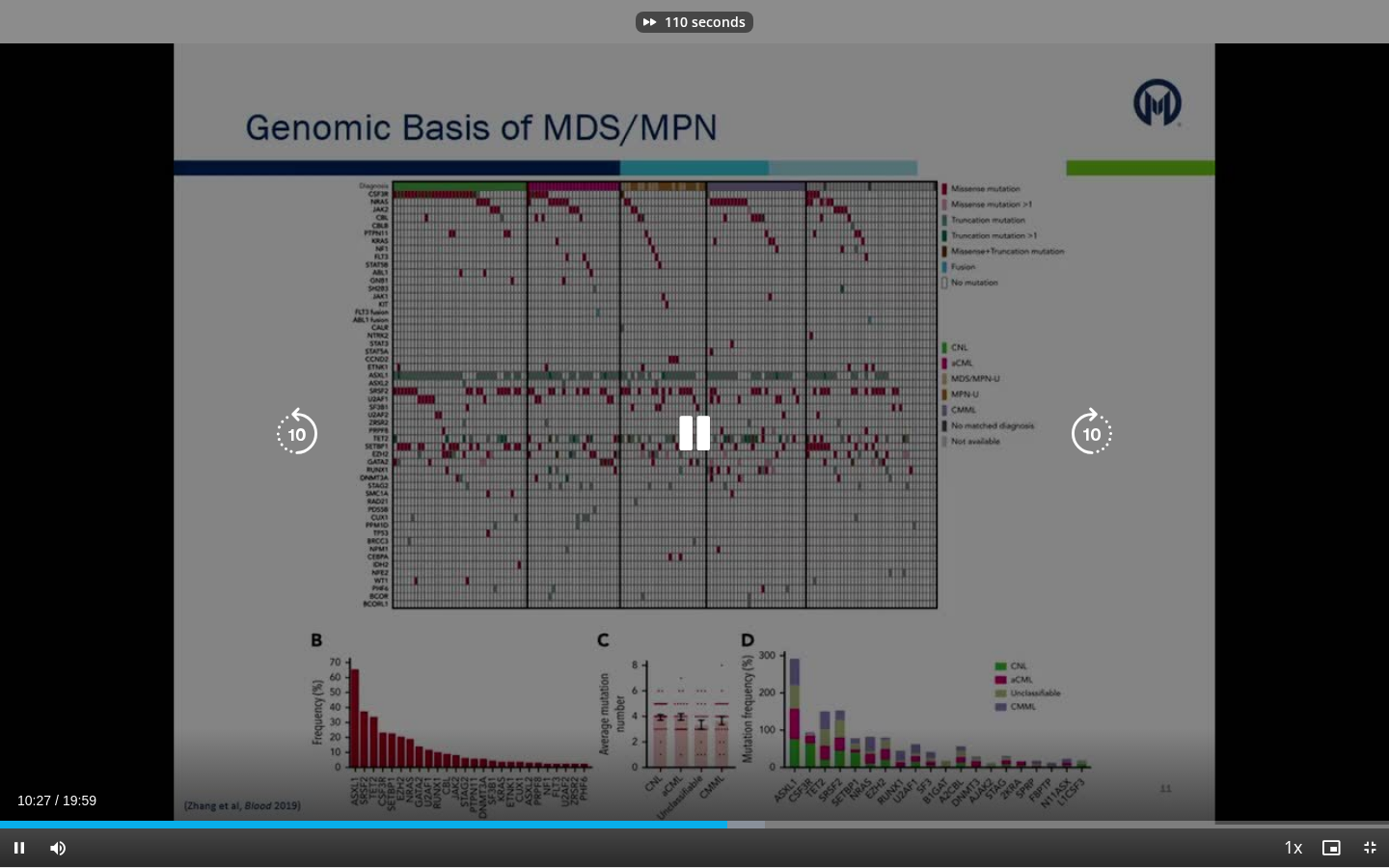 click at bounding box center (1092, 434) 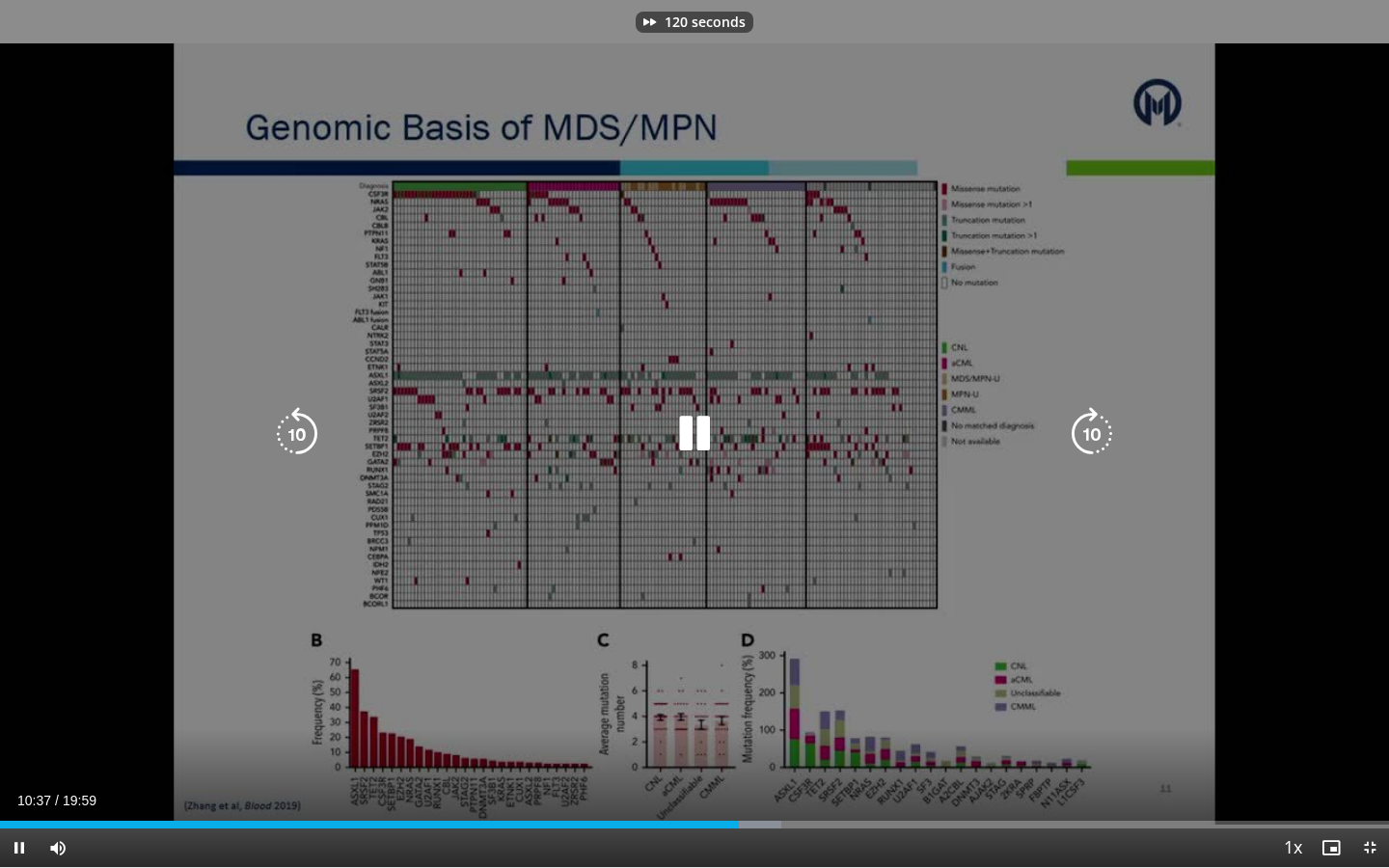 click at bounding box center [1092, 434] 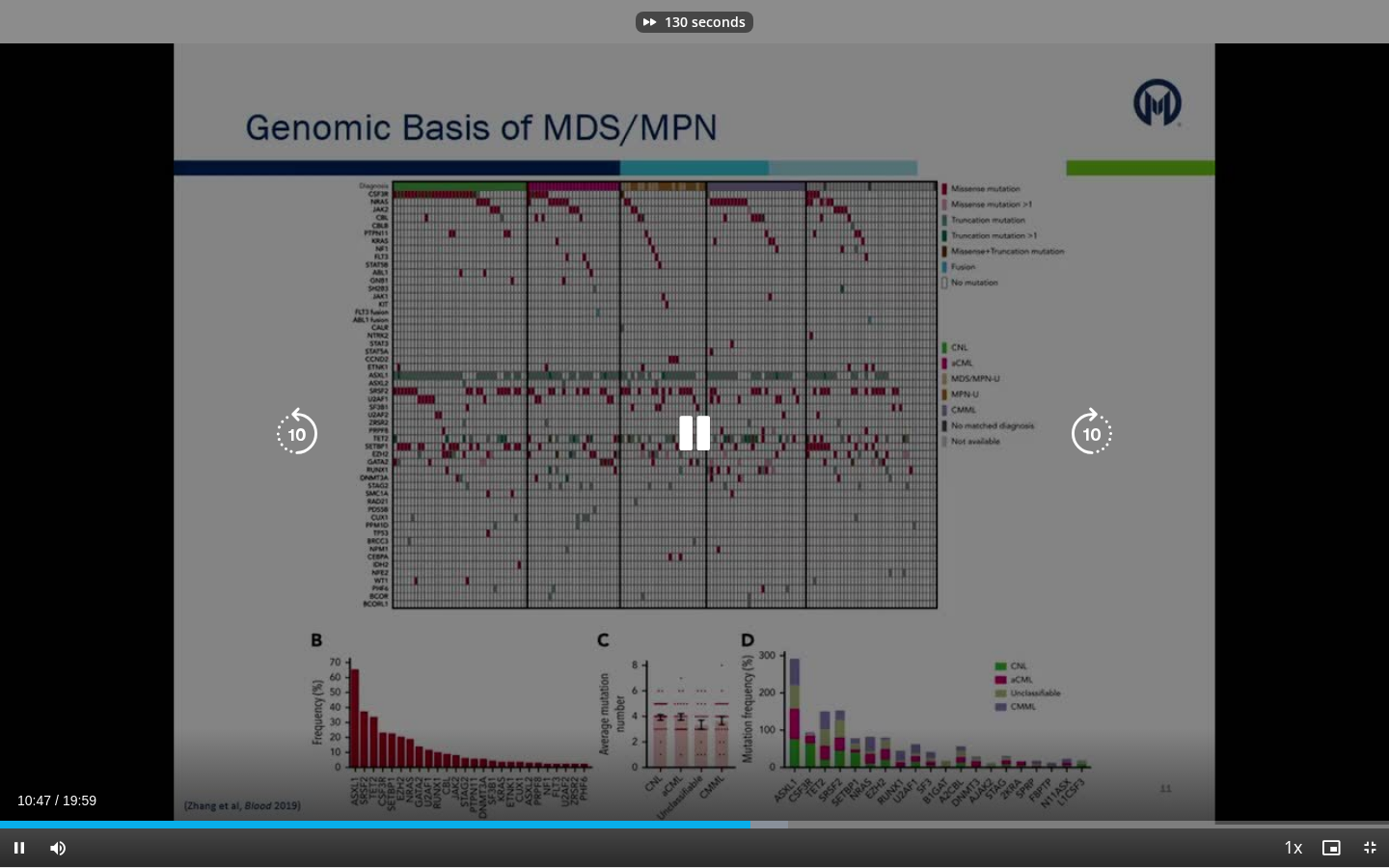 click at bounding box center [1092, 434] 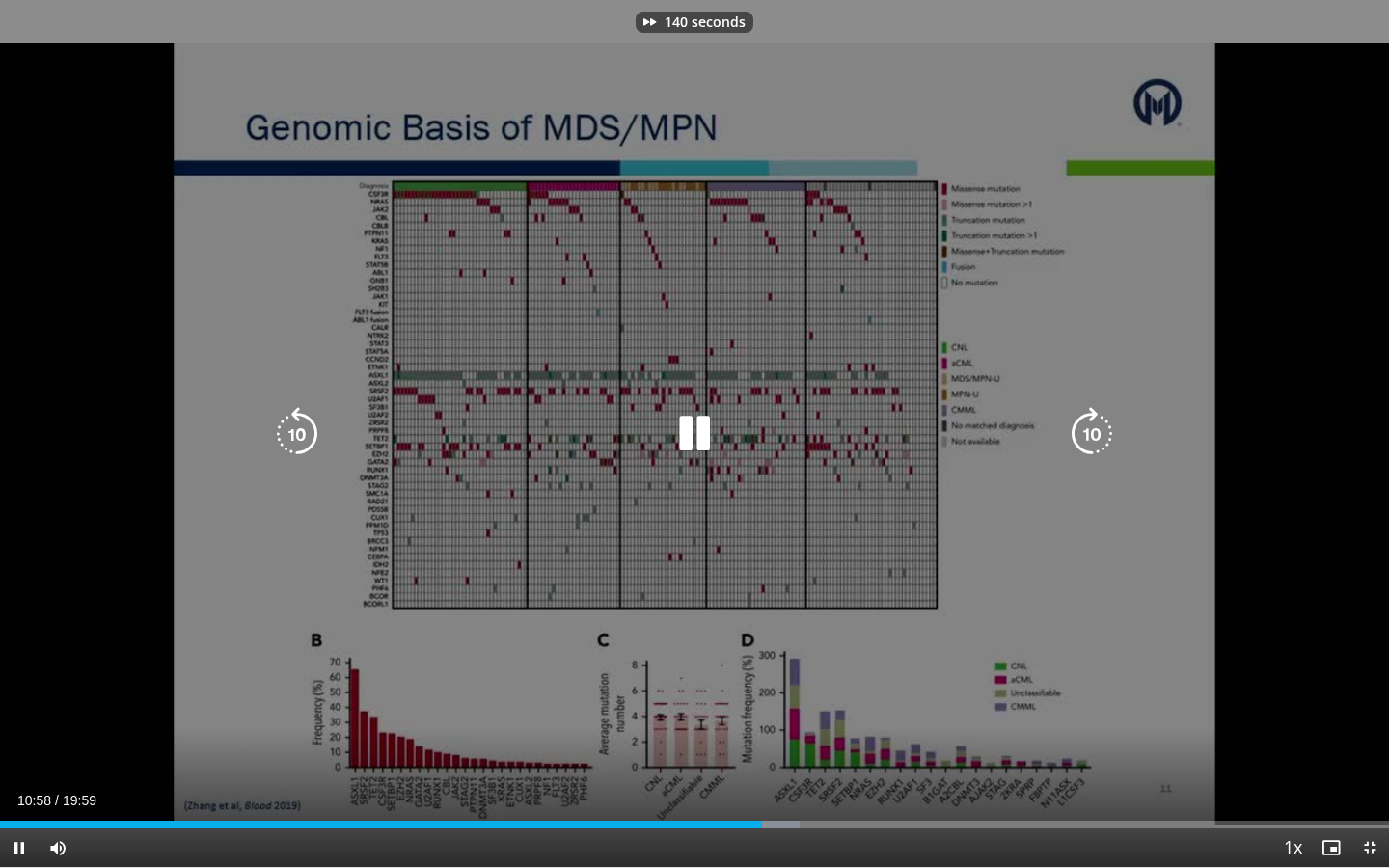 click at bounding box center [1092, 434] 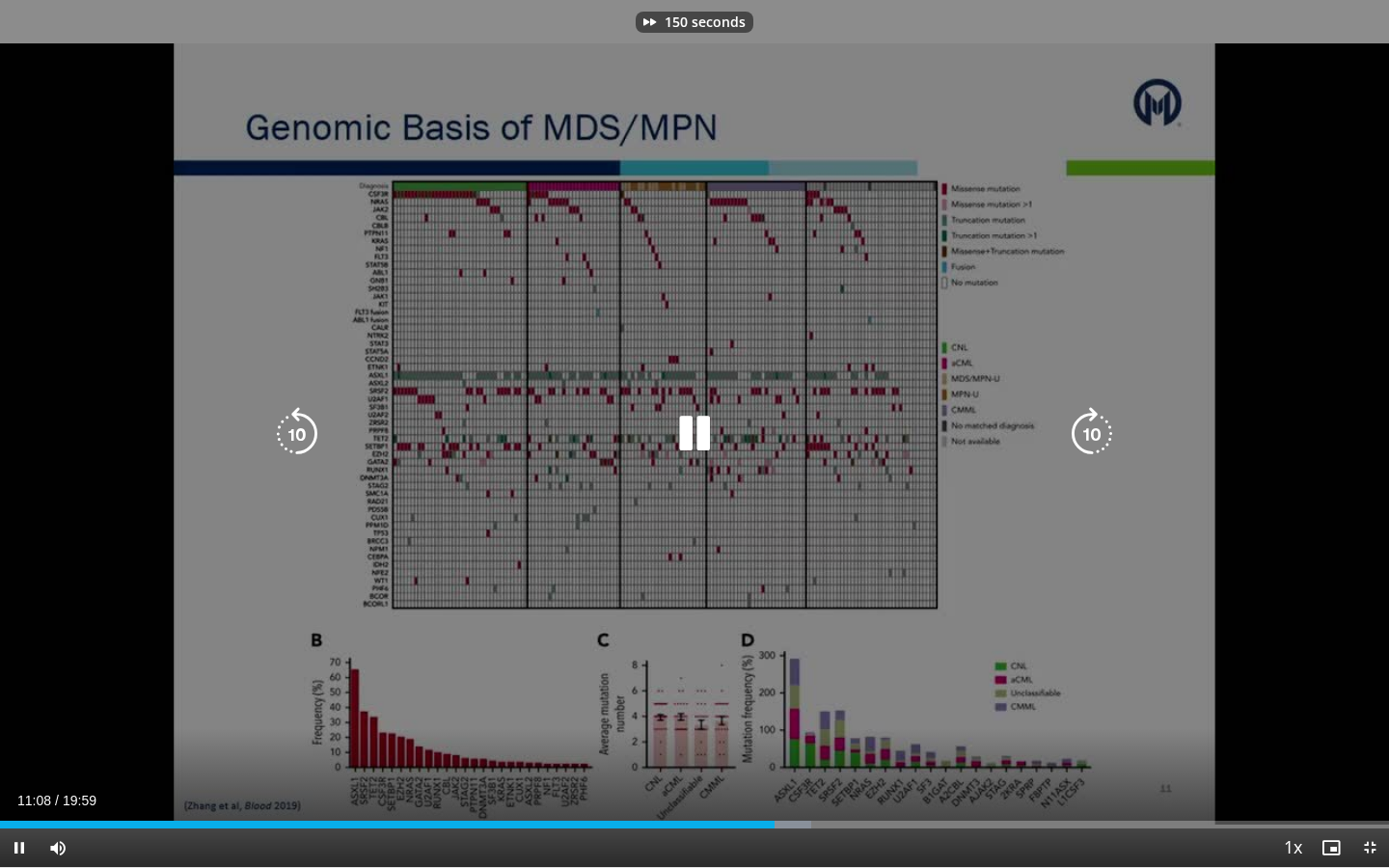 click at bounding box center [1092, 434] 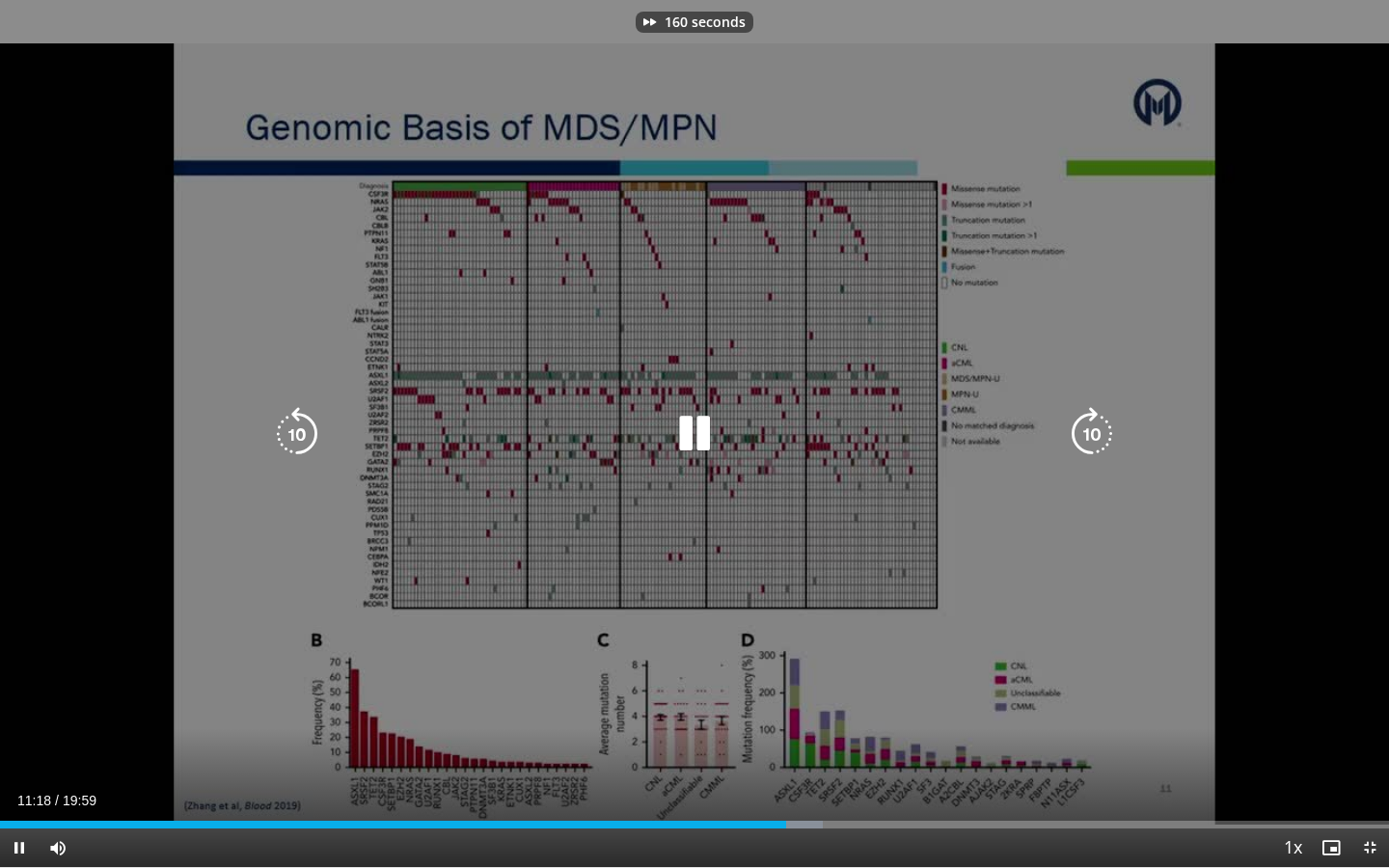 click at bounding box center [1092, 434] 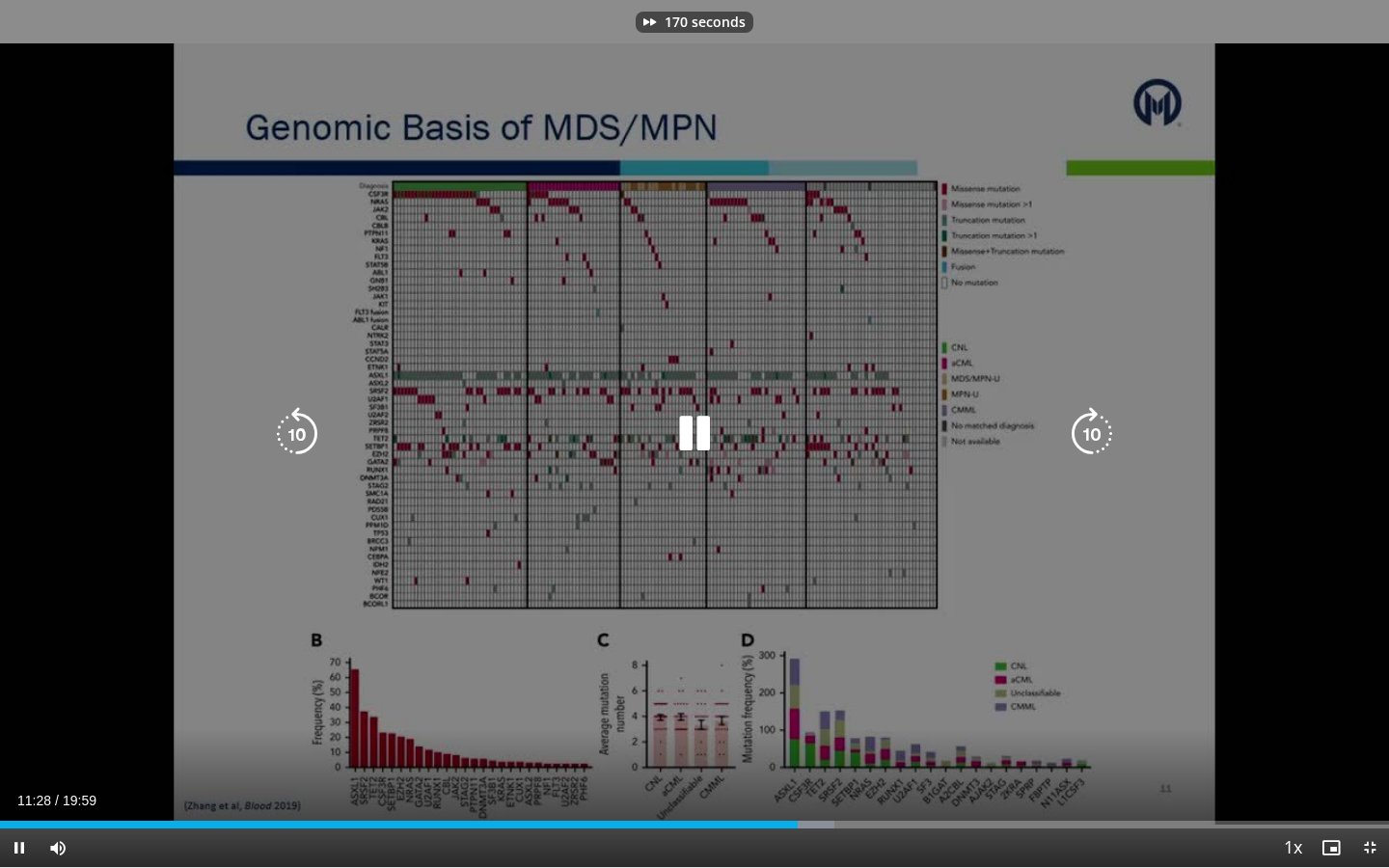 click at bounding box center (1092, 434) 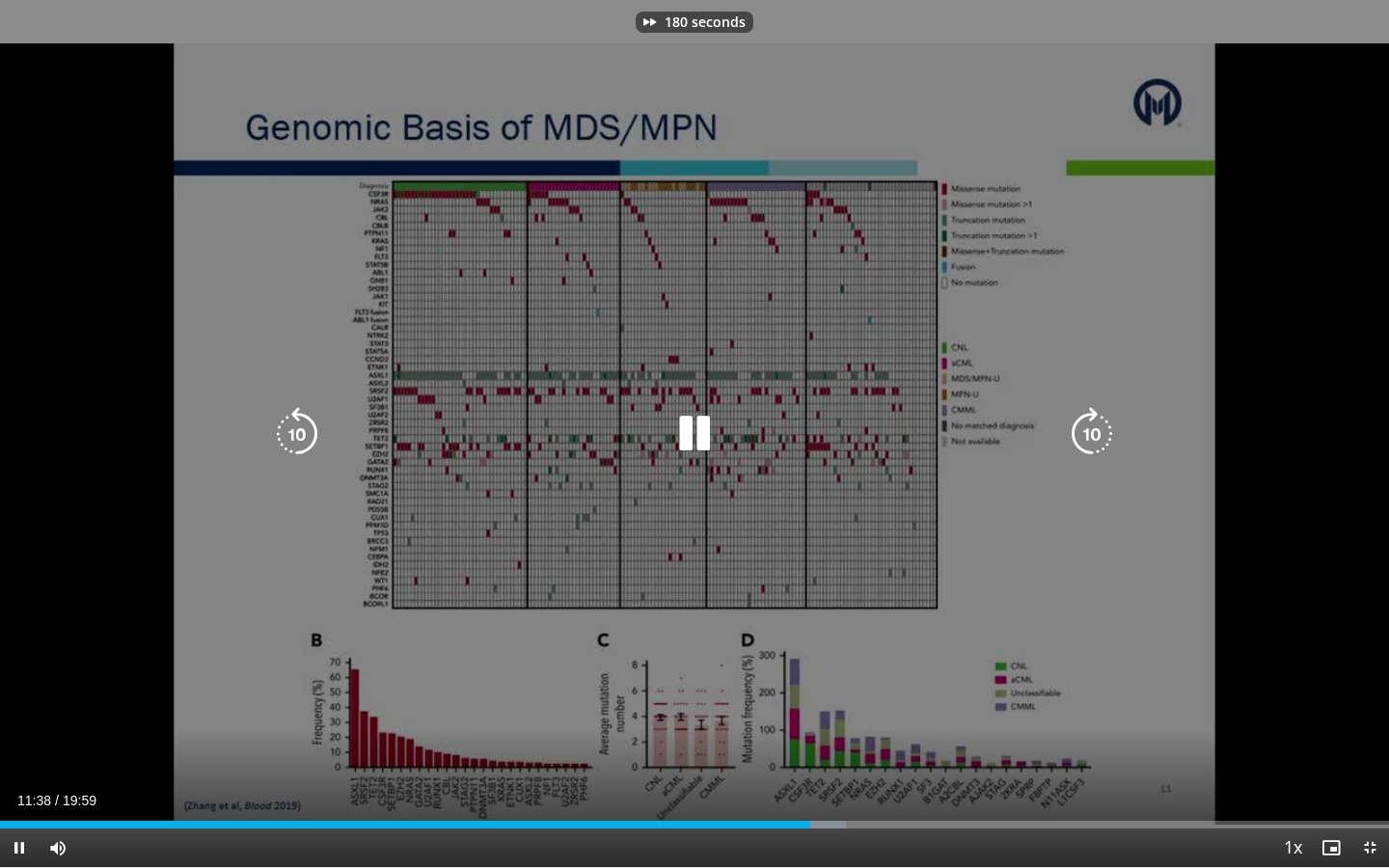 click at bounding box center (1092, 434) 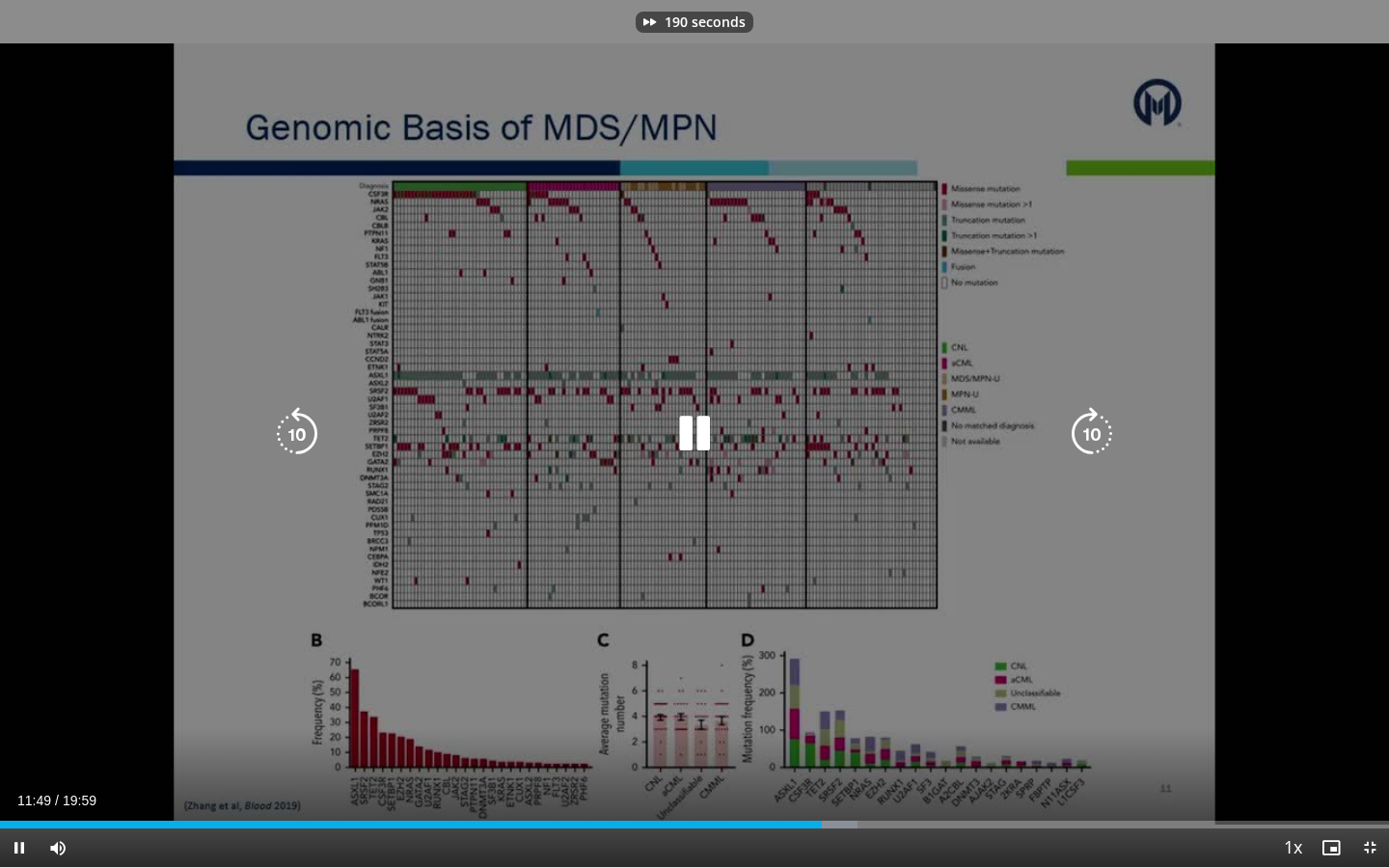 click at bounding box center (1092, 434) 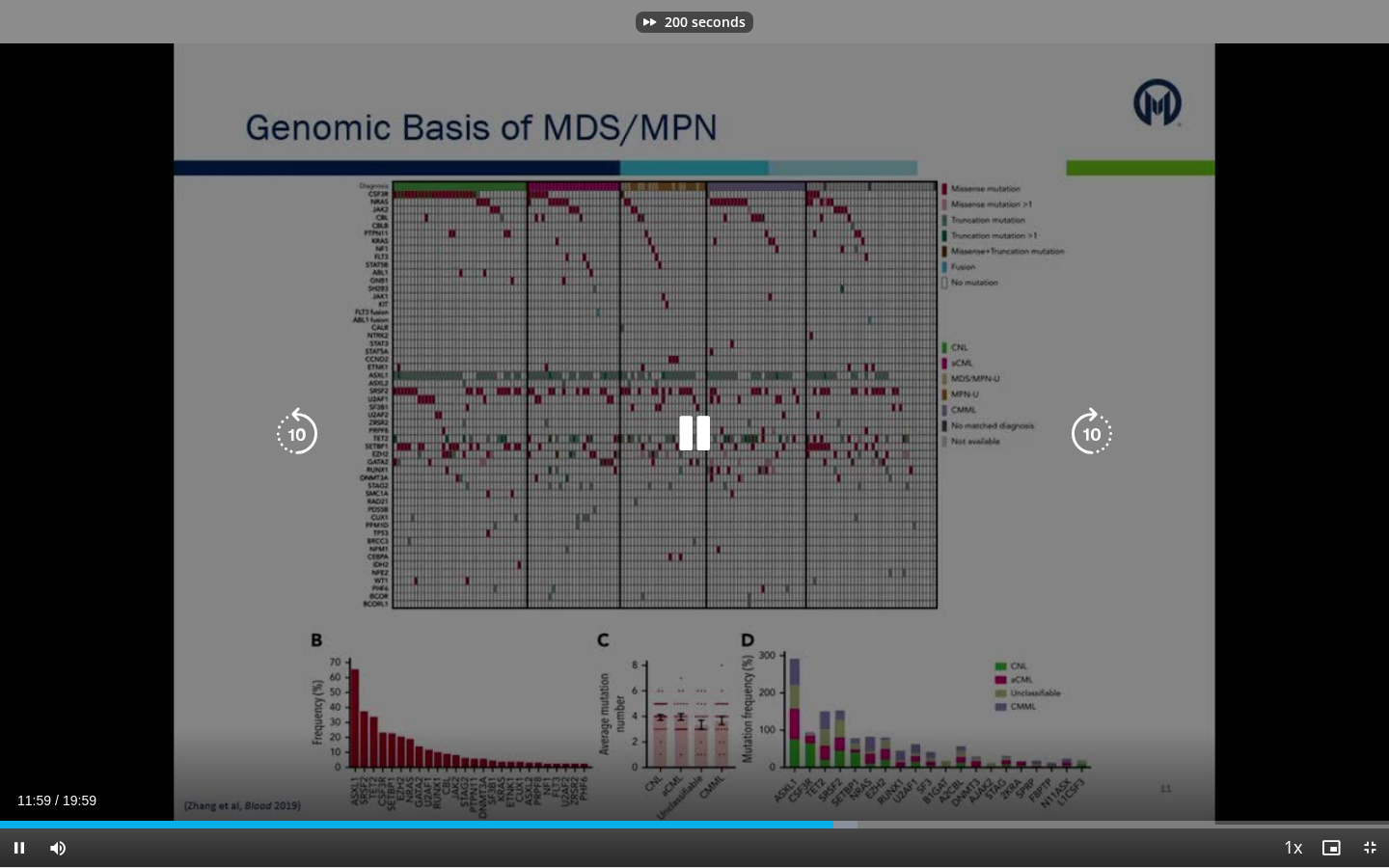 click at bounding box center [1092, 434] 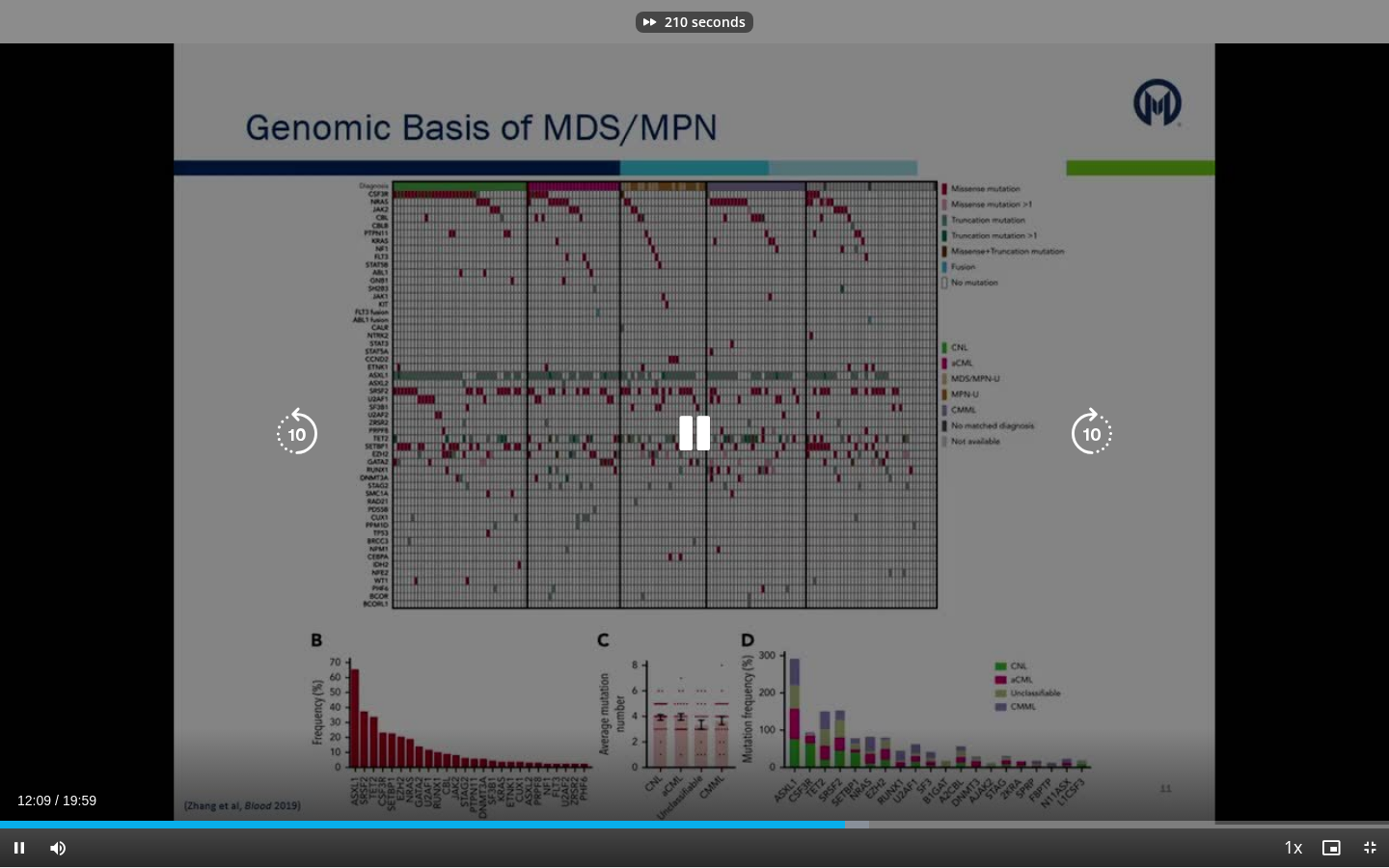 click at bounding box center [1092, 434] 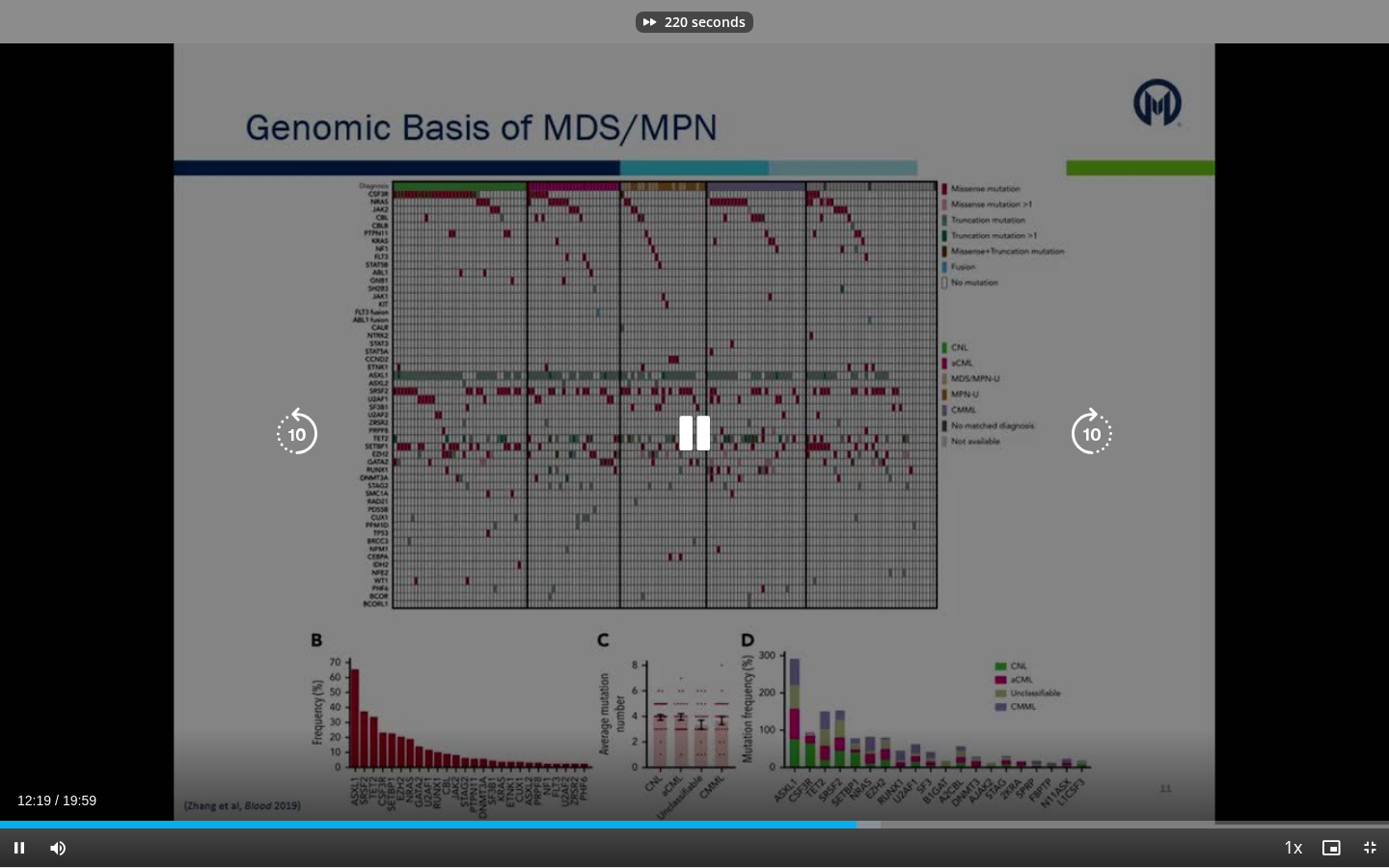 click at bounding box center (1092, 434) 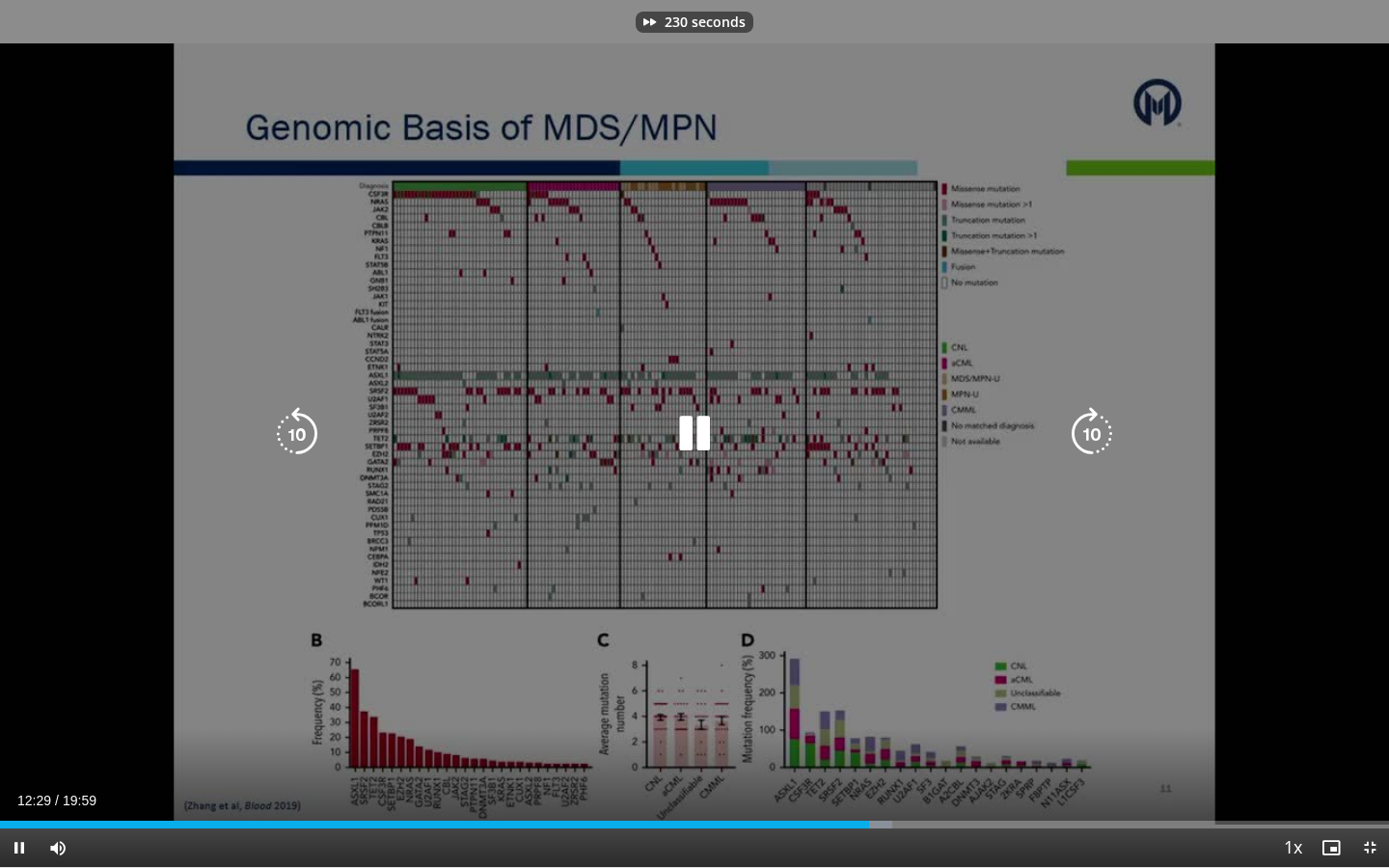 click at bounding box center (1092, 434) 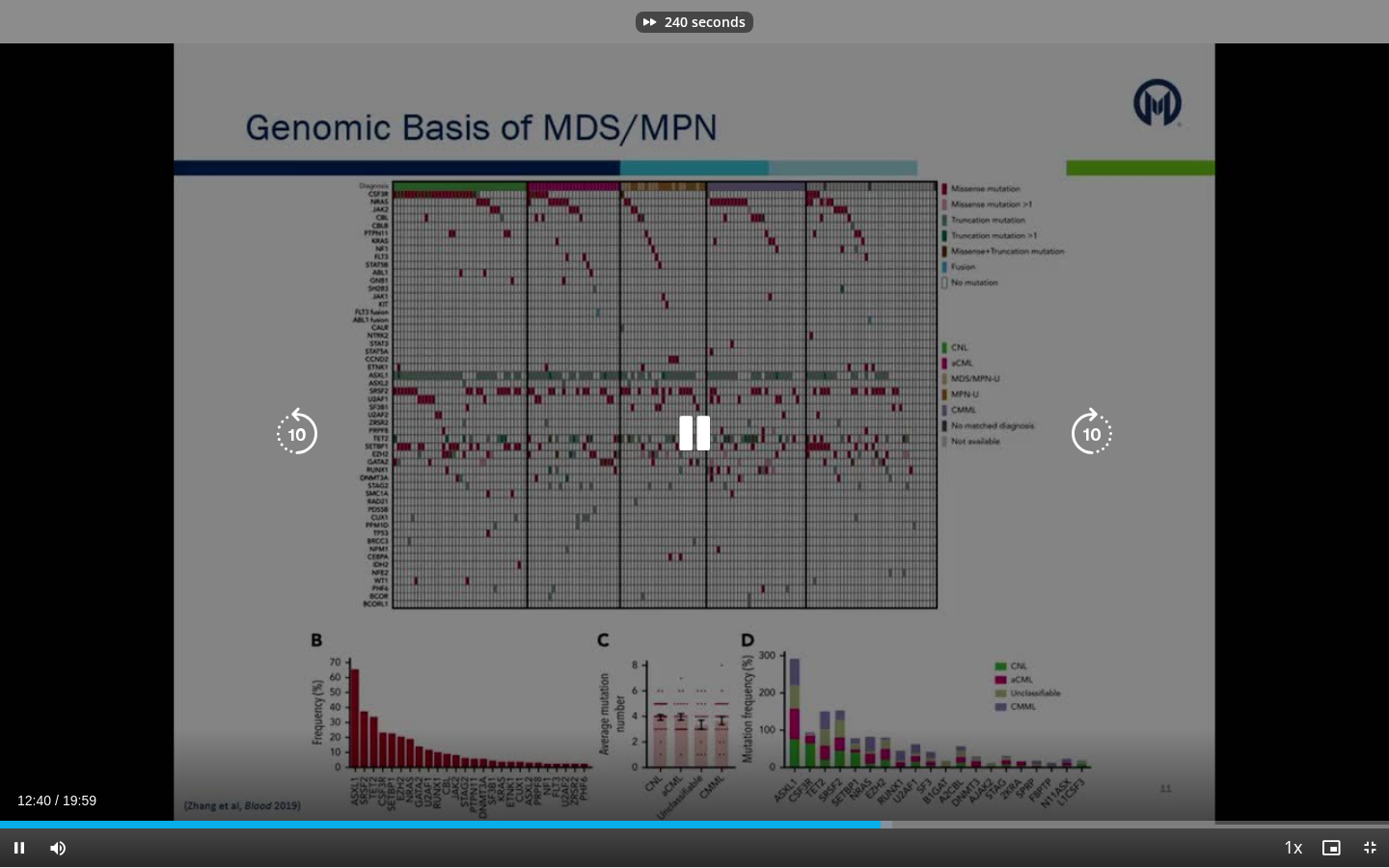 click at bounding box center (1092, 434) 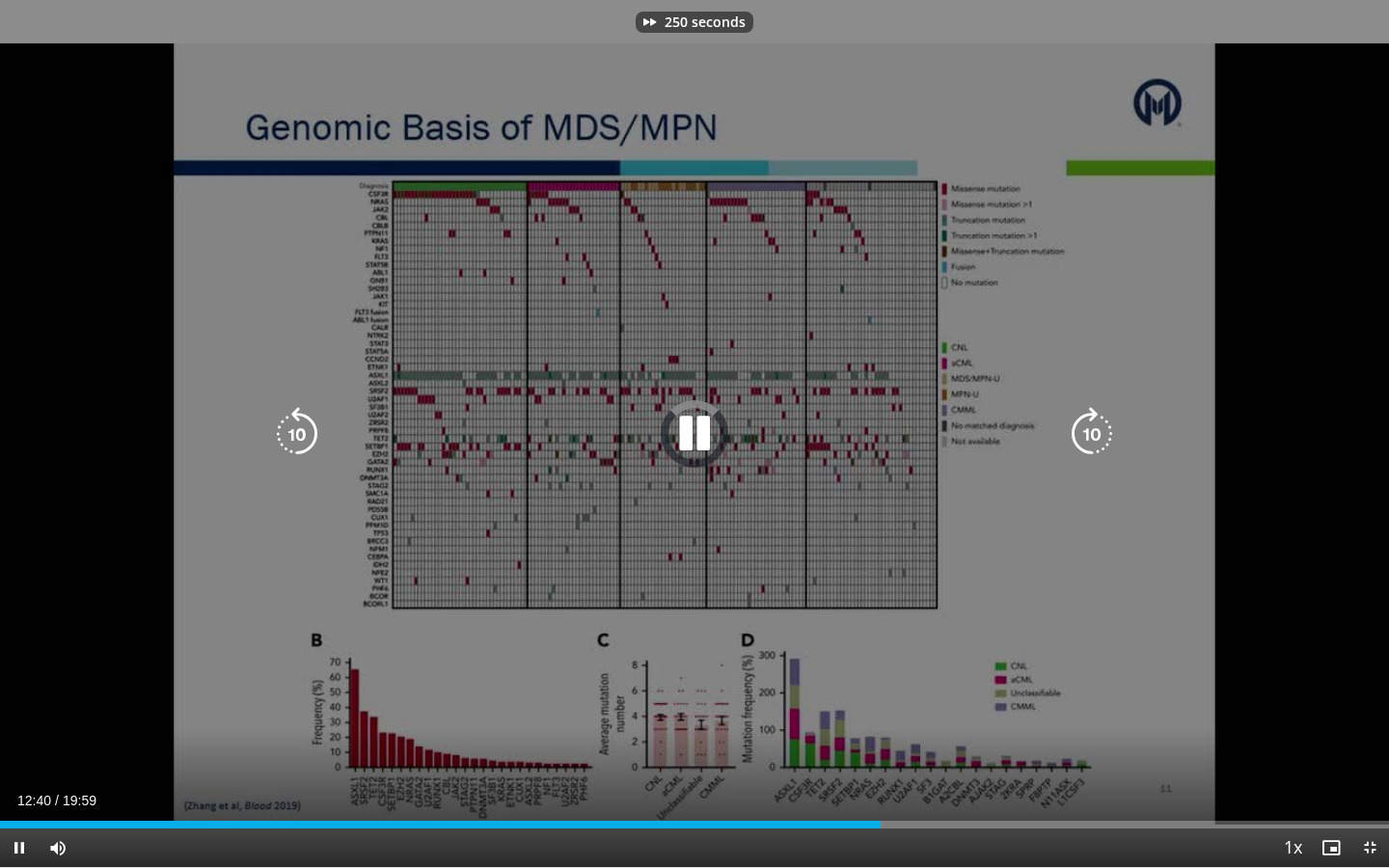 click at bounding box center (1092, 434) 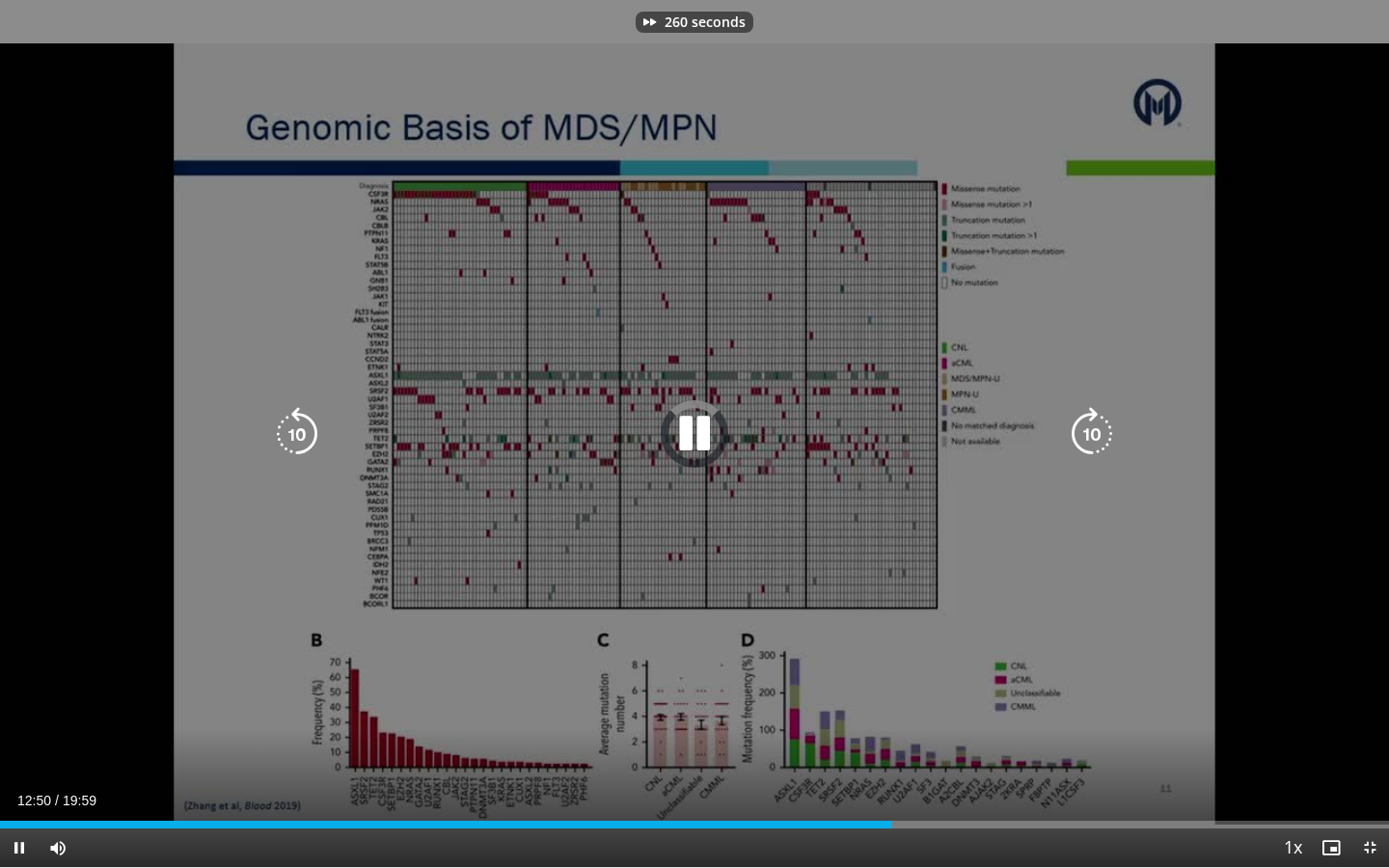 click at bounding box center [1092, 434] 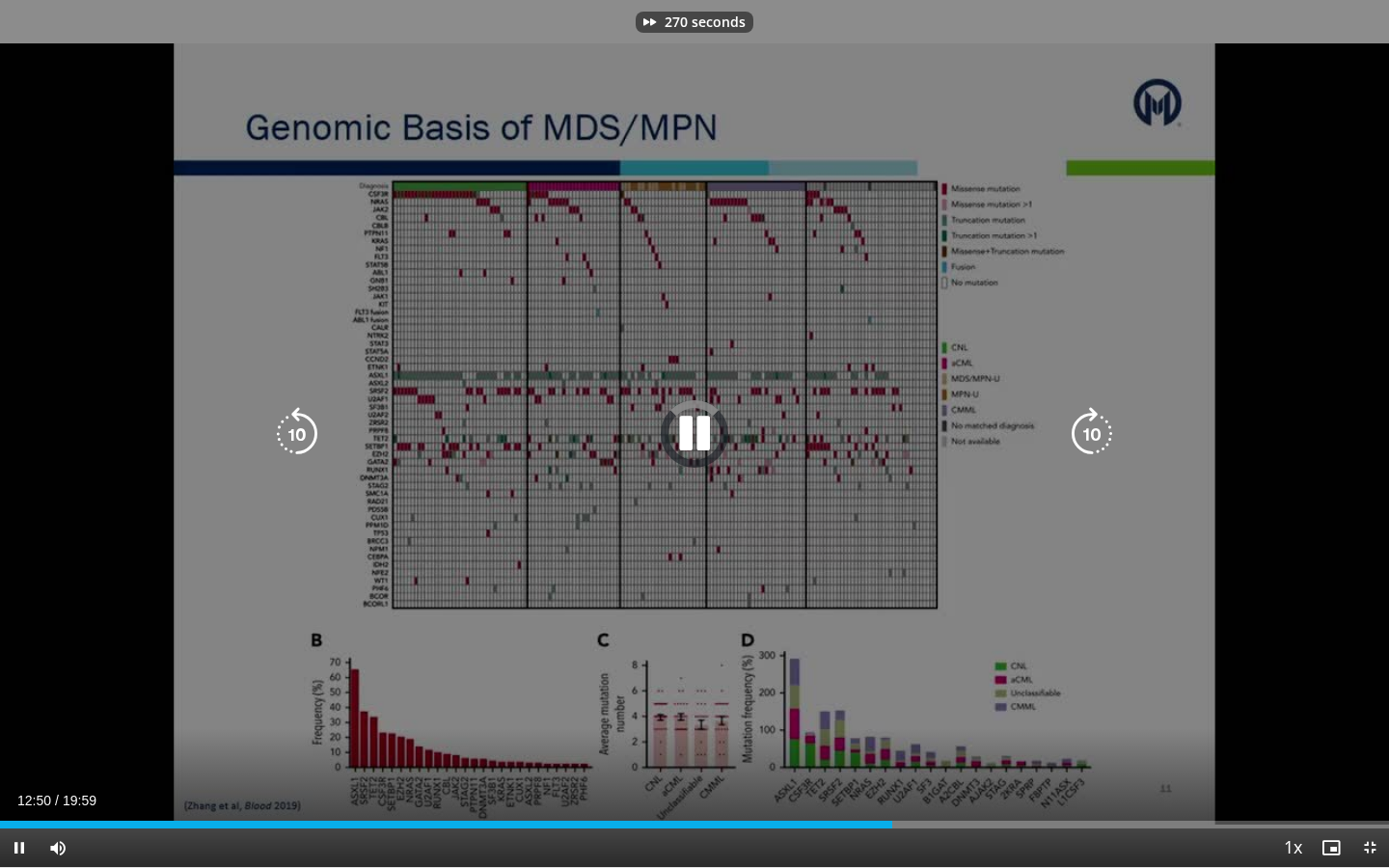 click at bounding box center (1092, 434) 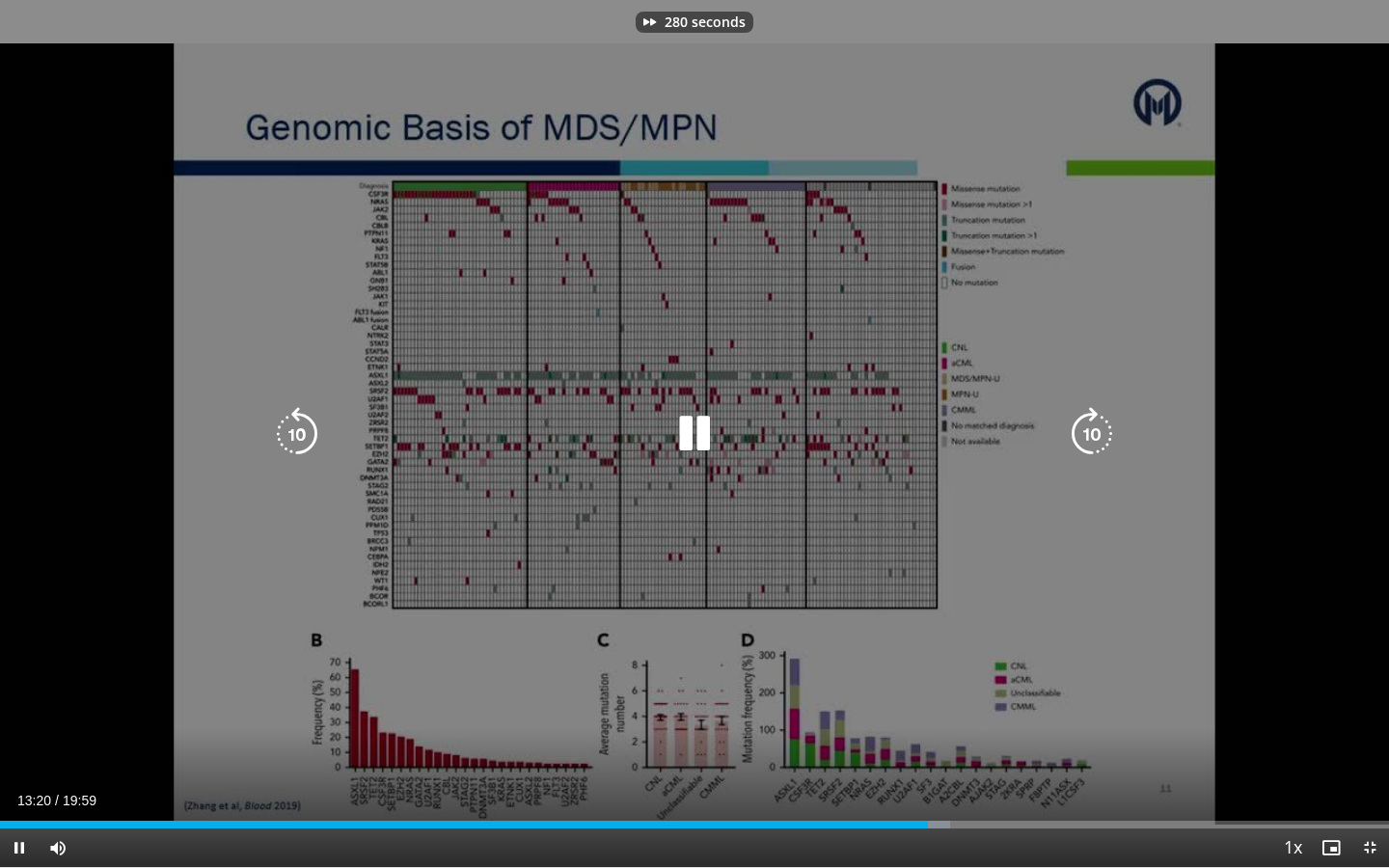 click at bounding box center [1092, 434] 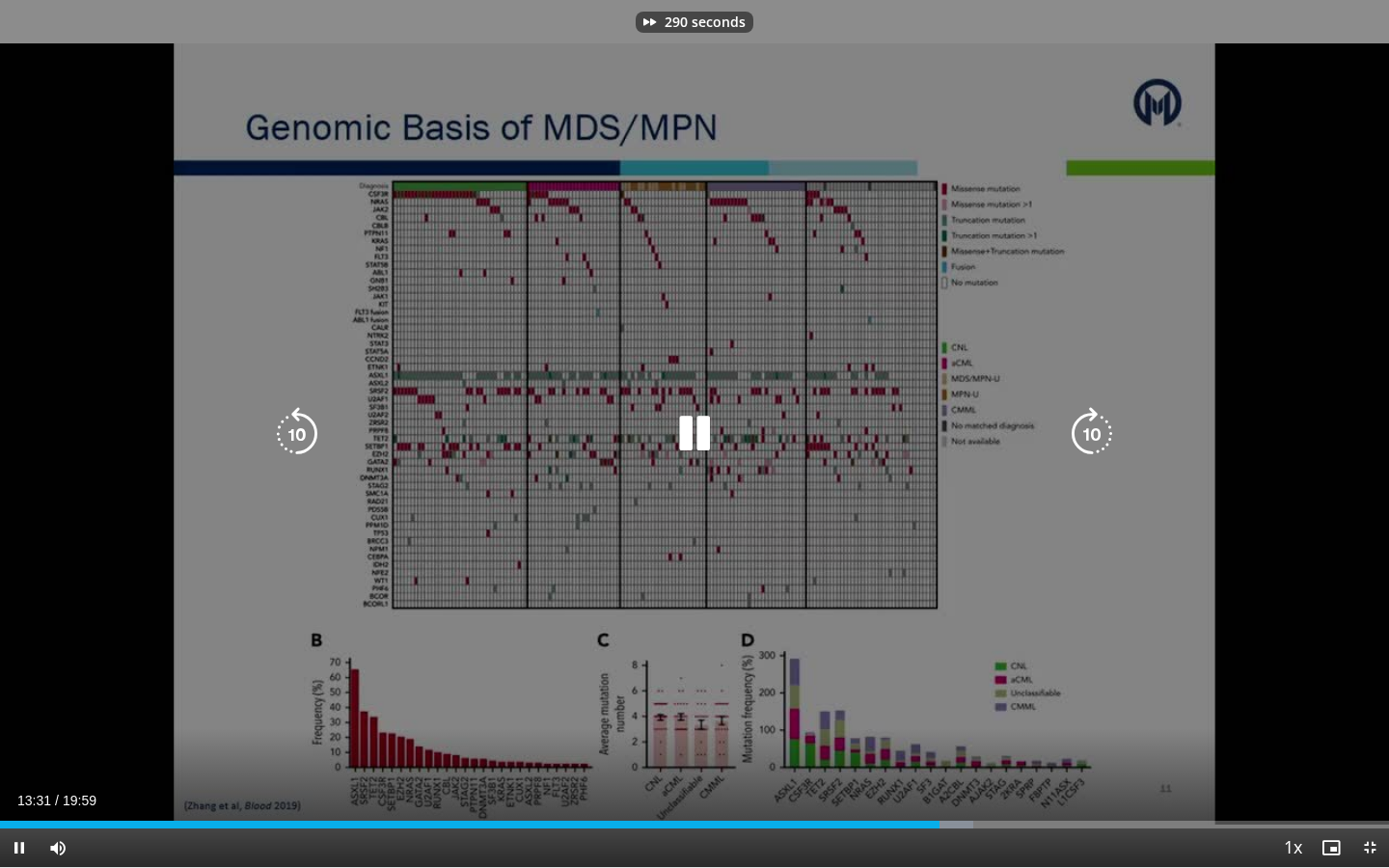 click at bounding box center (1092, 434) 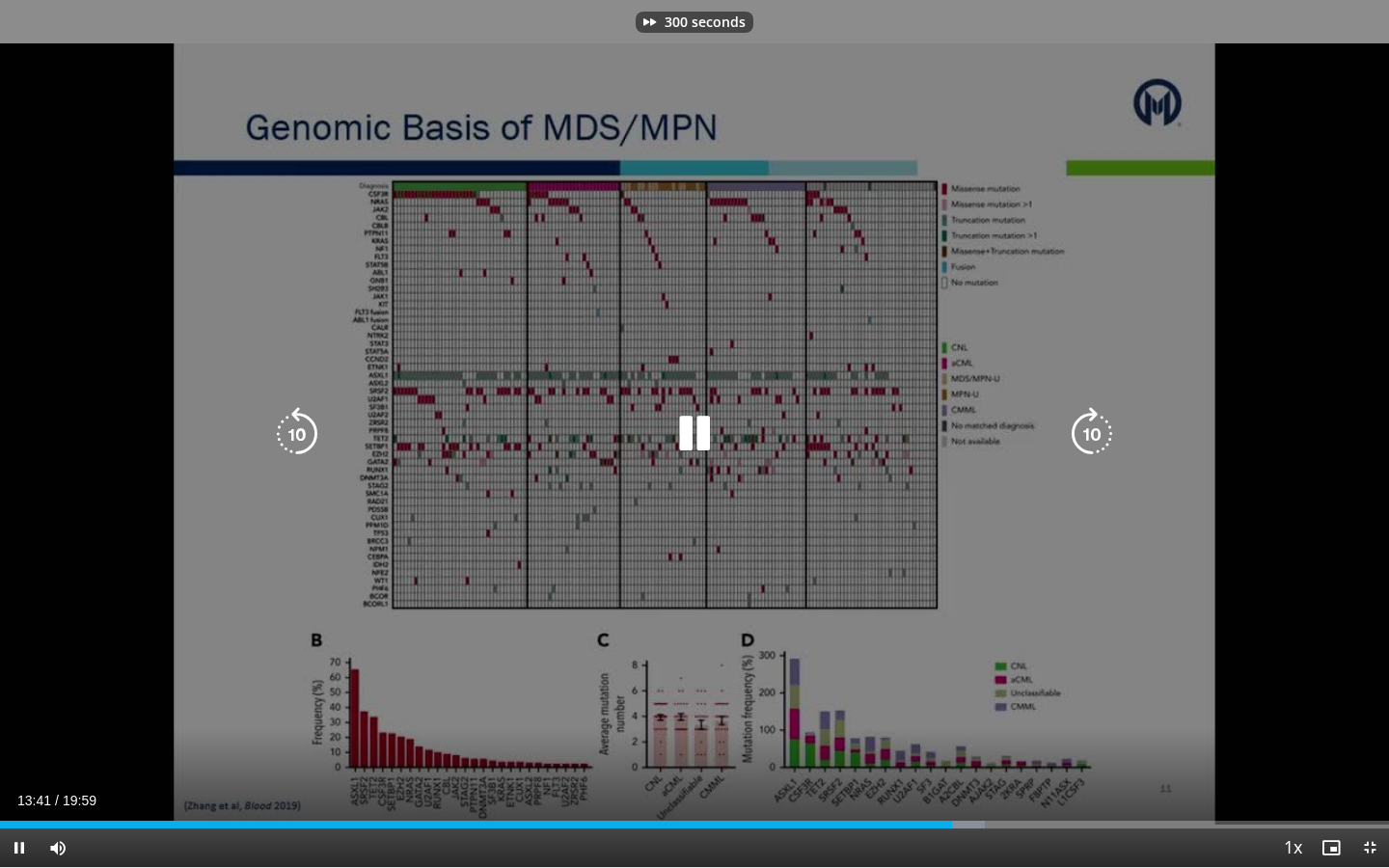 click at bounding box center (1092, 434) 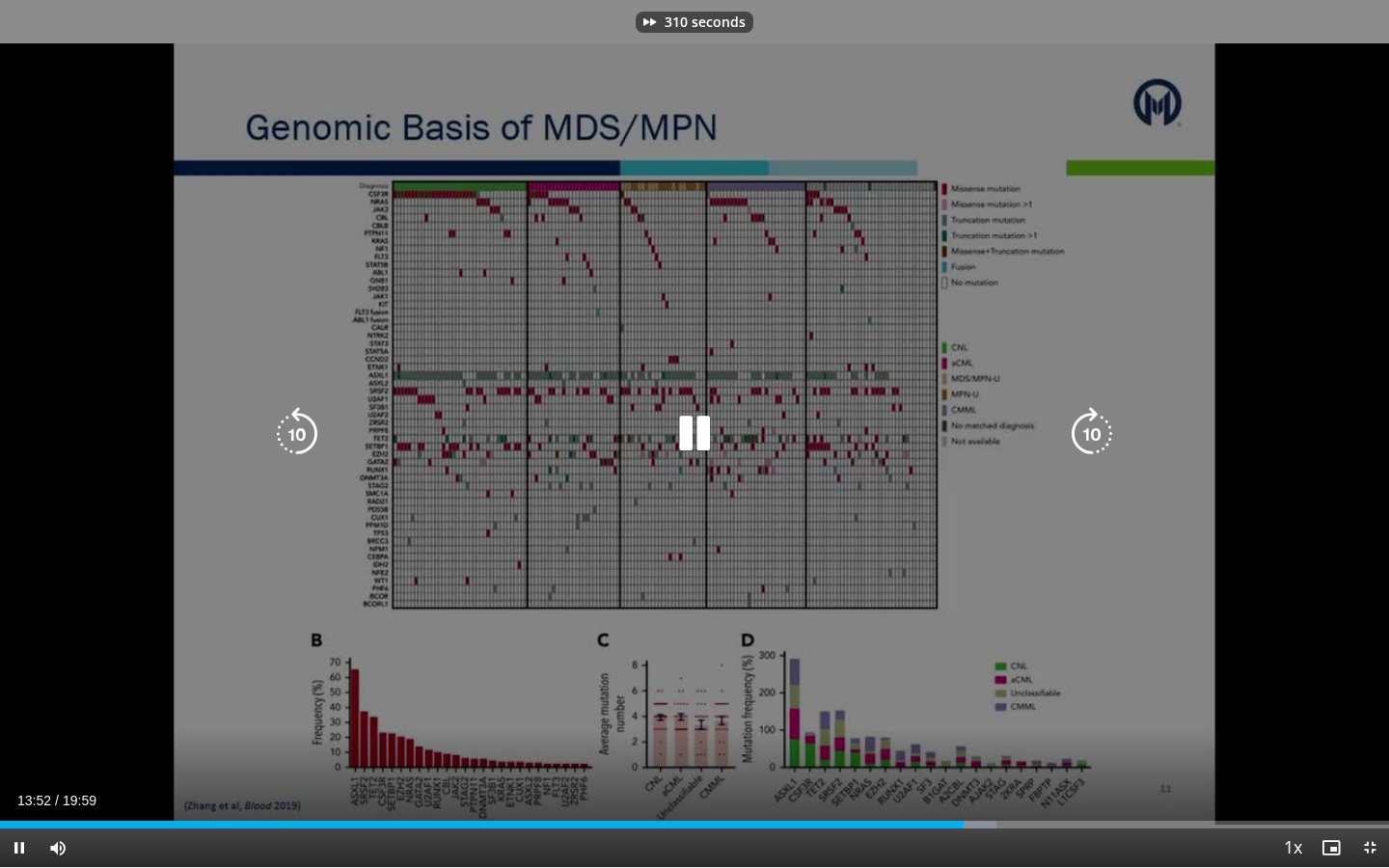 click at bounding box center (1092, 434) 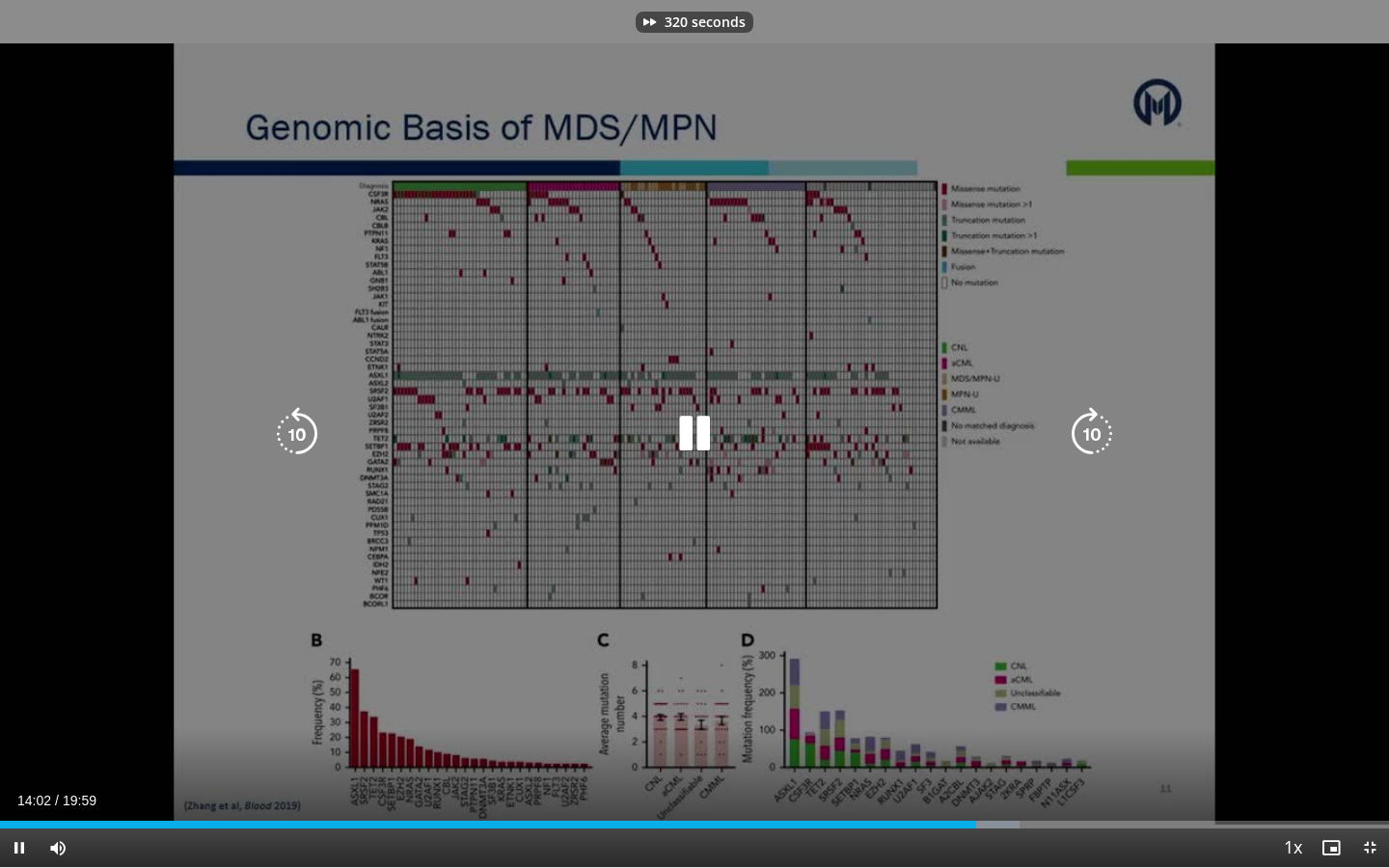 click at bounding box center [1092, 434] 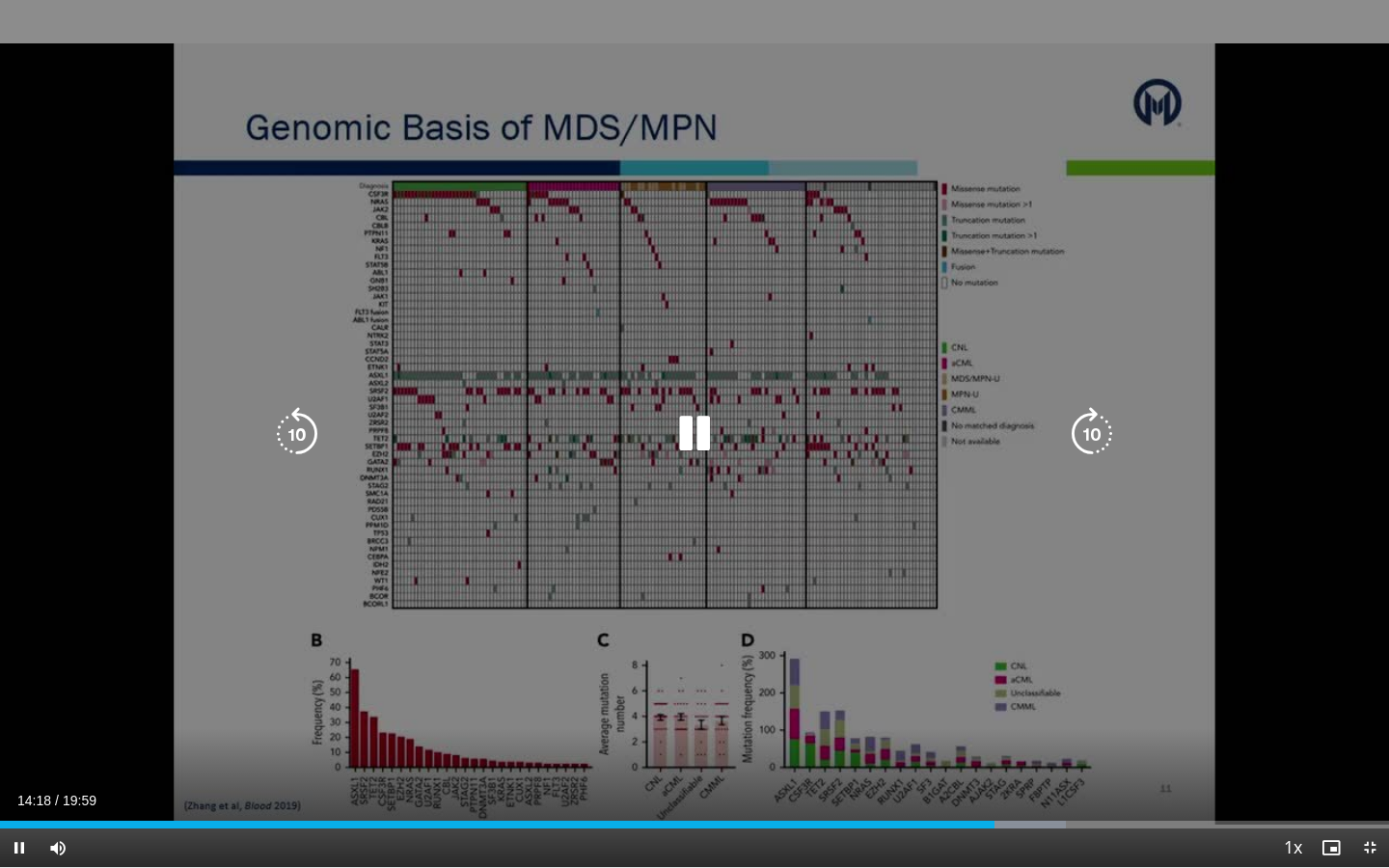 click at bounding box center [1092, 434] 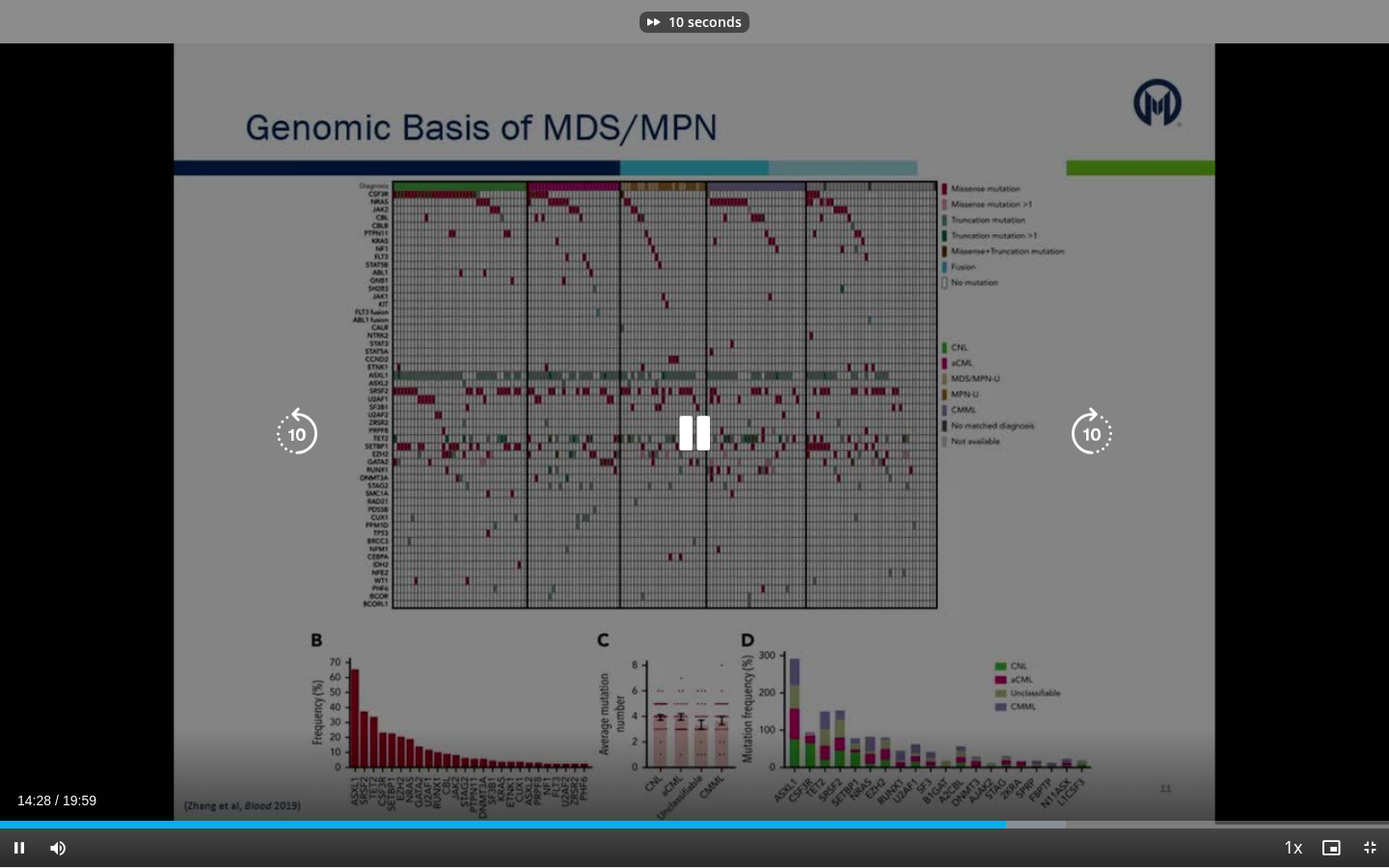 click at bounding box center [1092, 434] 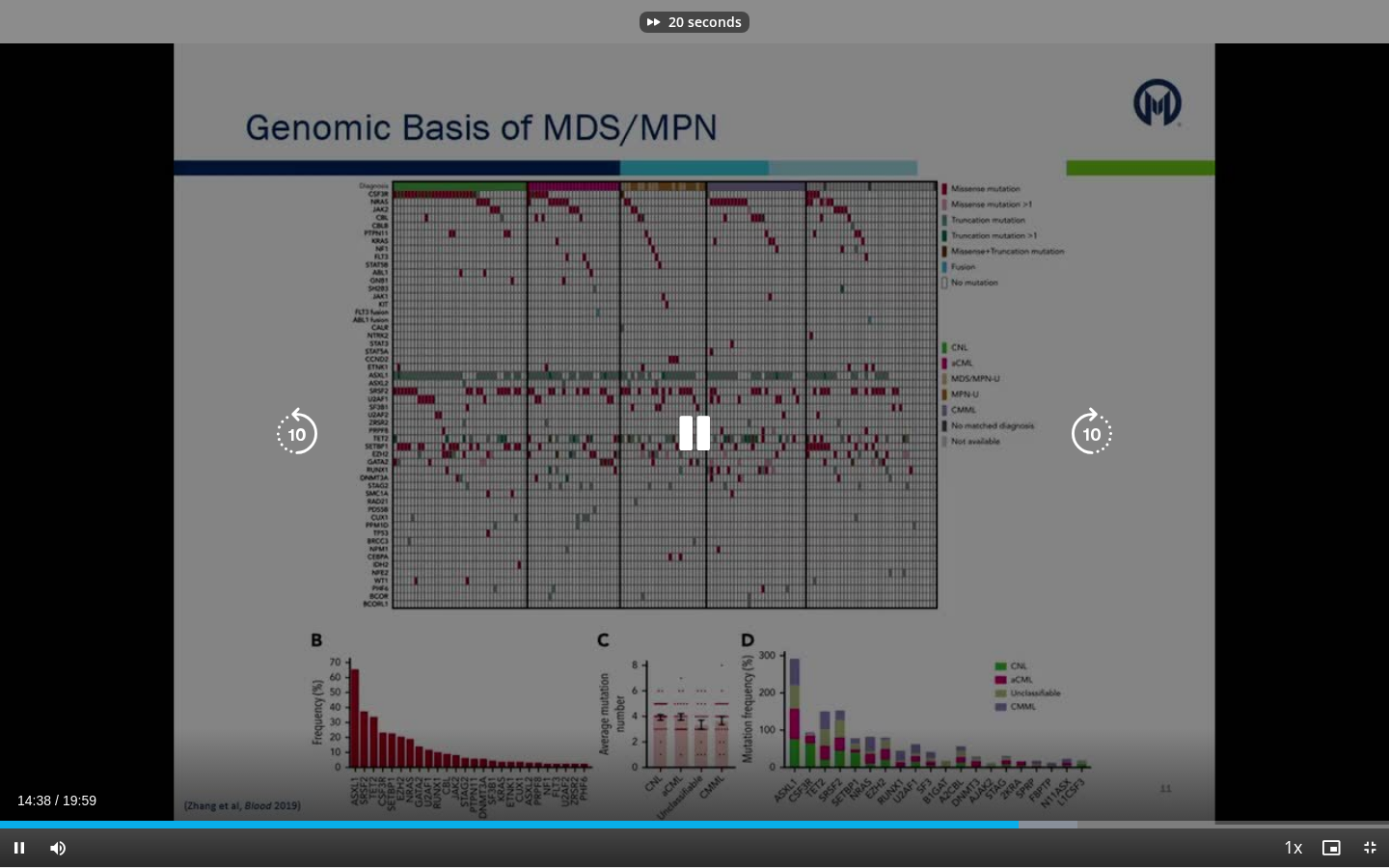 click at bounding box center [1092, 434] 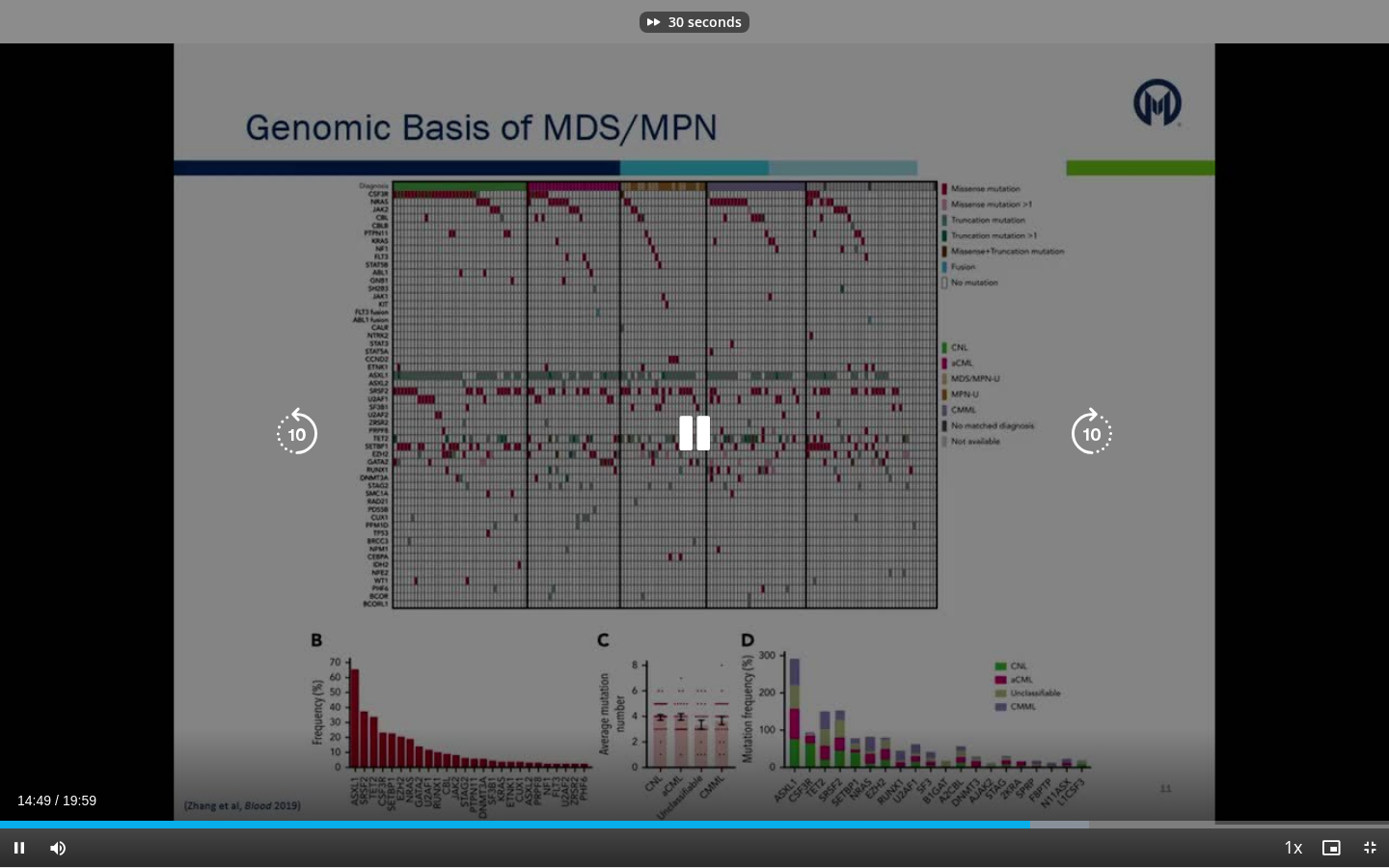 click at bounding box center (1092, 434) 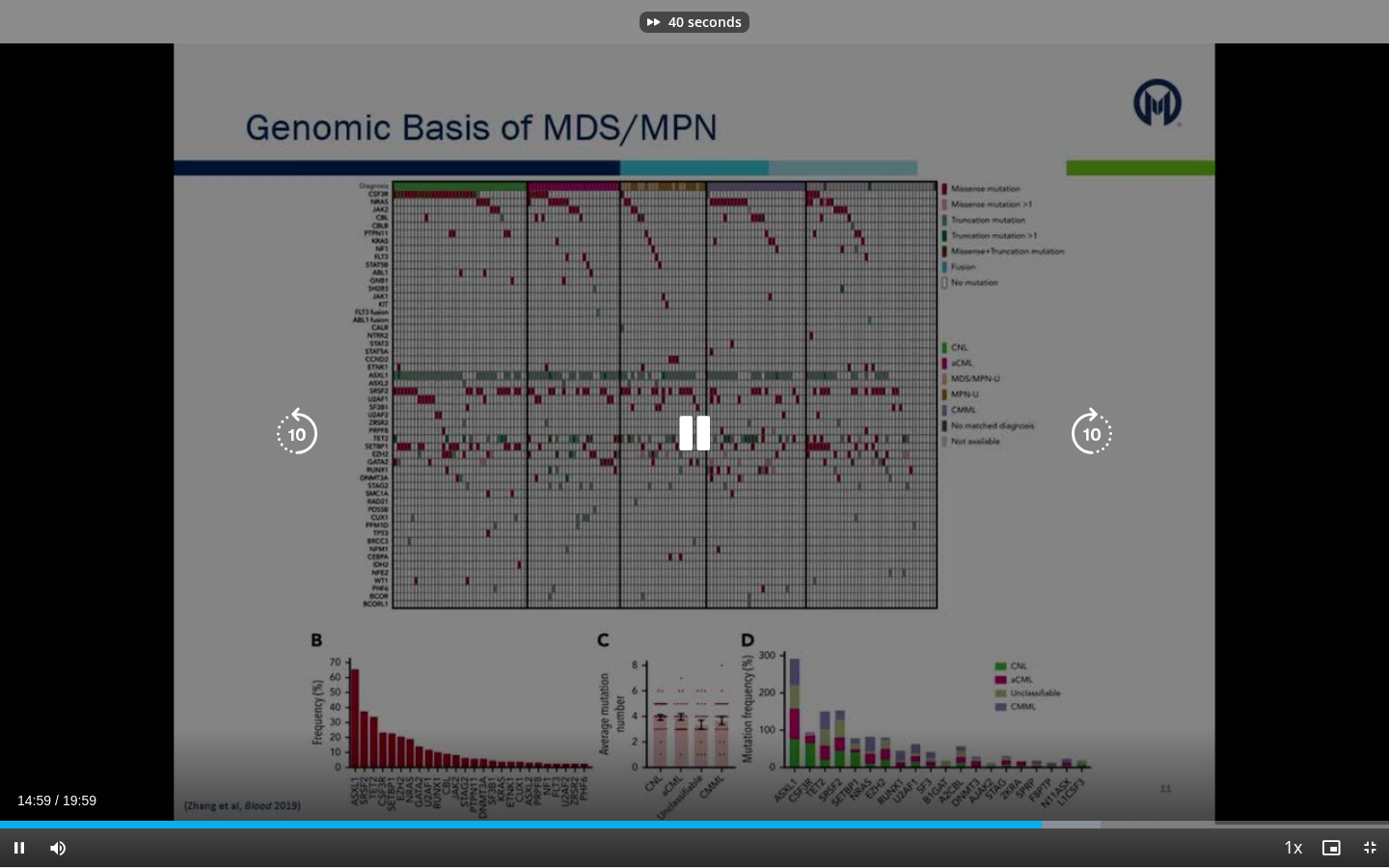 click at bounding box center (1092, 434) 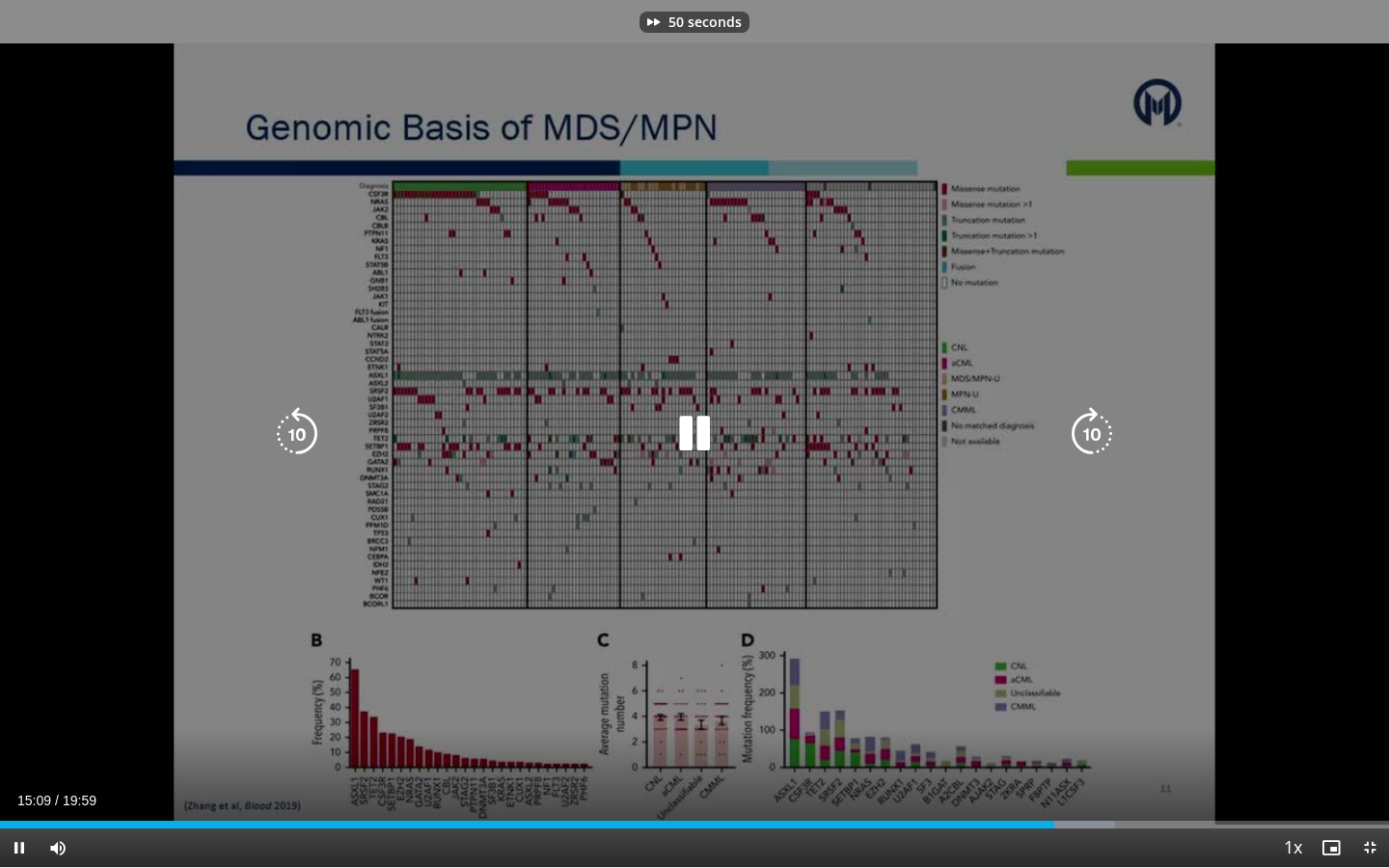 click at bounding box center (1092, 434) 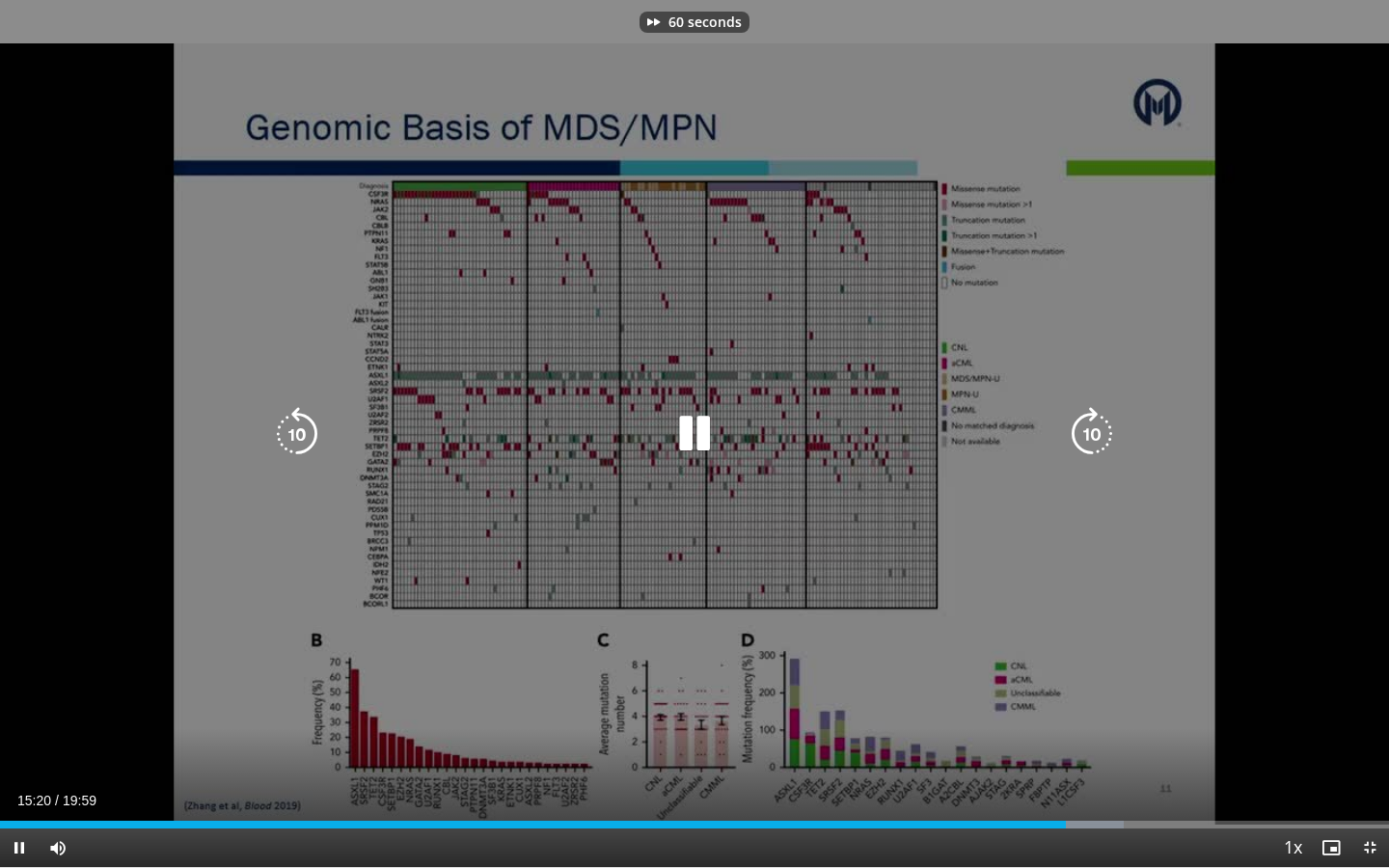 click at bounding box center [1092, 434] 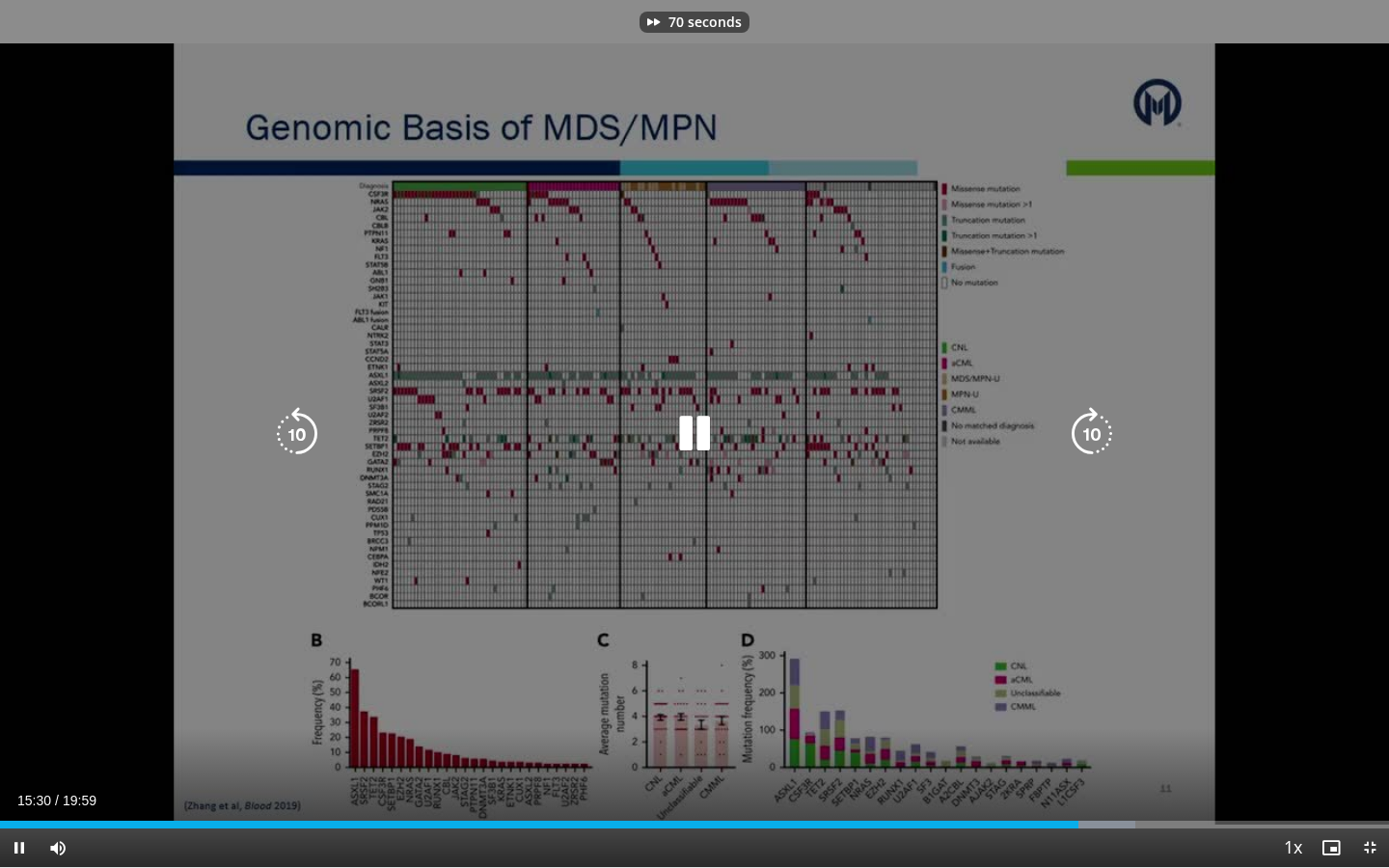 click at bounding box center [1092, 434] 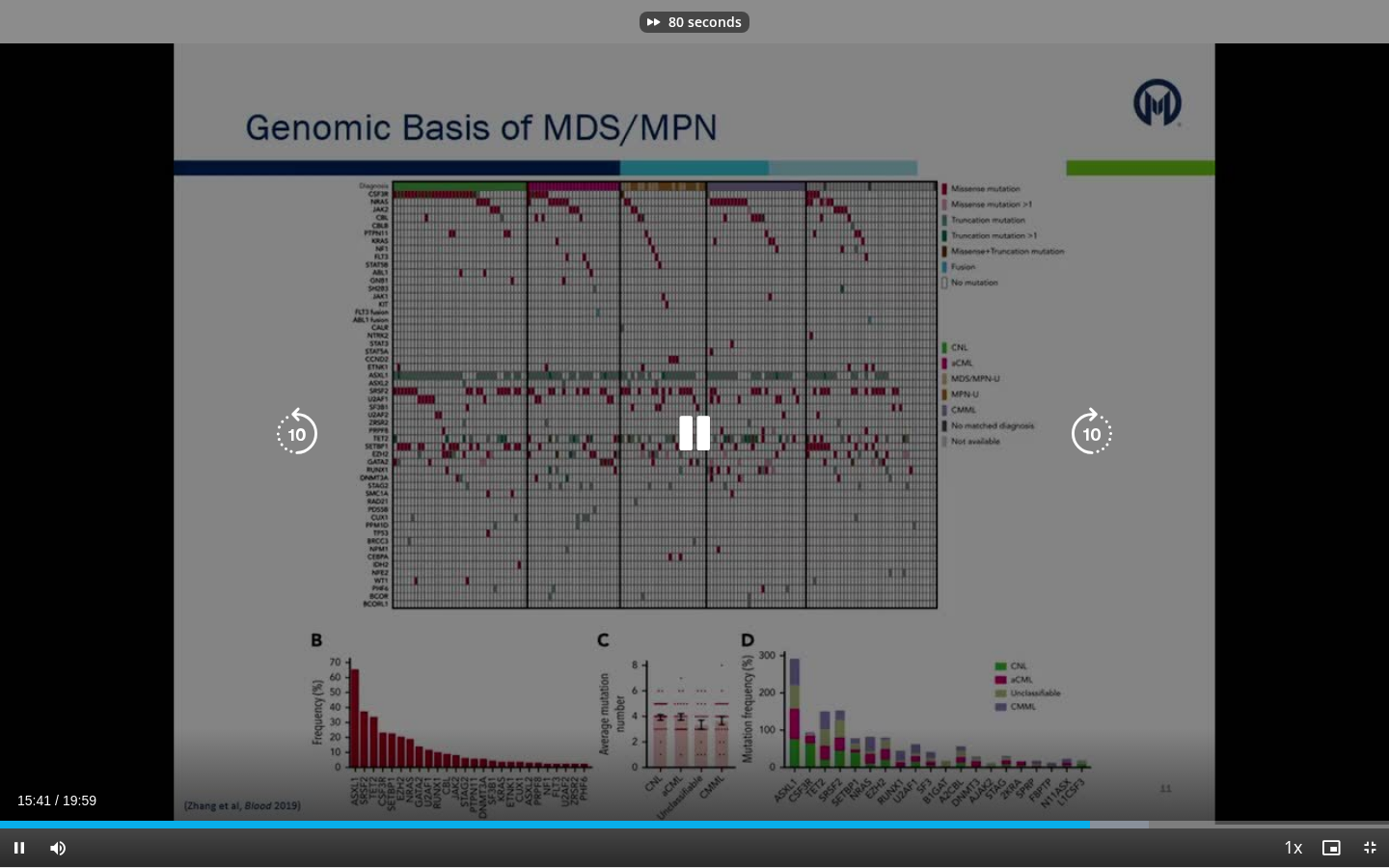 click at bounding box center [1092, 434] 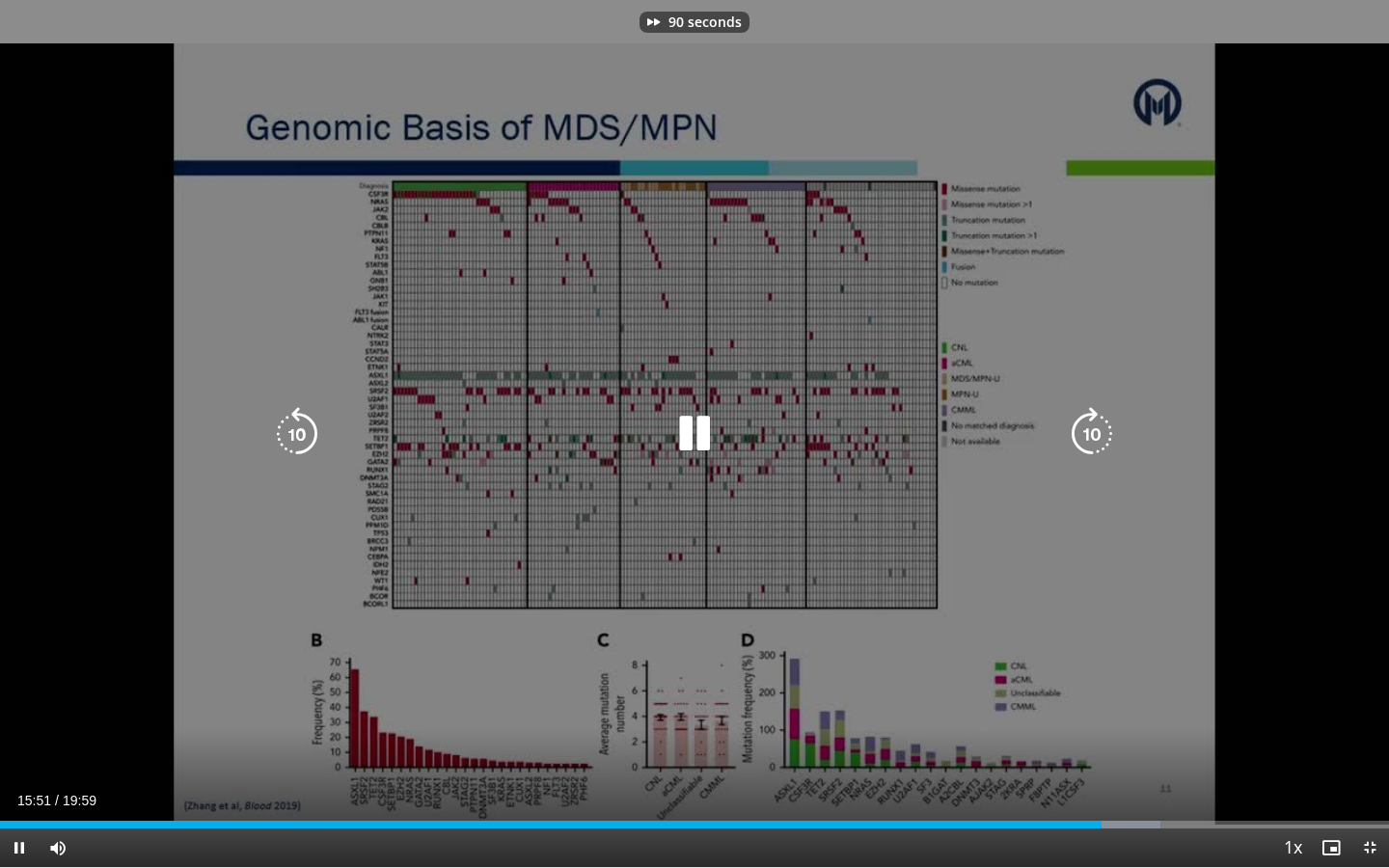 click at bounding box center (1092, 434) 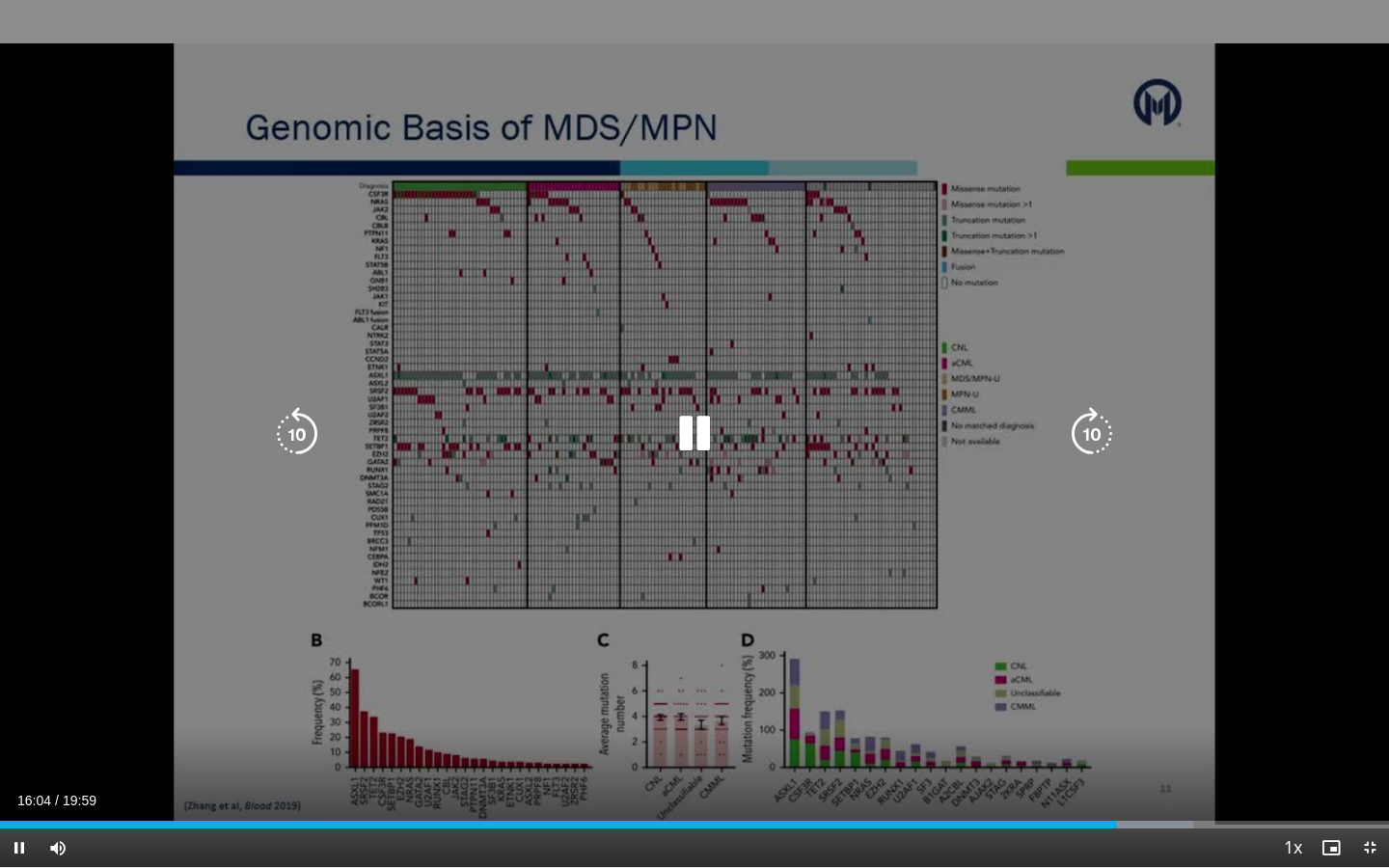 click at bounding box center [1092, 434] 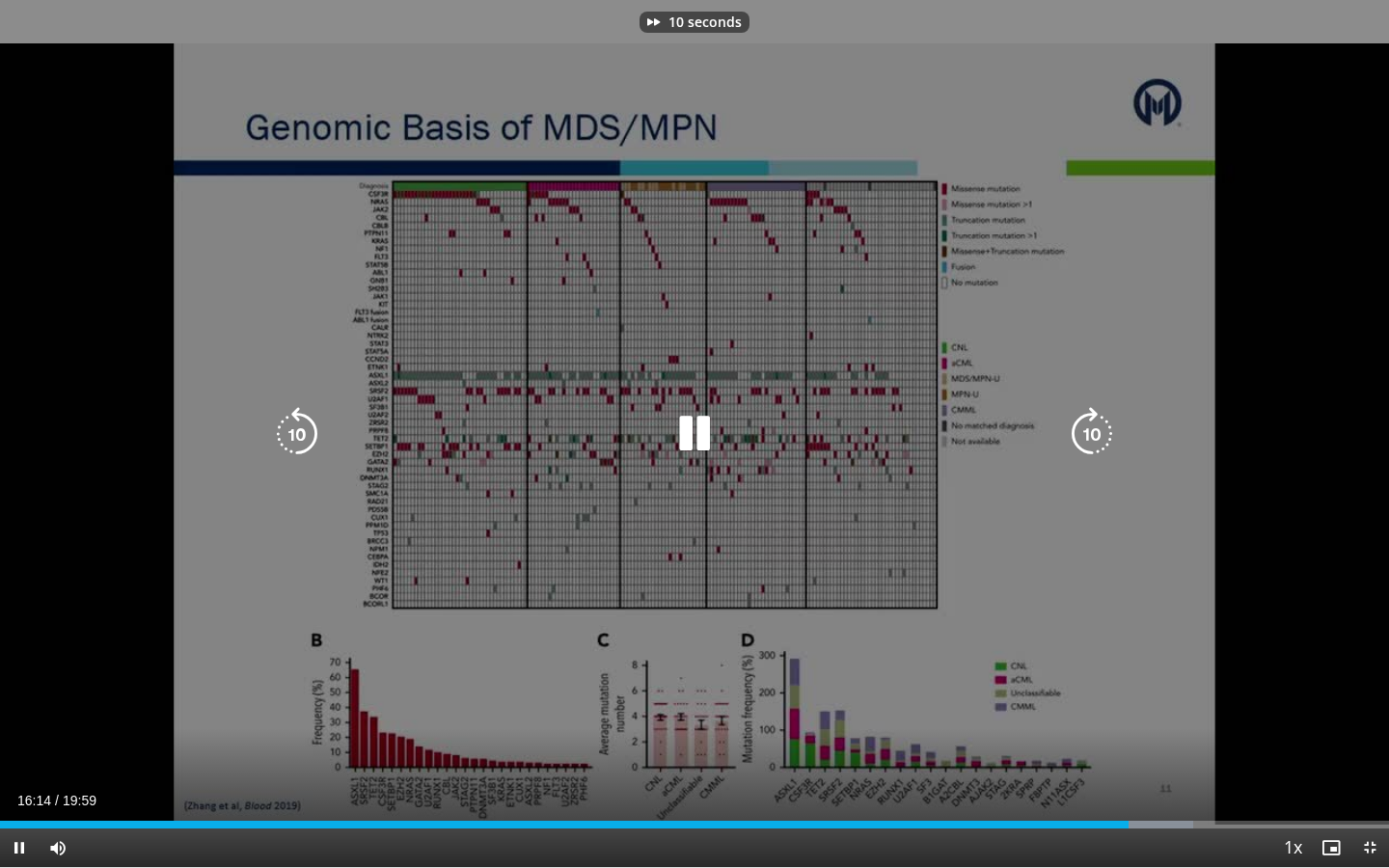 click at bounding box center (1092, 434) 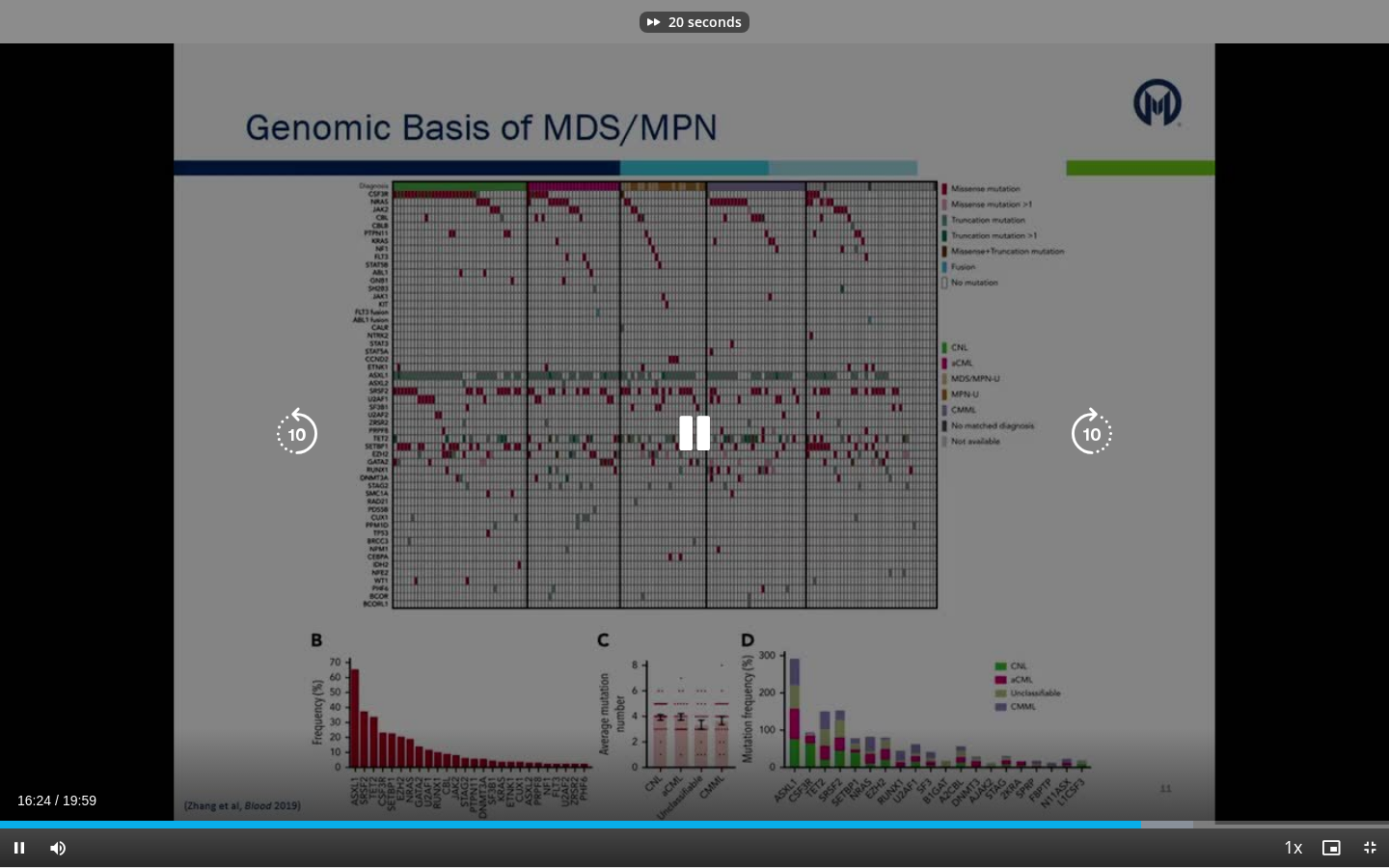 click at bounding box center (1092, 434) 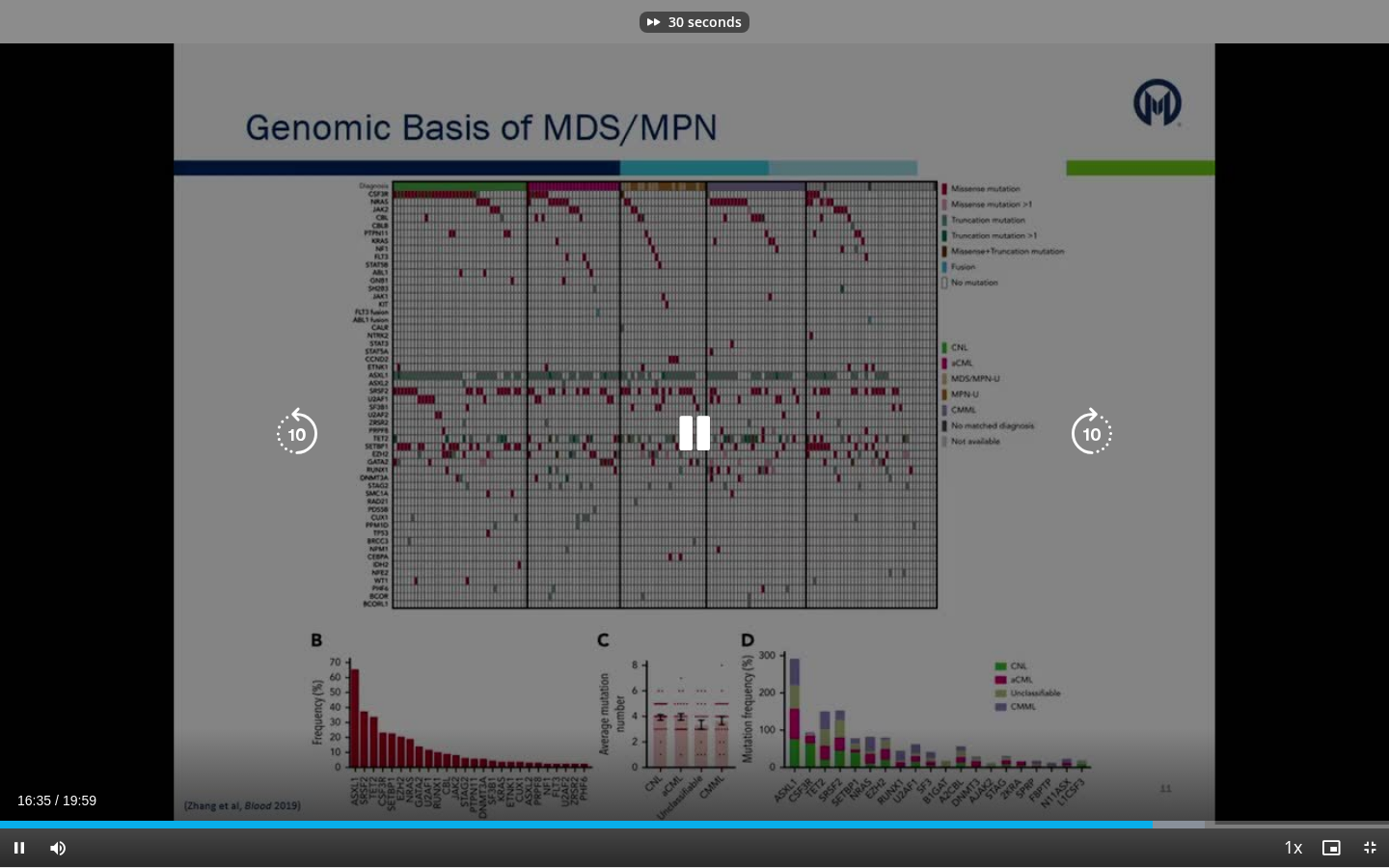 click at bounding box center [1092, 434] 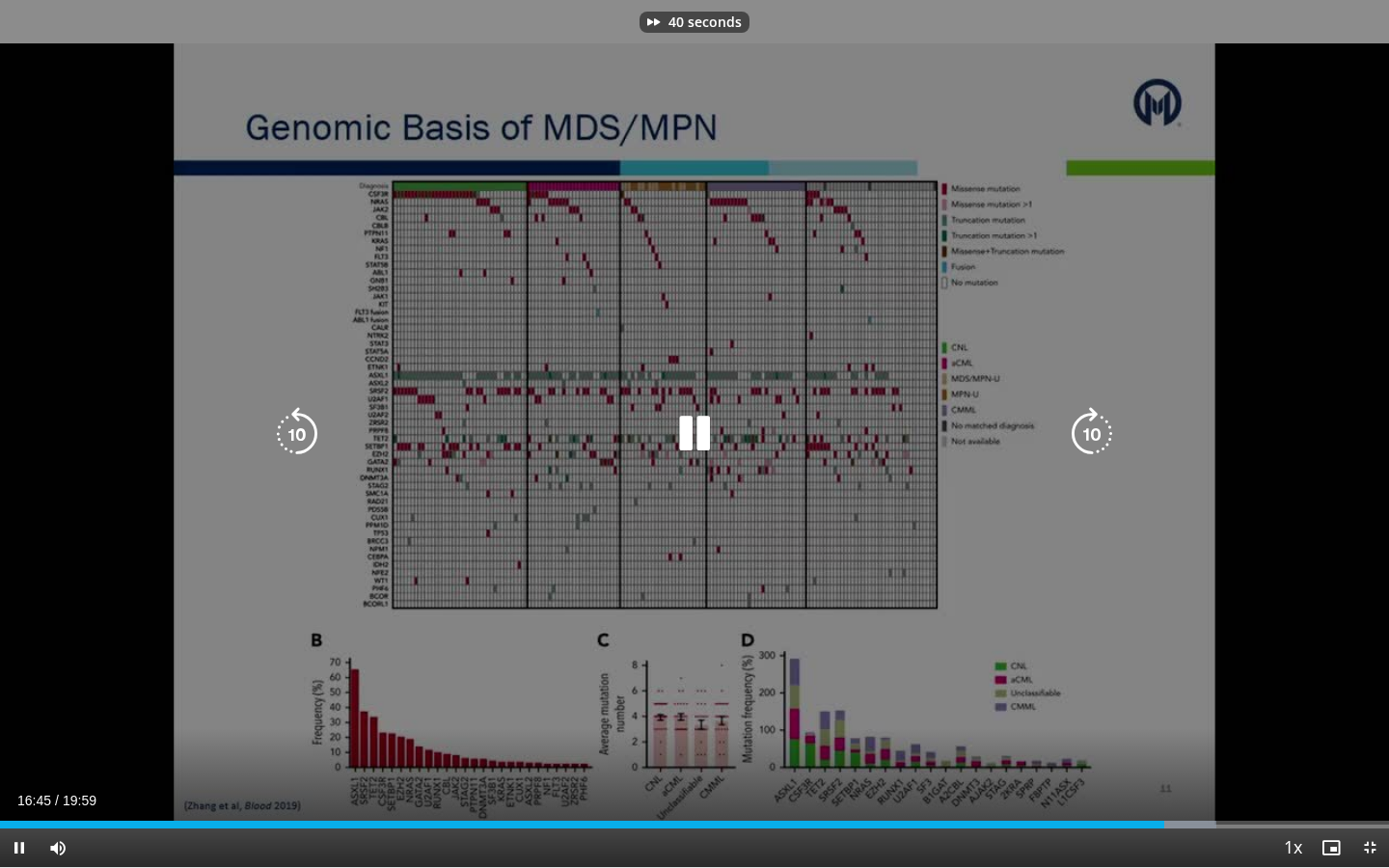 click at bounding box center (1092, 434) 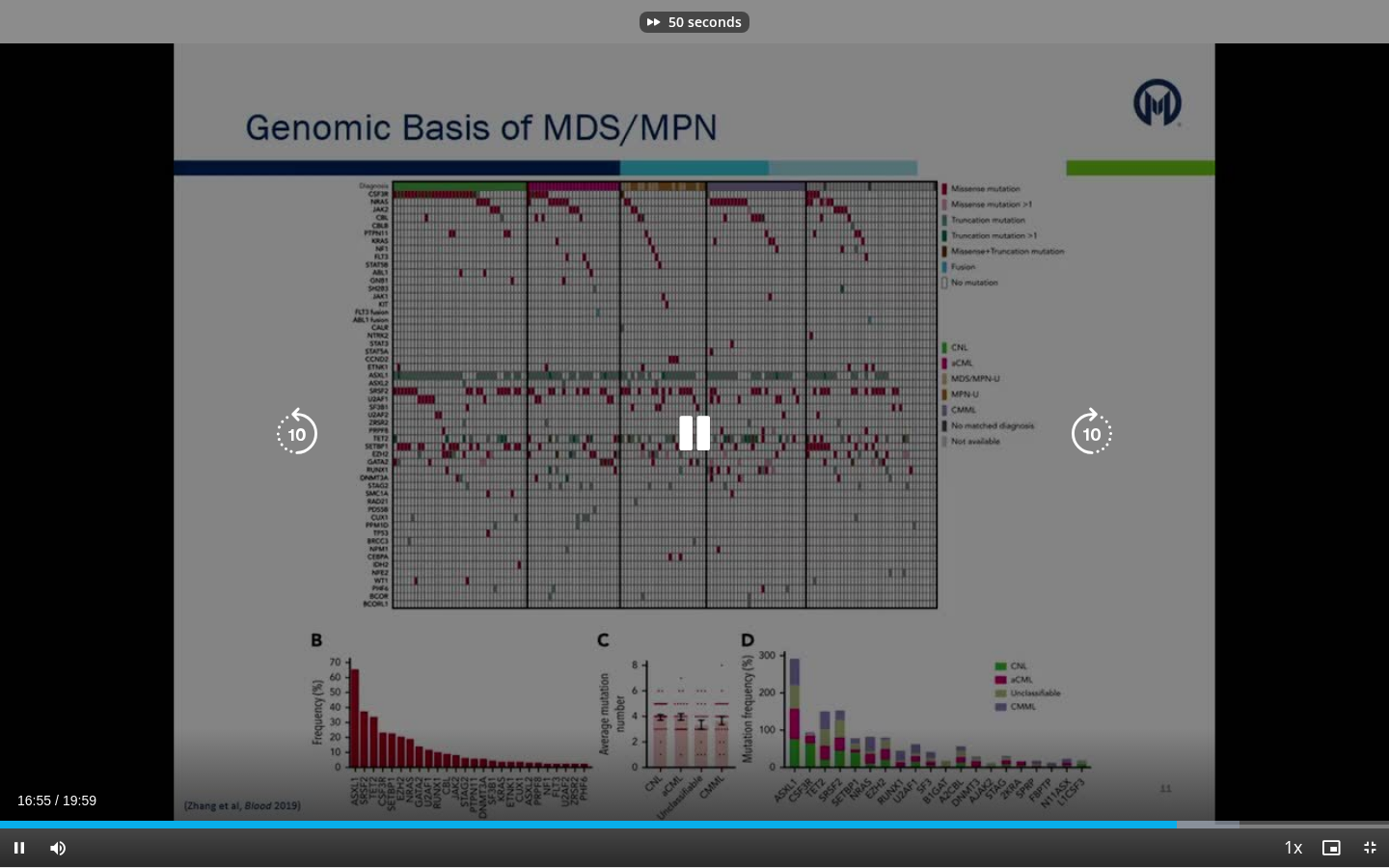 click at bounding box center [1092, 434] 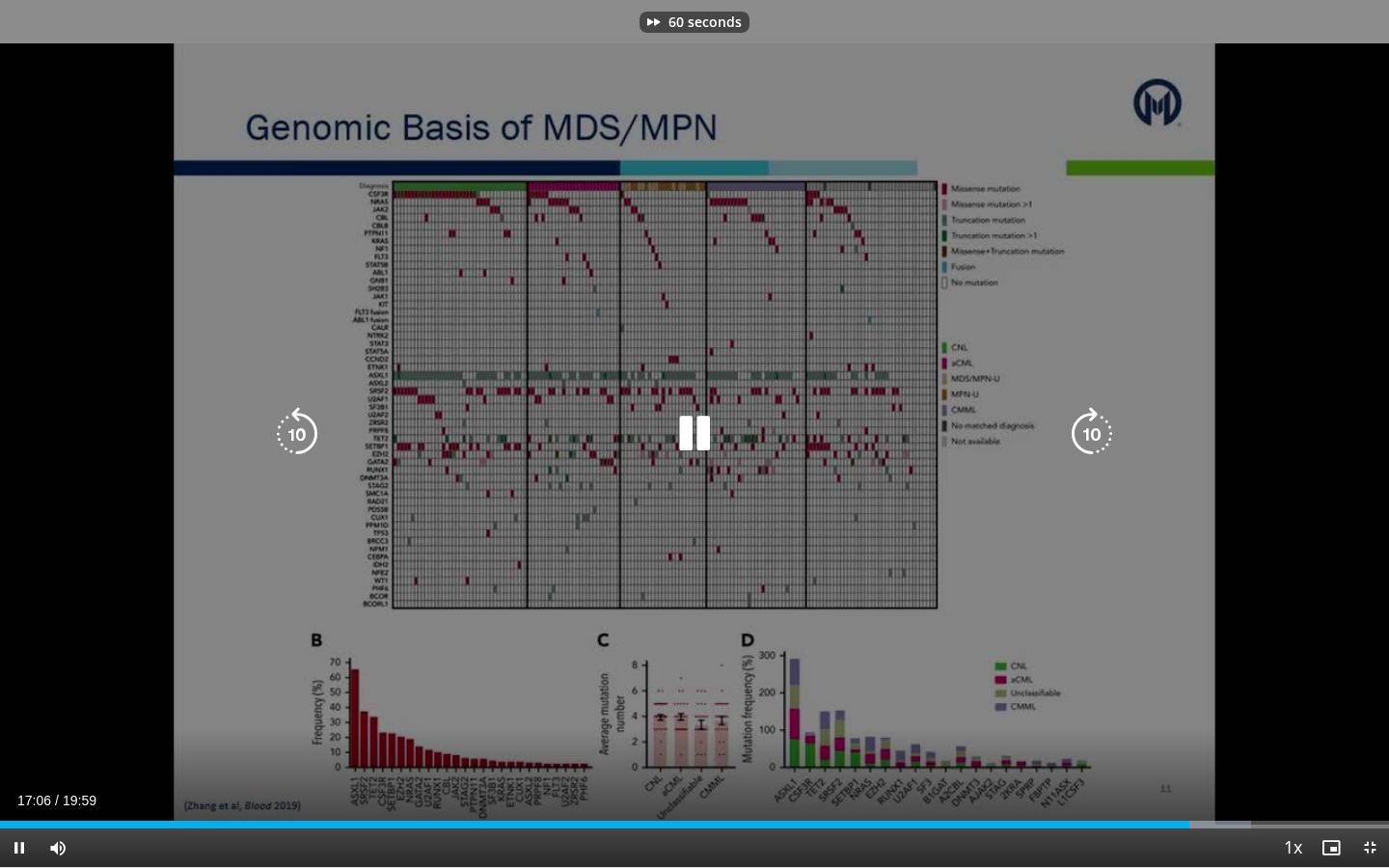click at bounding box center (1092, 434) 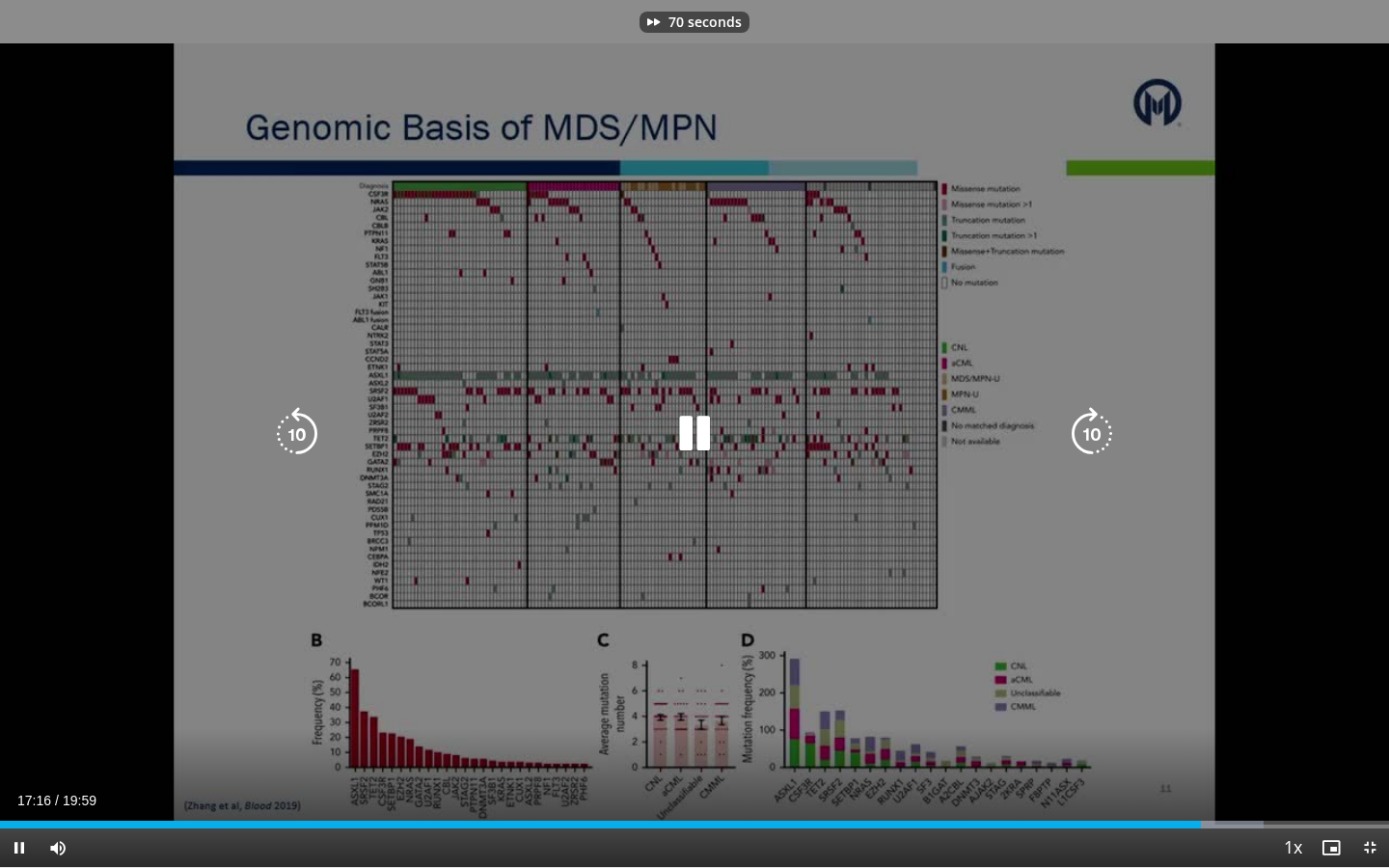 click at bounding box center [1092, 434] 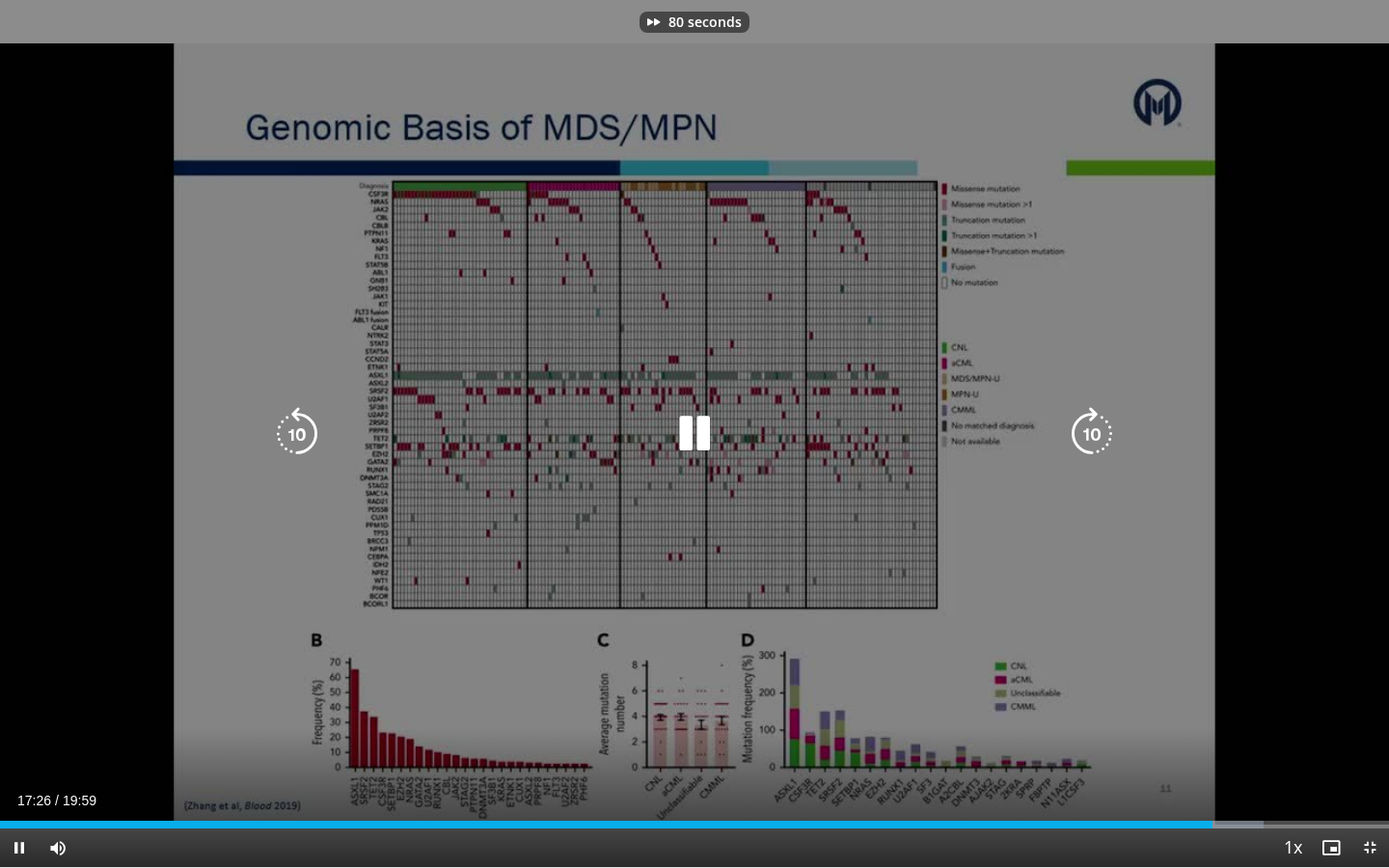 click at bounding box center (1092, 434) 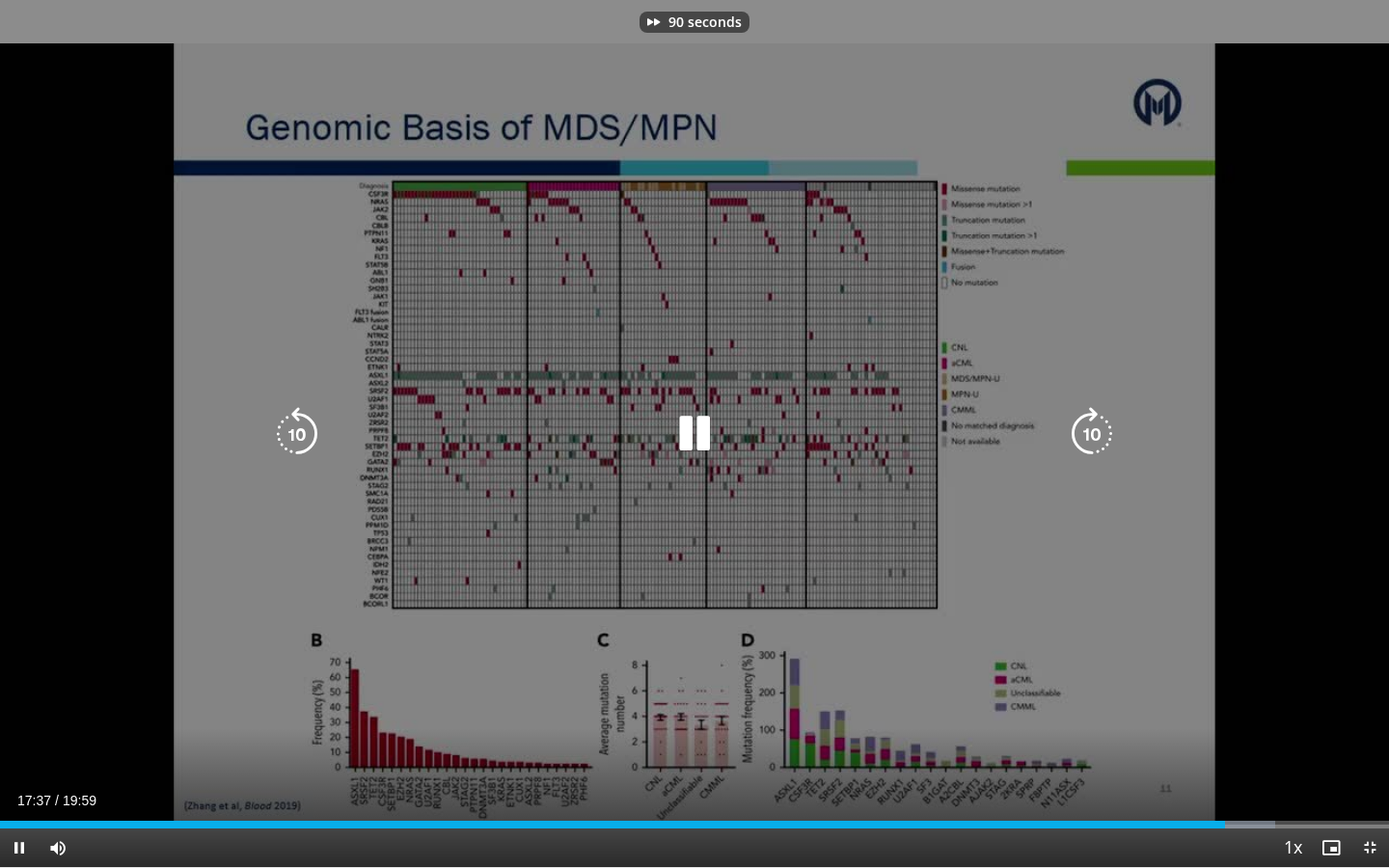 click at bounding box center (1092, 434) 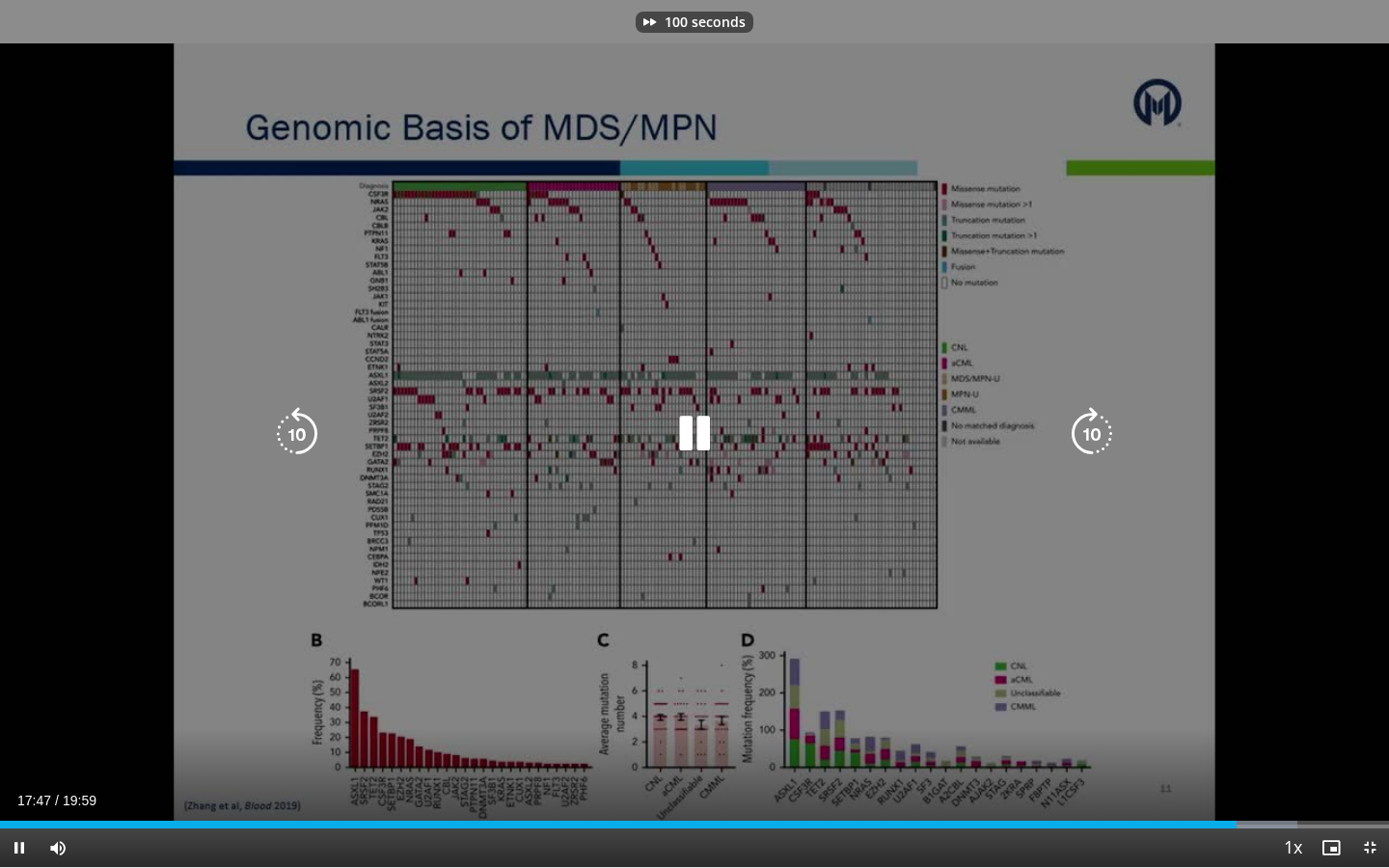 click at bounding box center [1092, 434] 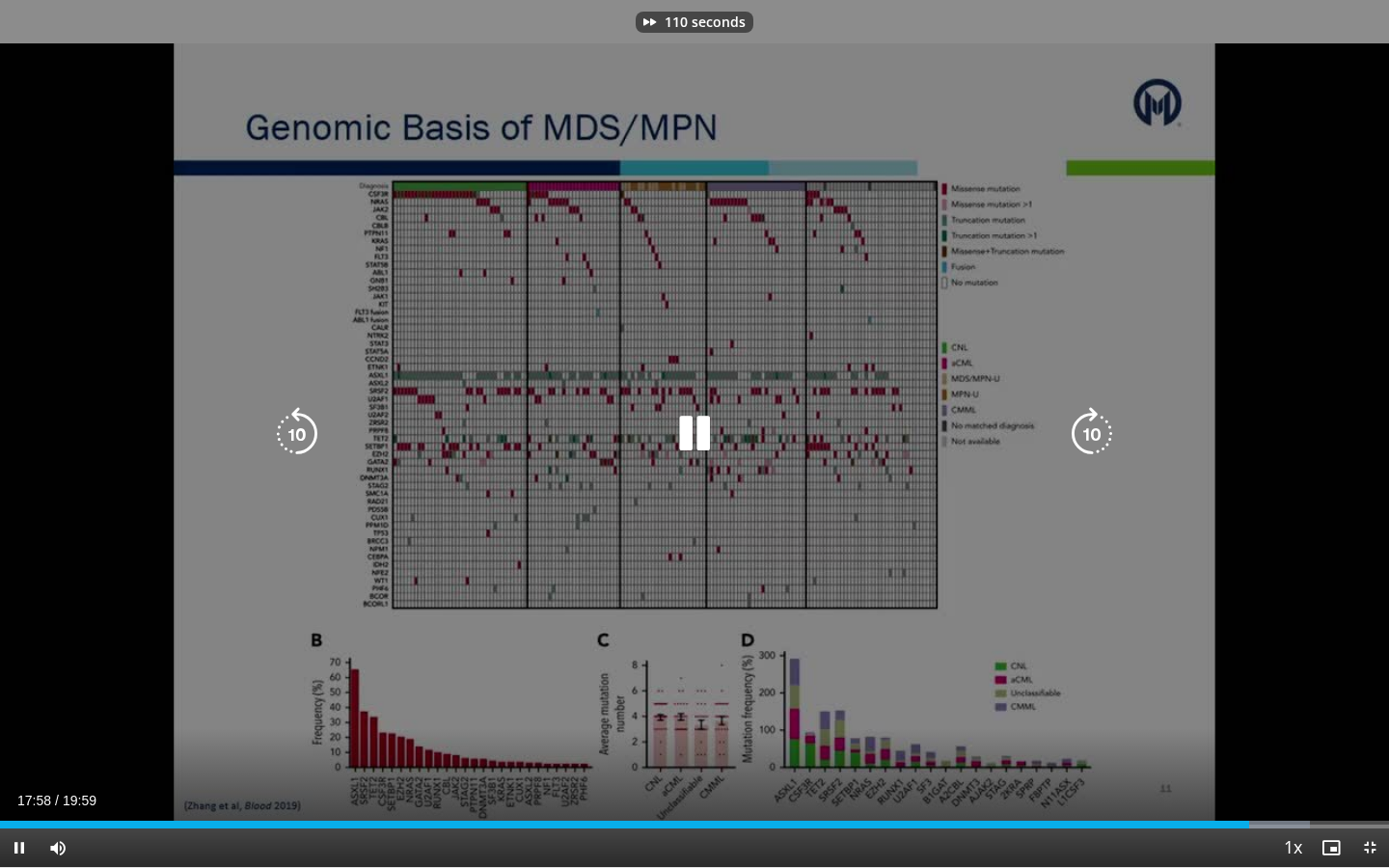 click at bounding box center (1092, 434) 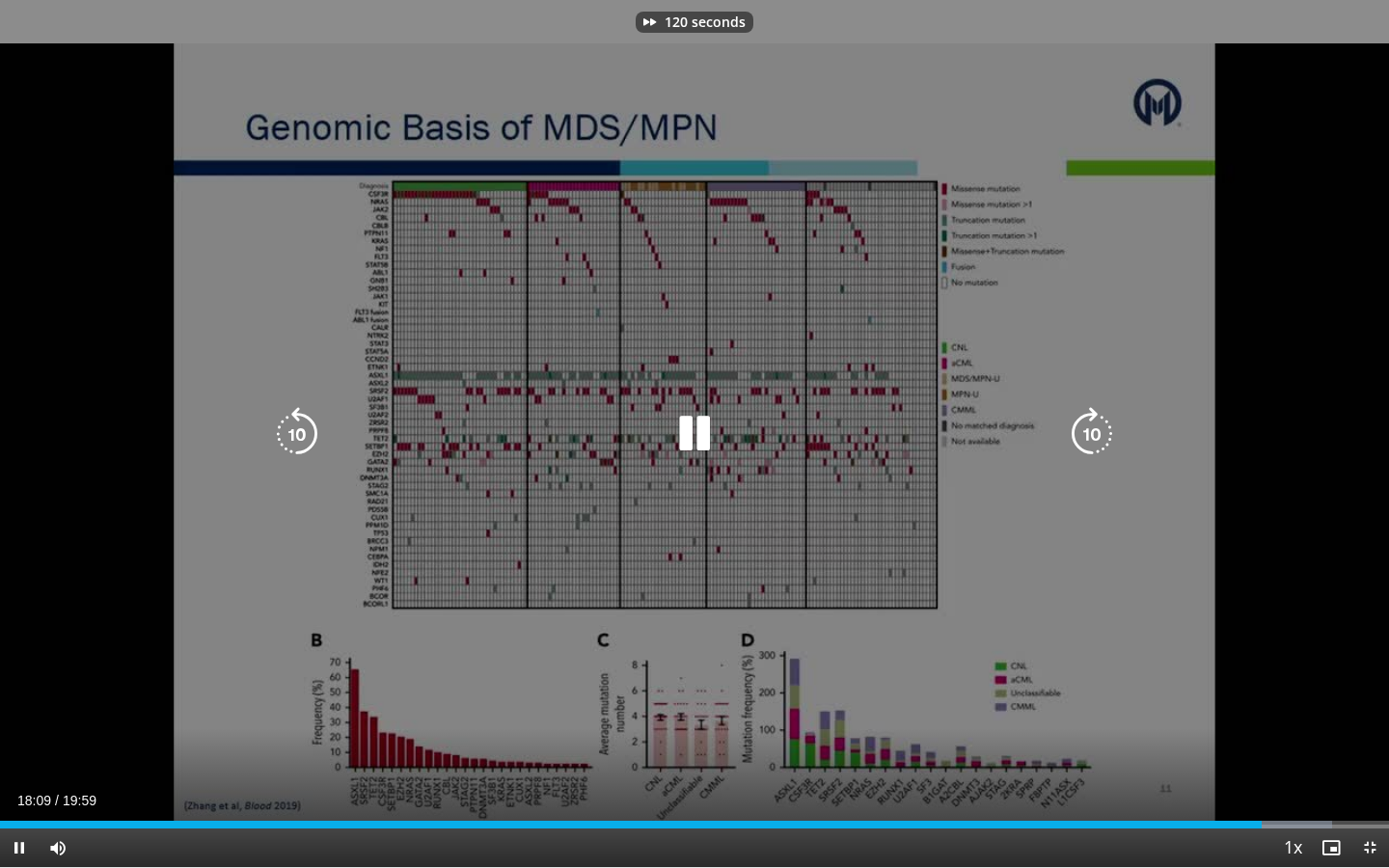 click at bounding box center [1092, 434] 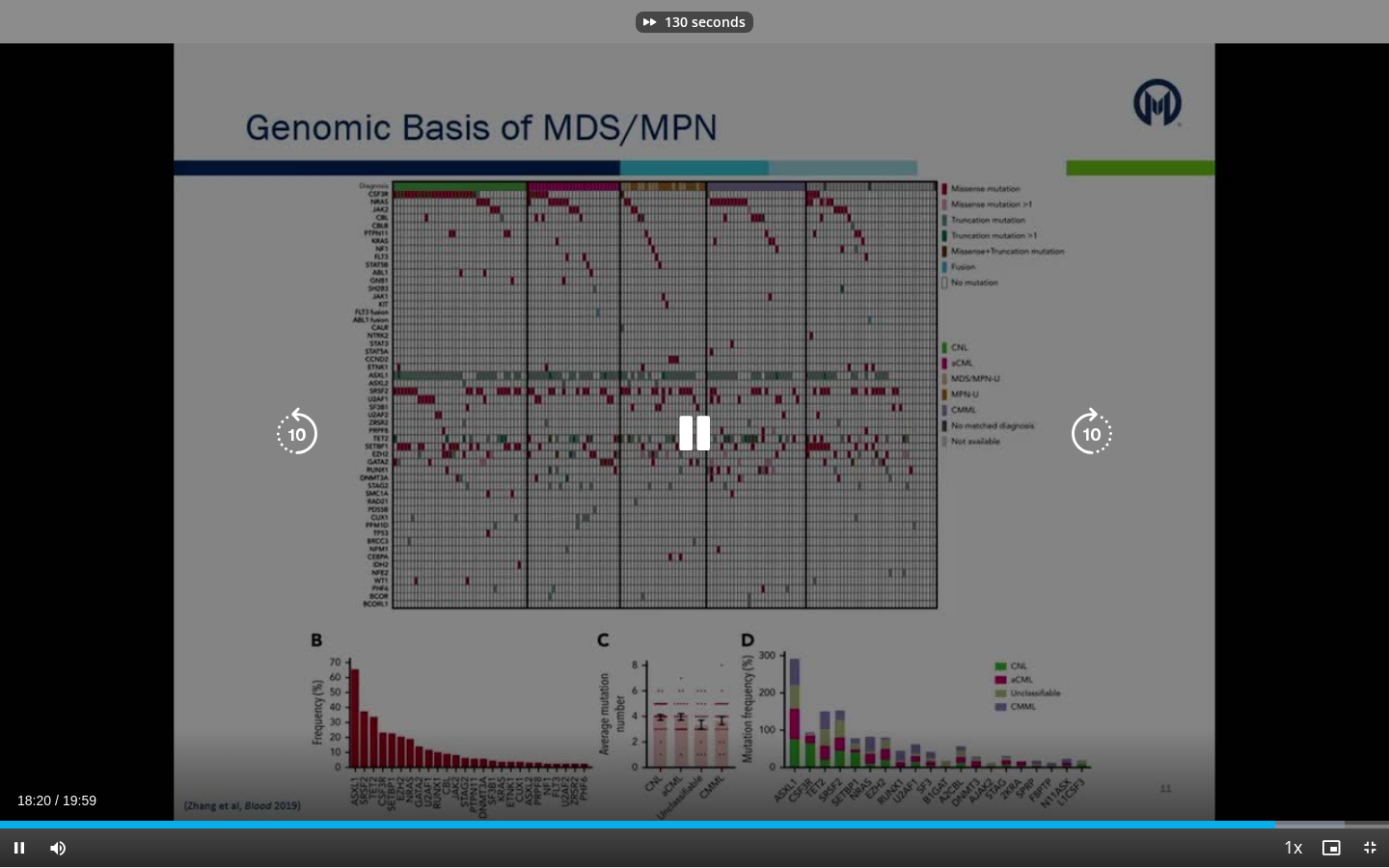 click at bounding box center [694, 434] 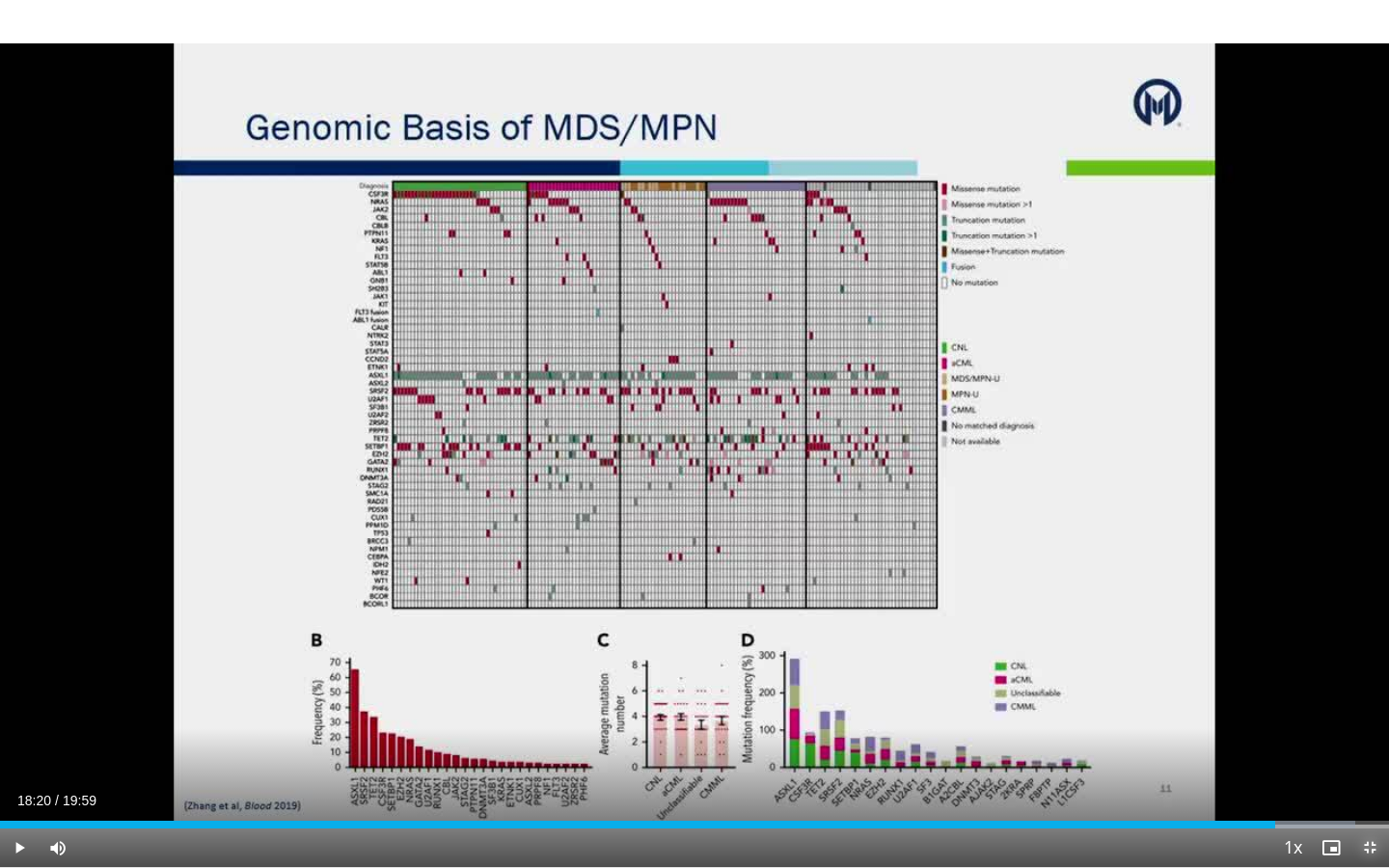 click at bounding box center (1370, 848) 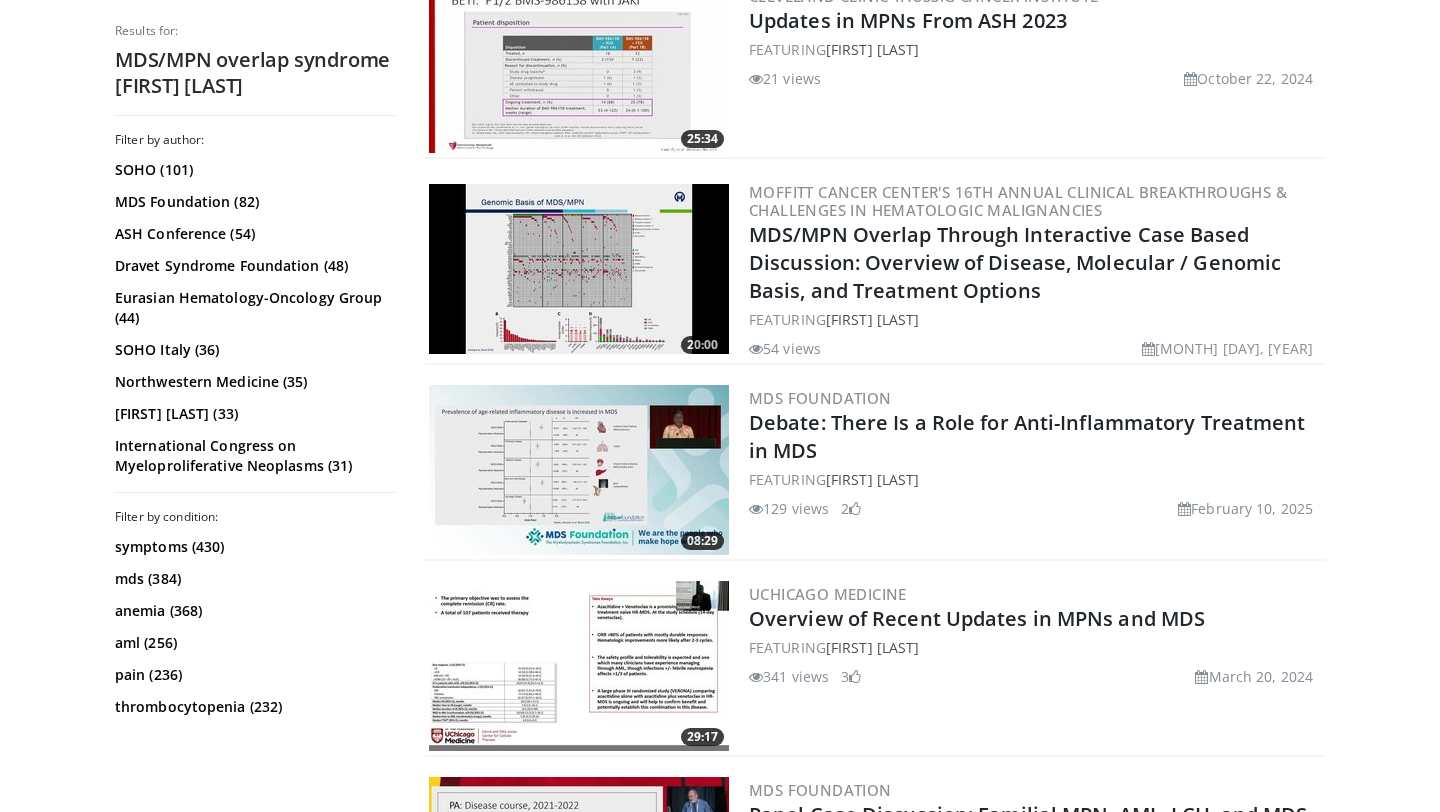 scroll, scrollTop: 0, scrollLeft: 0, axis: both 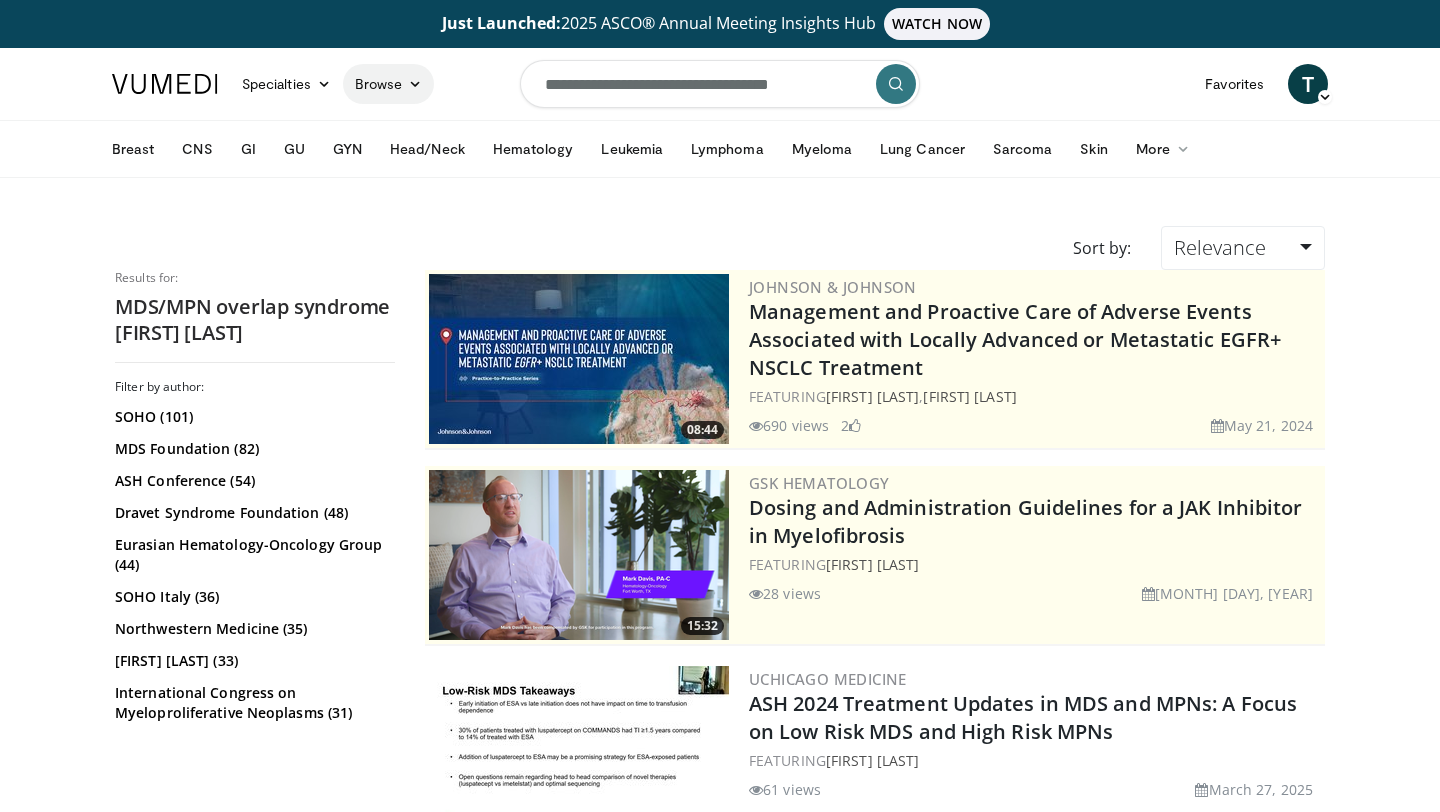 click on "Browse" at bounding box center (389, 84) 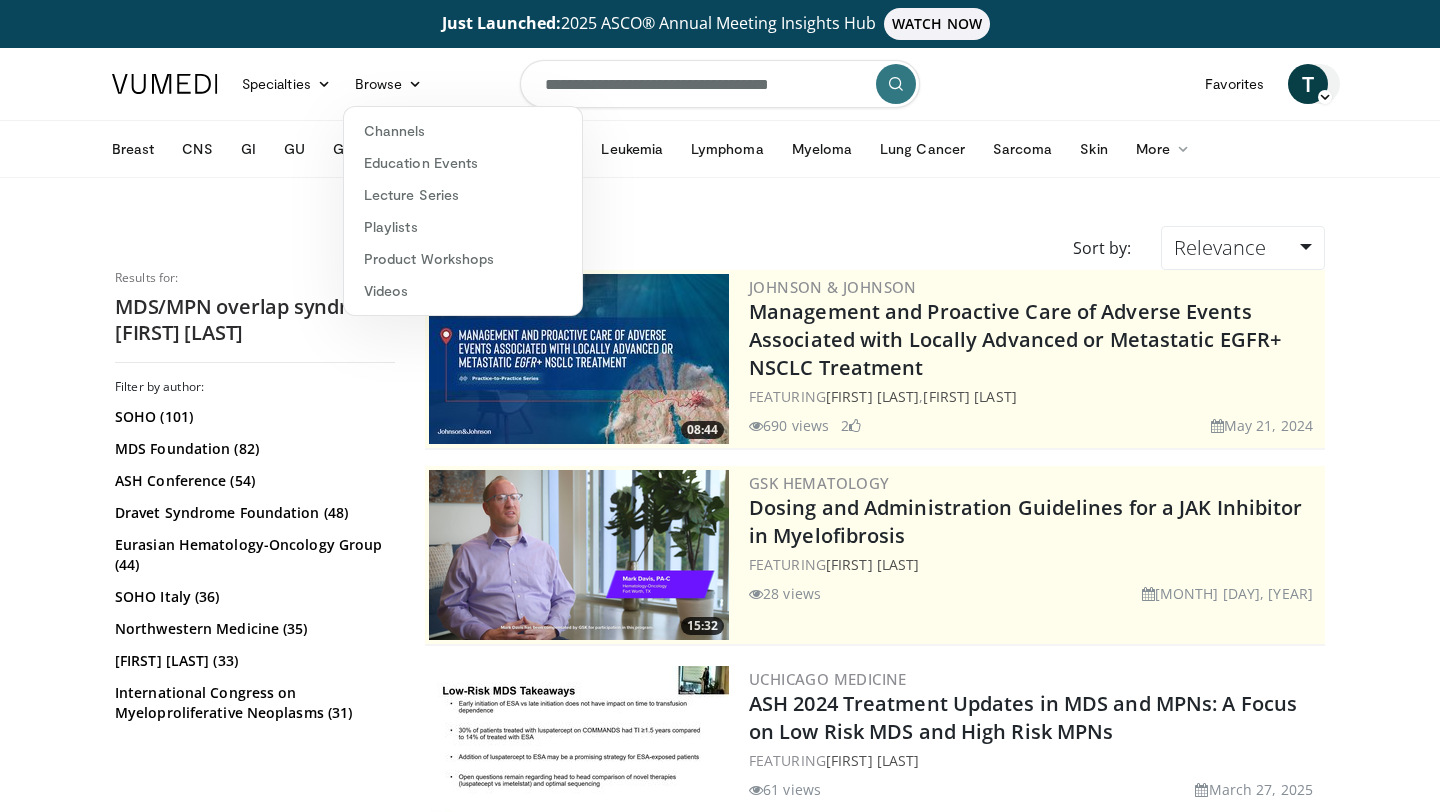 click on "T" at bounding box center [1308, 84] 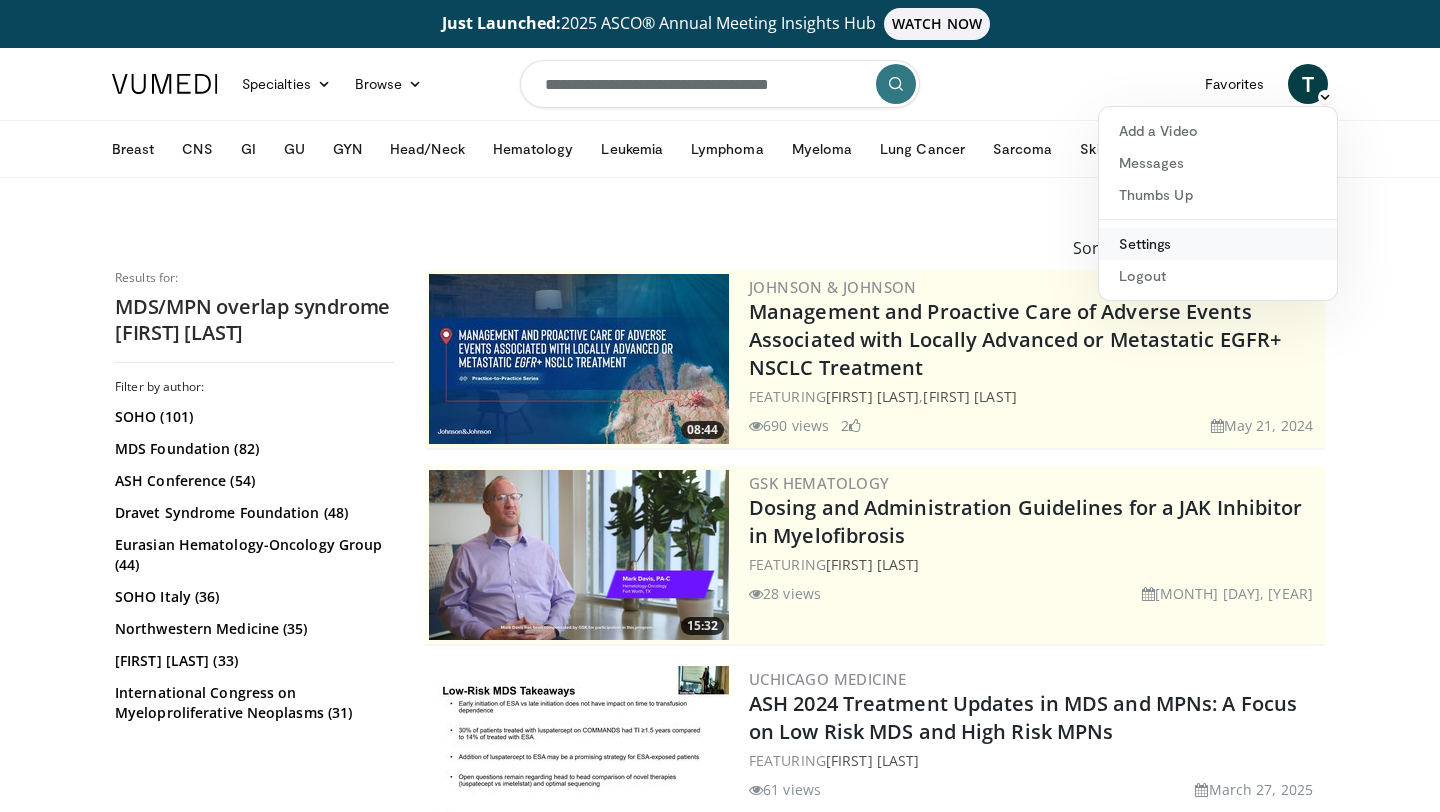 click on "Settings" at bounding box center [1218, 244] 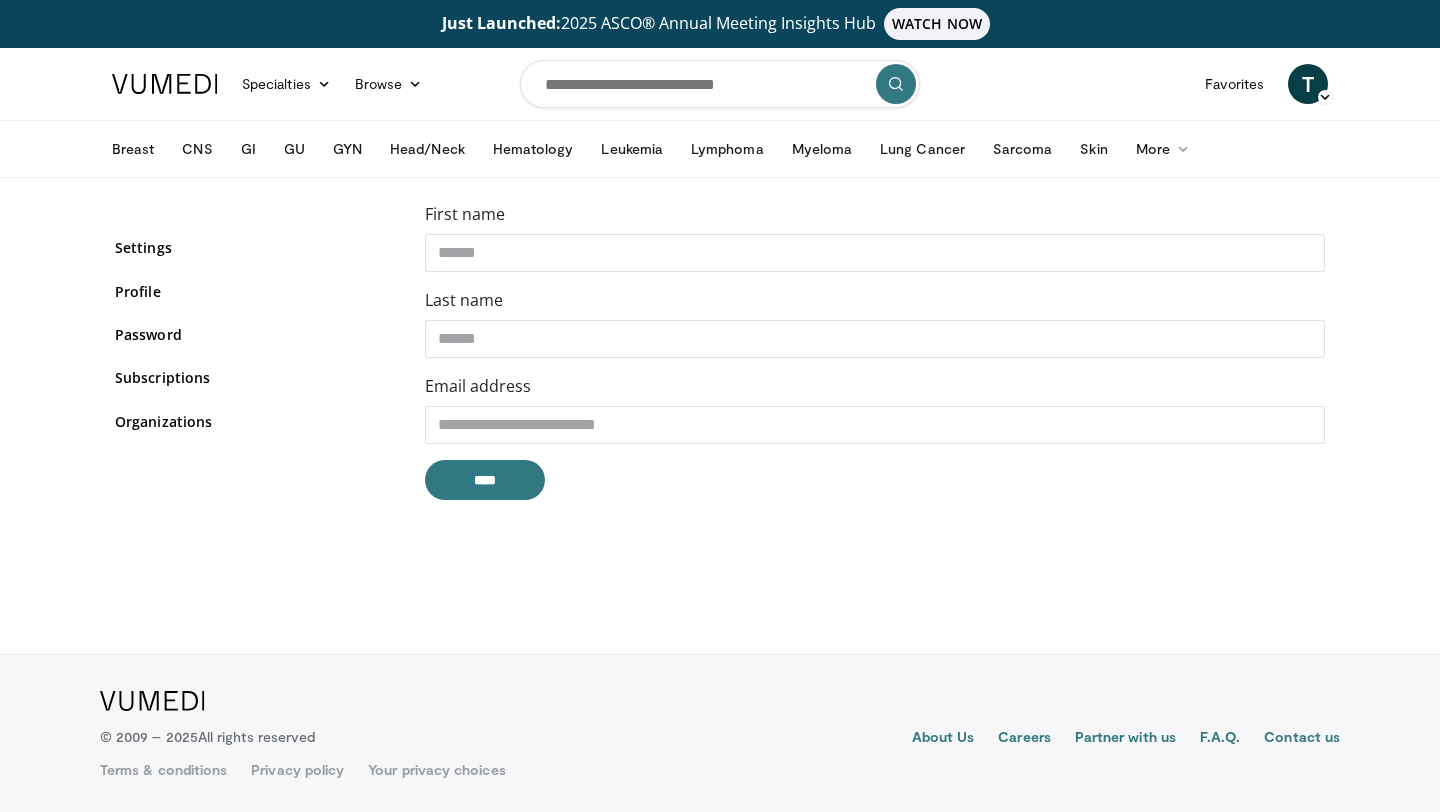 scroll, scrollTop: 0, scrollLeft: 0, axis: both 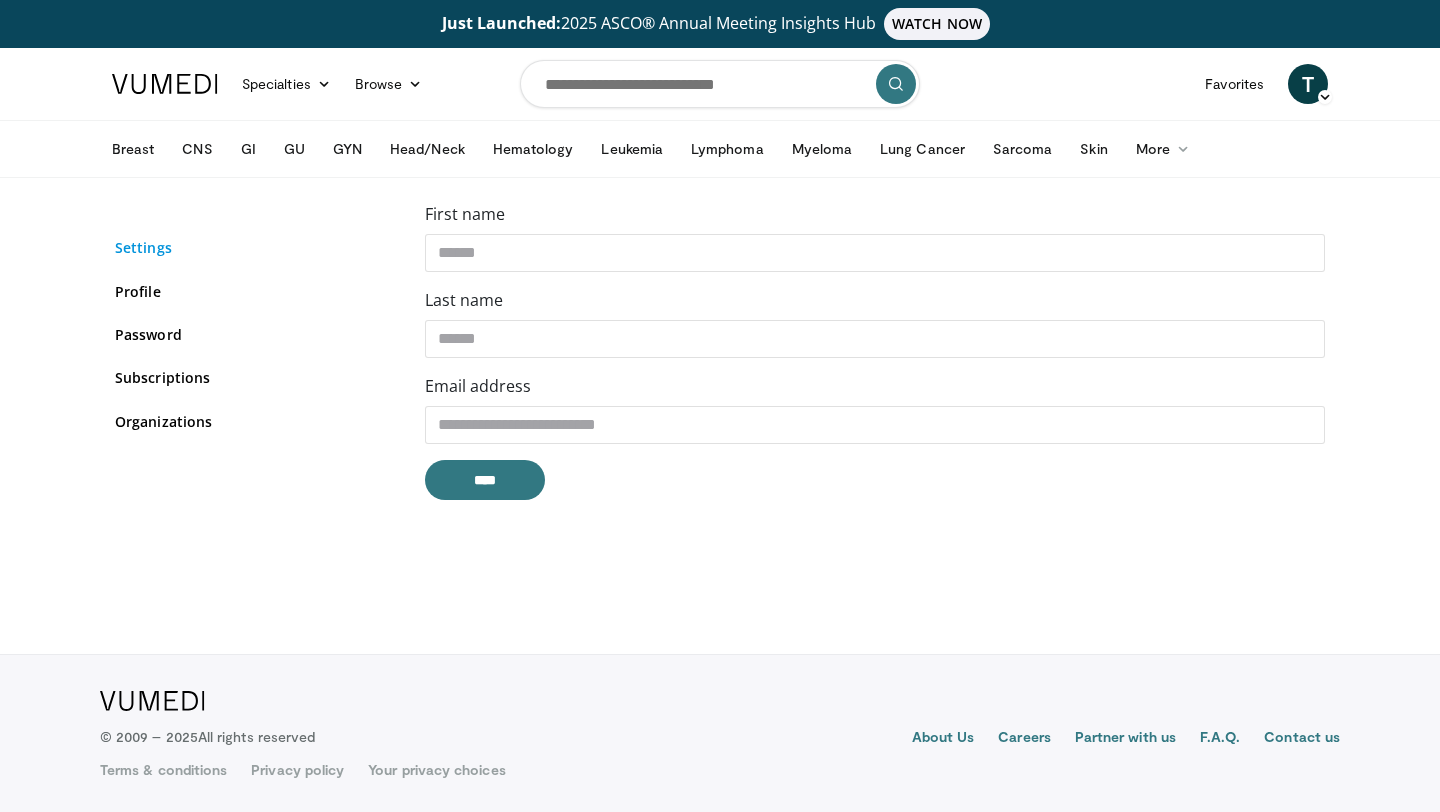 click on "Settings" at bounding box center (255, 247) 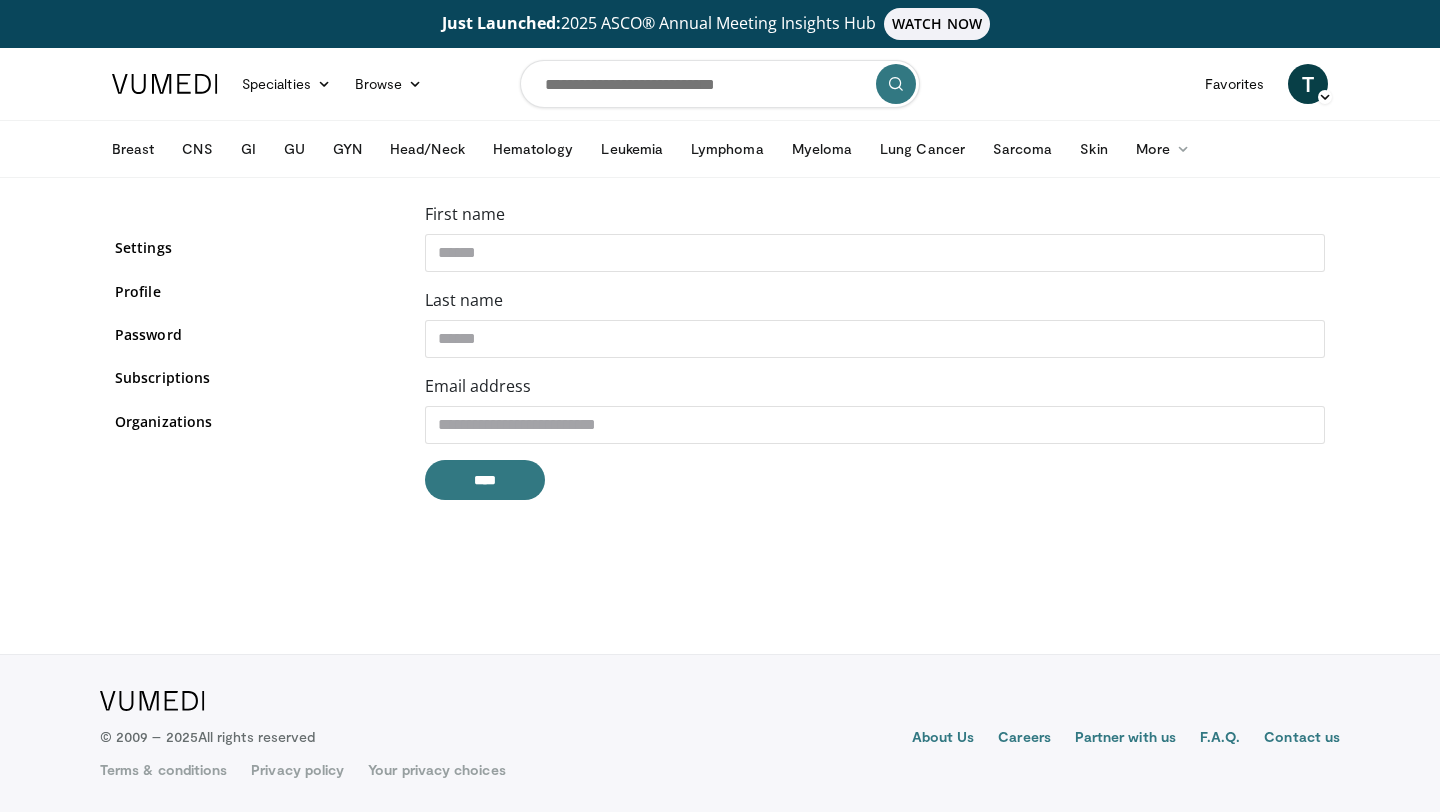 scroll, scrollTop: 0, scrollLeft: 0, axis: both 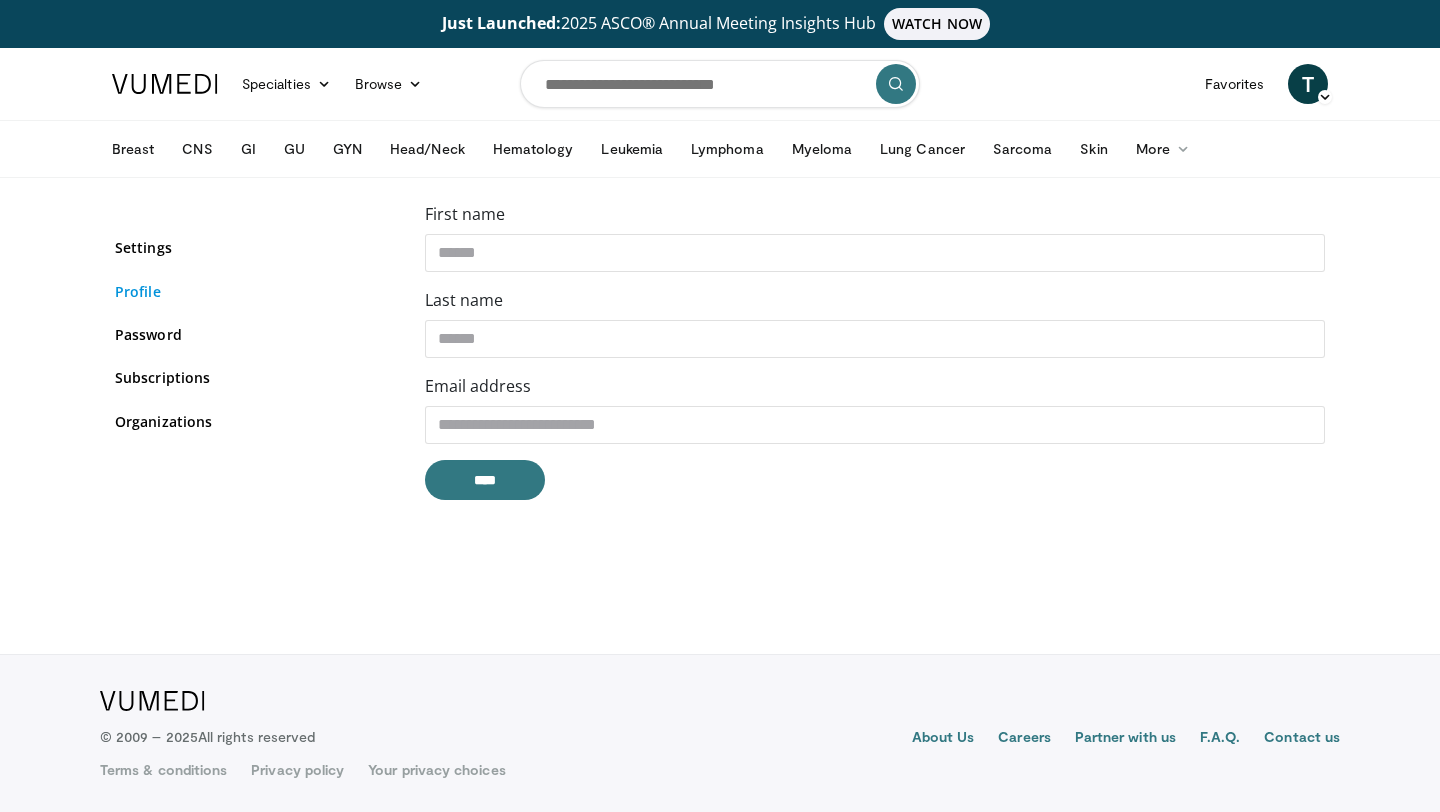 click on "Profile" at bounding box center [255, 291] 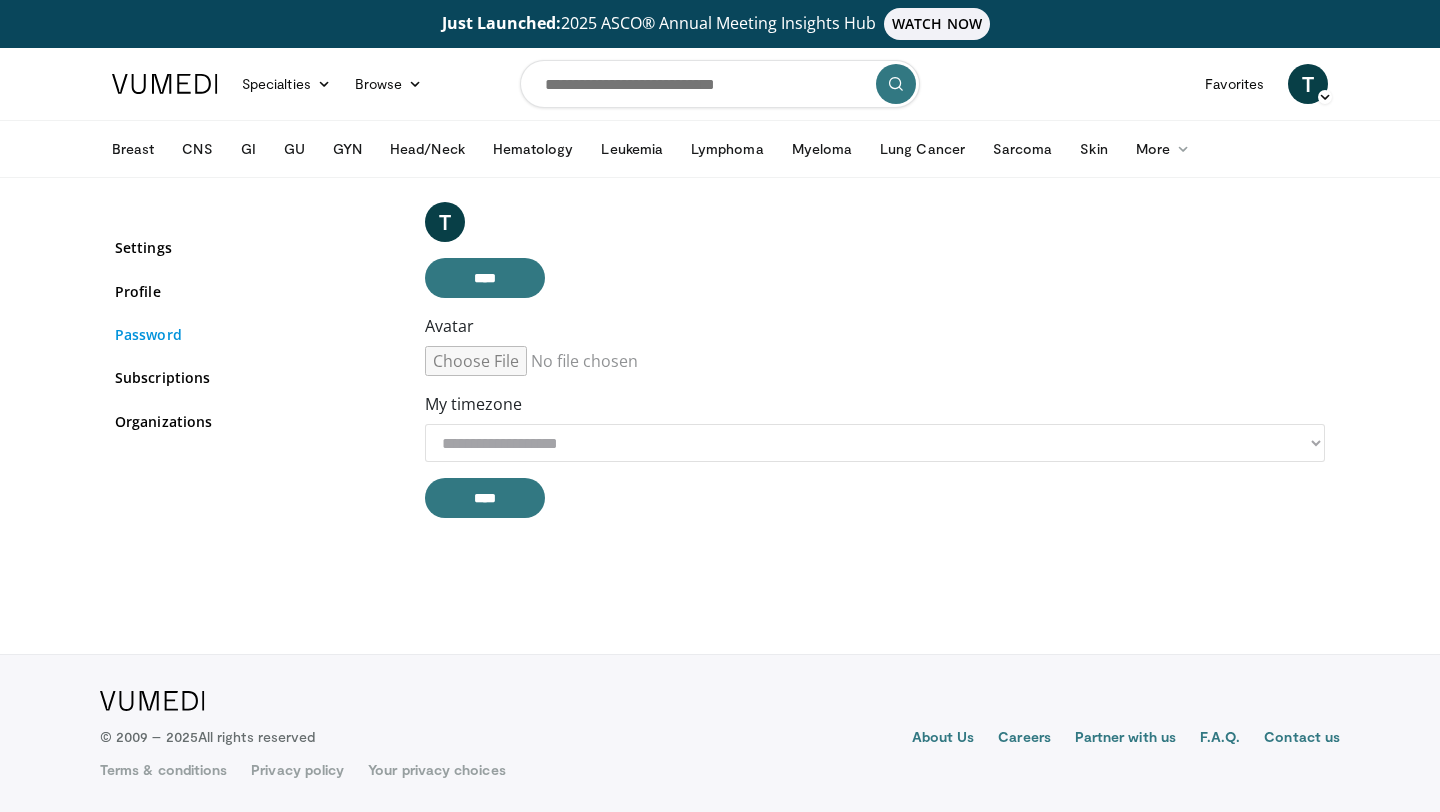 scroll, scrollTop: 0, scrollLeft: 0, axis: both 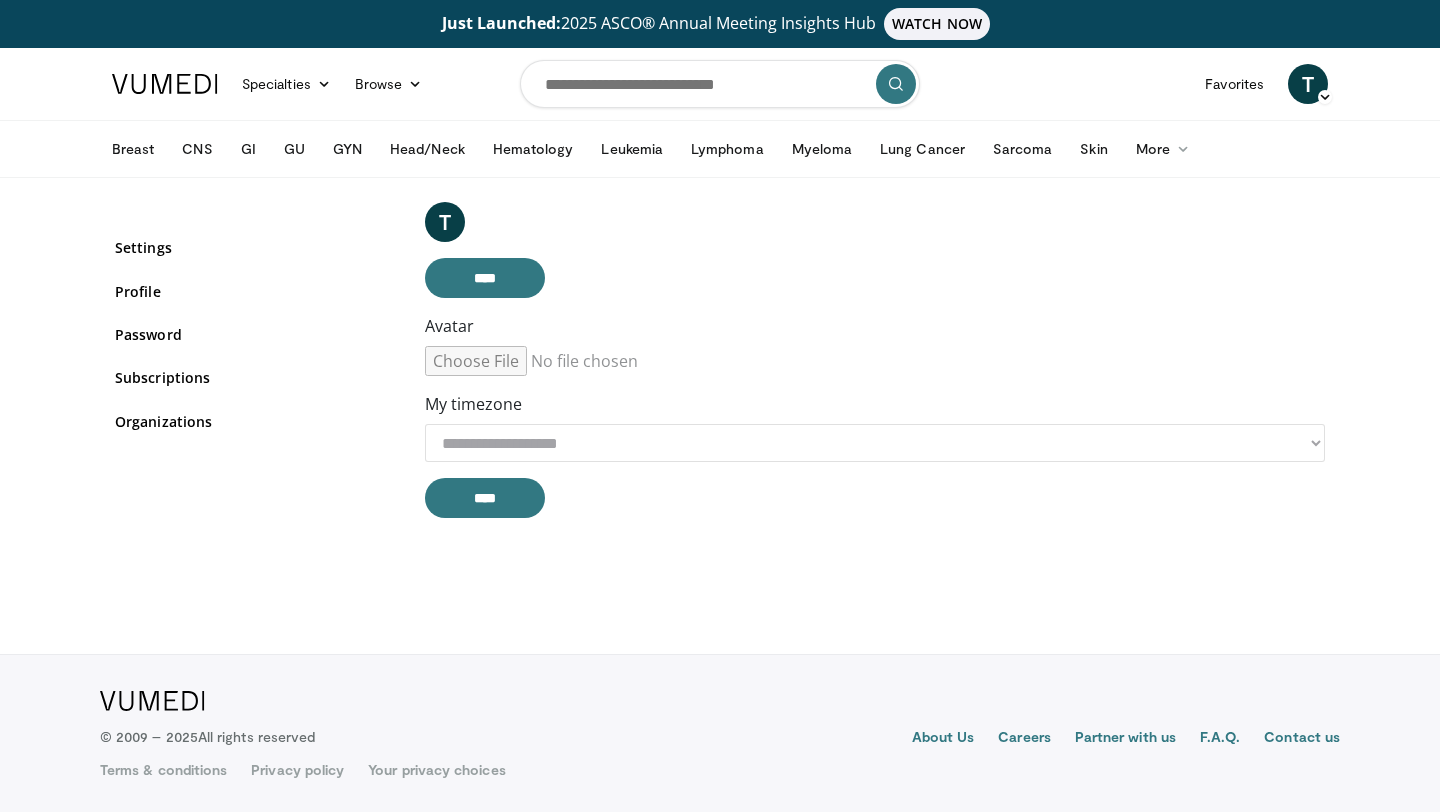 click on "Settings
Profile
Password
Subscriptions
Organizations" at bounding box center (255, 346) 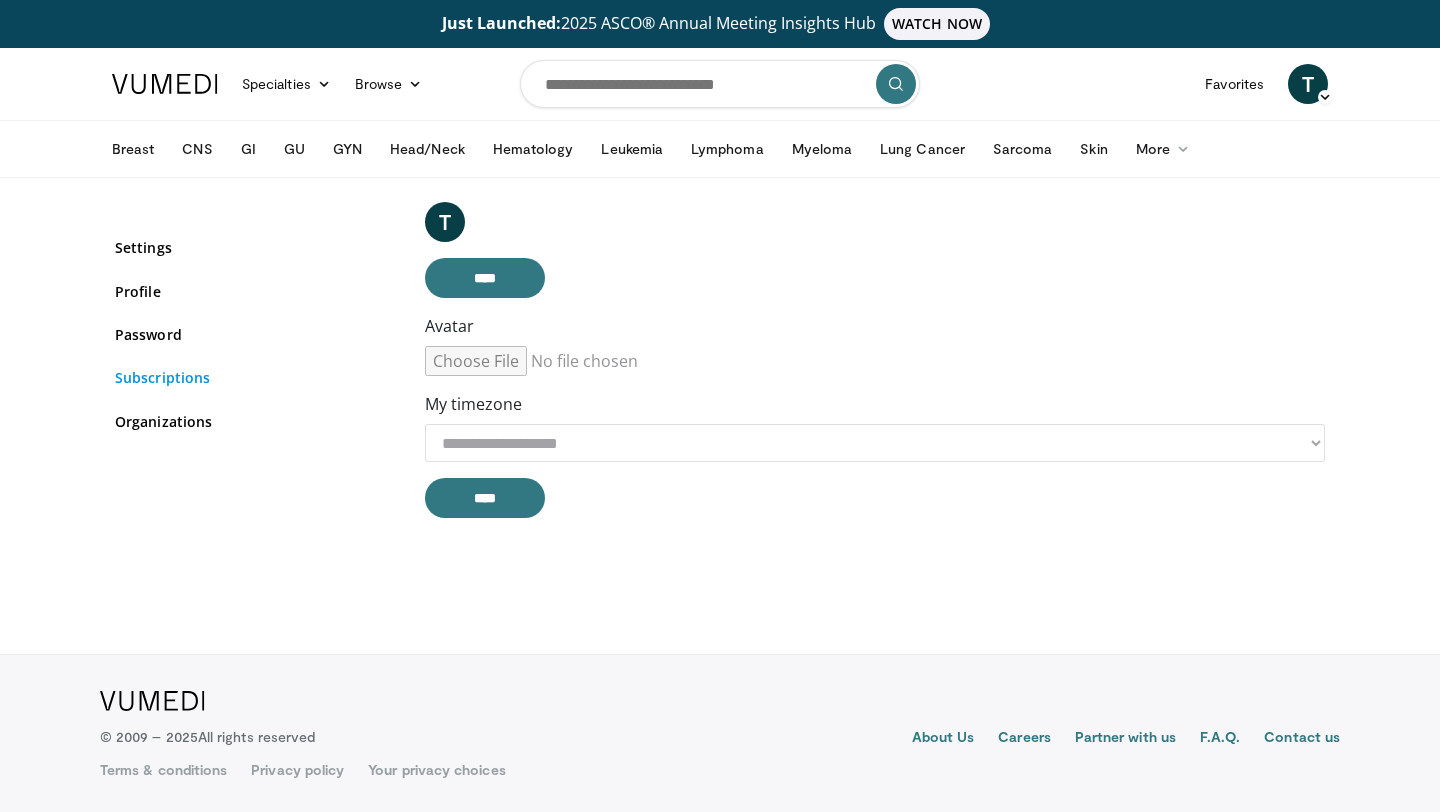 click on "Subscriptions" at bounding box center (255, 377) 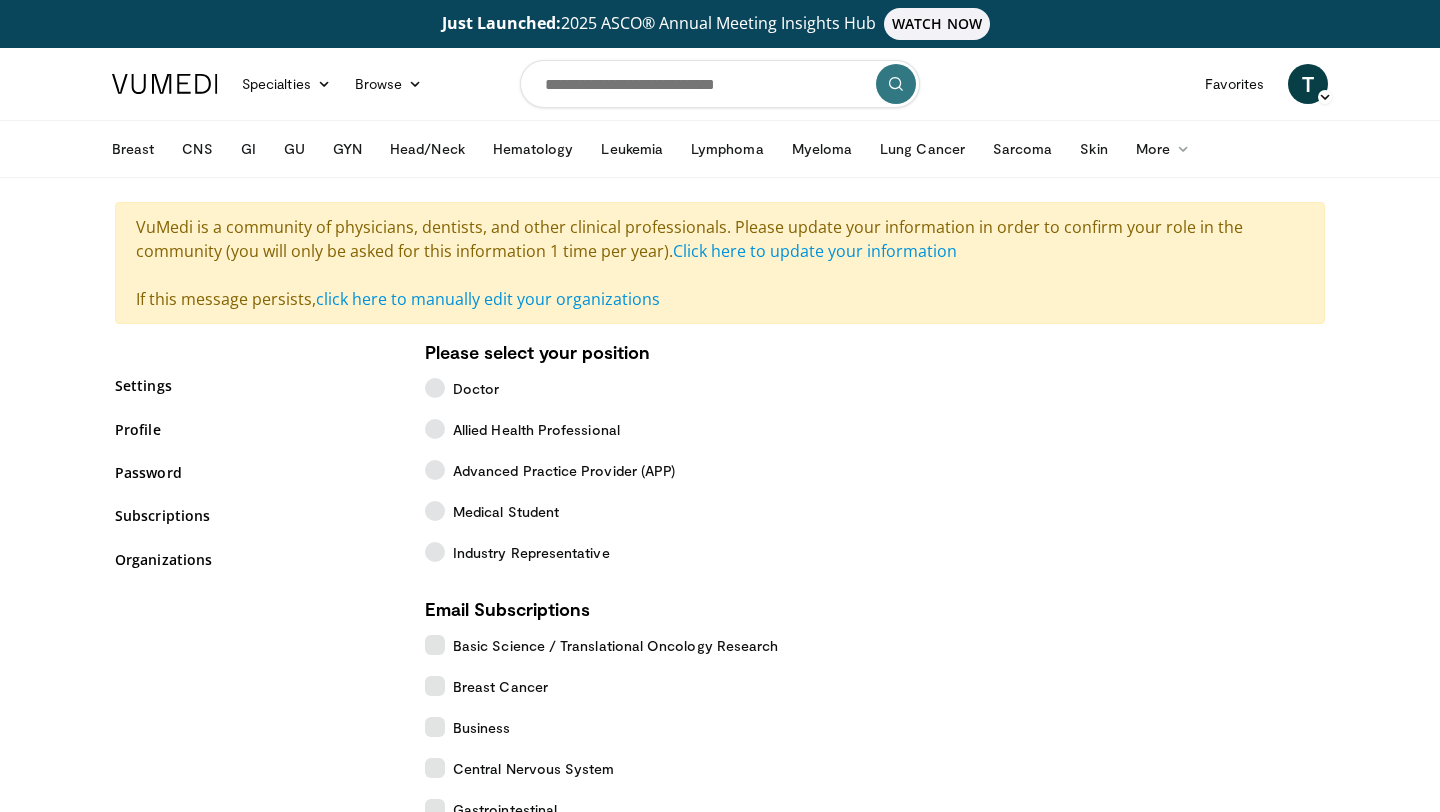 scroll, scrollTop: 0, scrollLeft: 0, axis: both 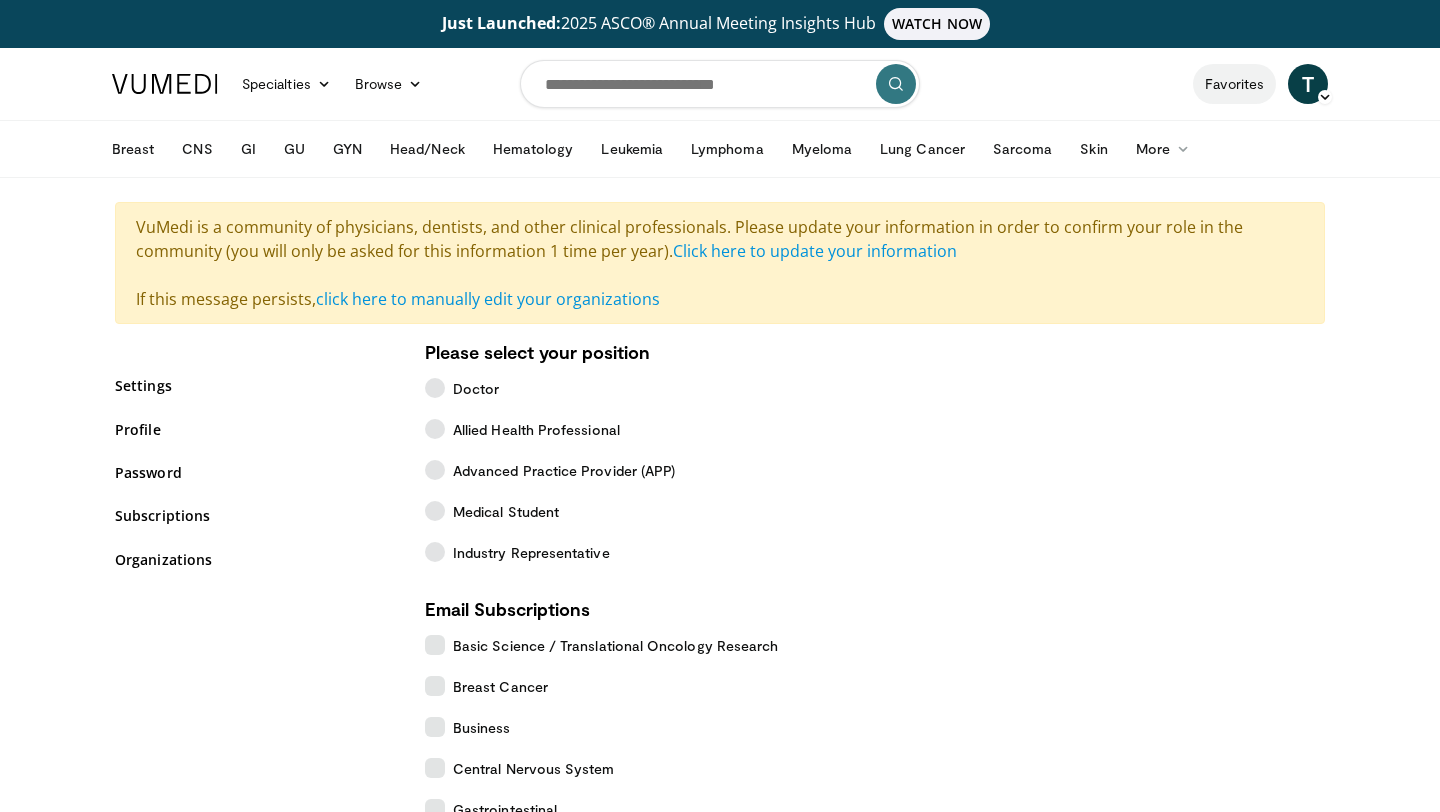 click on "Favorites" at bounding box center (1234, 84) 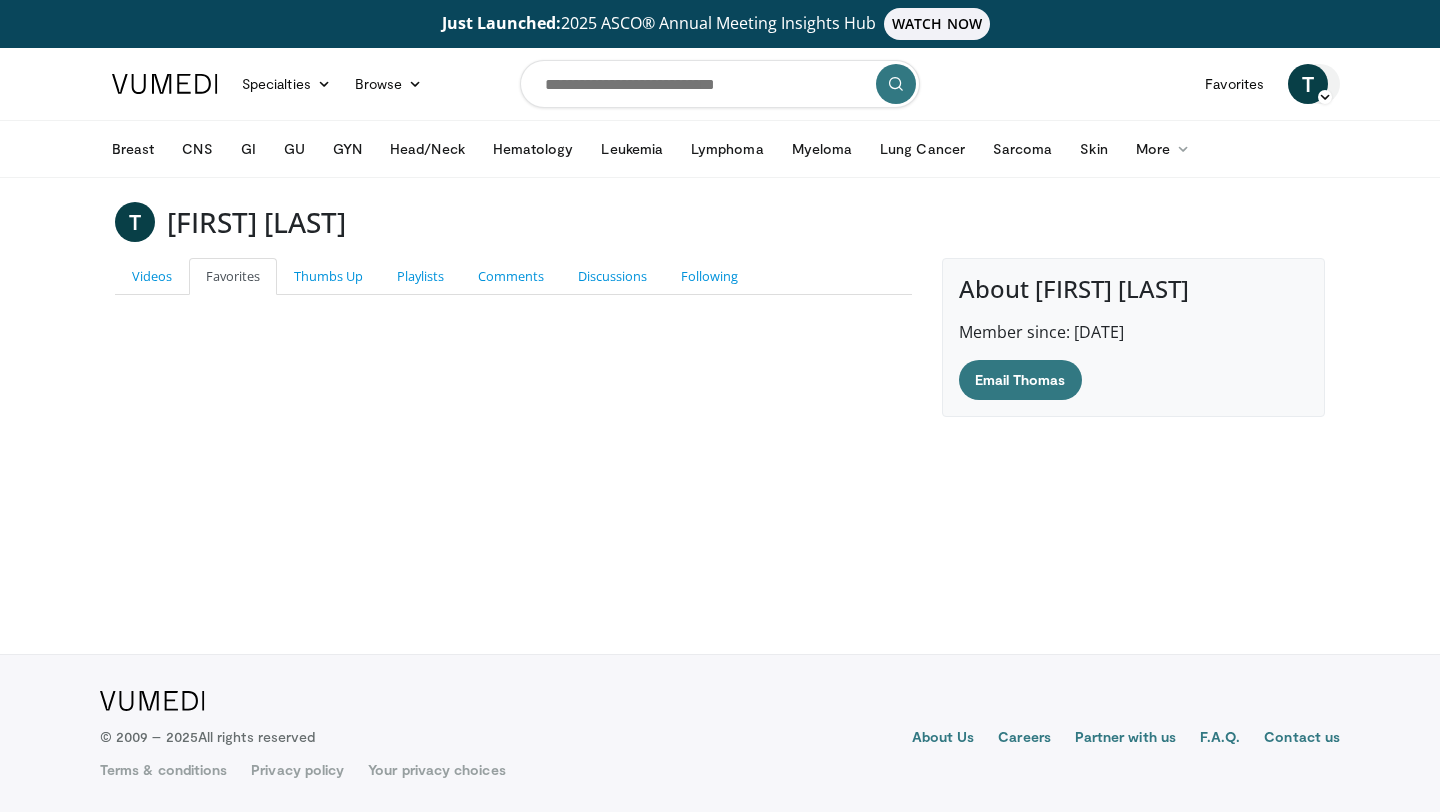 scroll, scrollTop: 0, scrollLeft: 0, axis: both 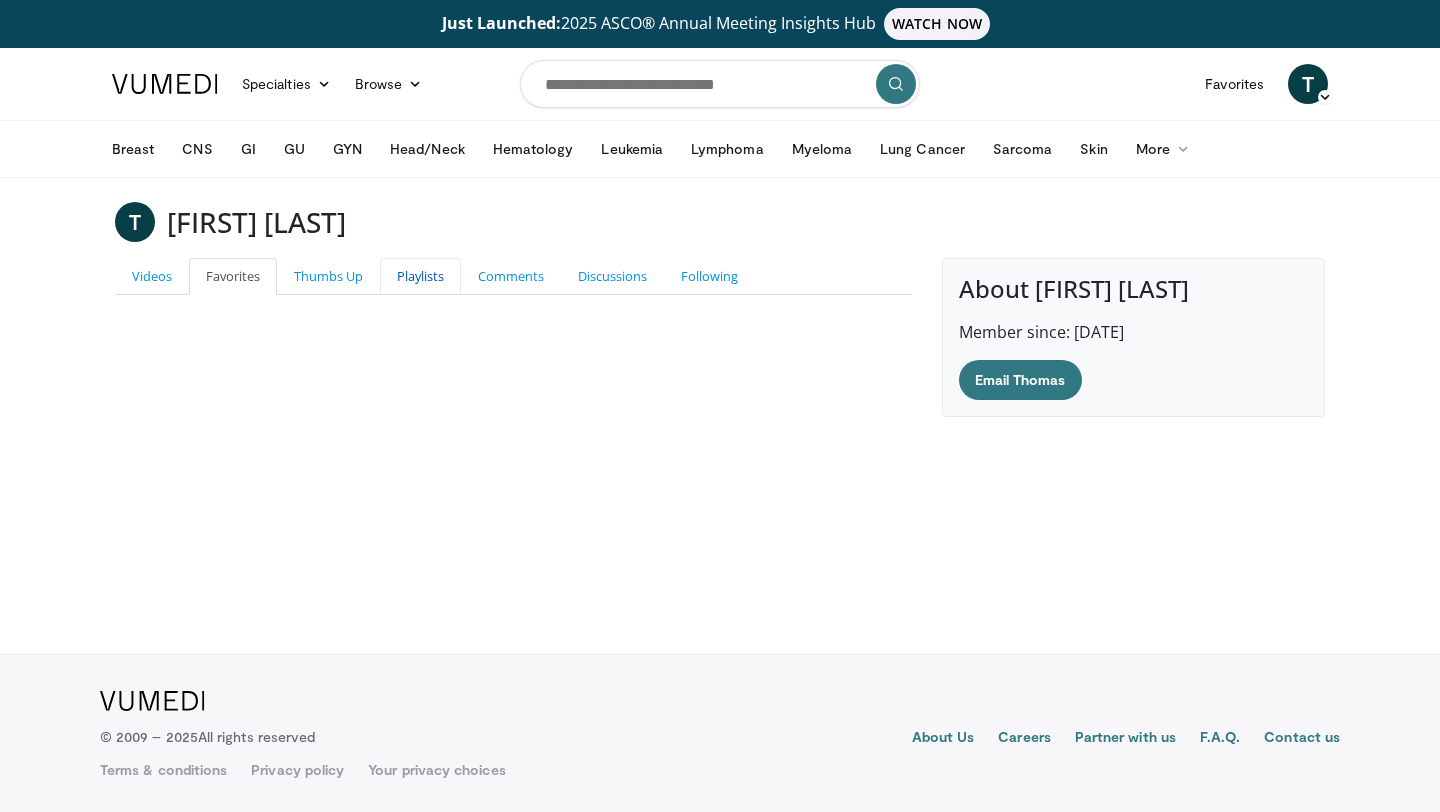 click on "Playlists" at bounding box center [420, 276] 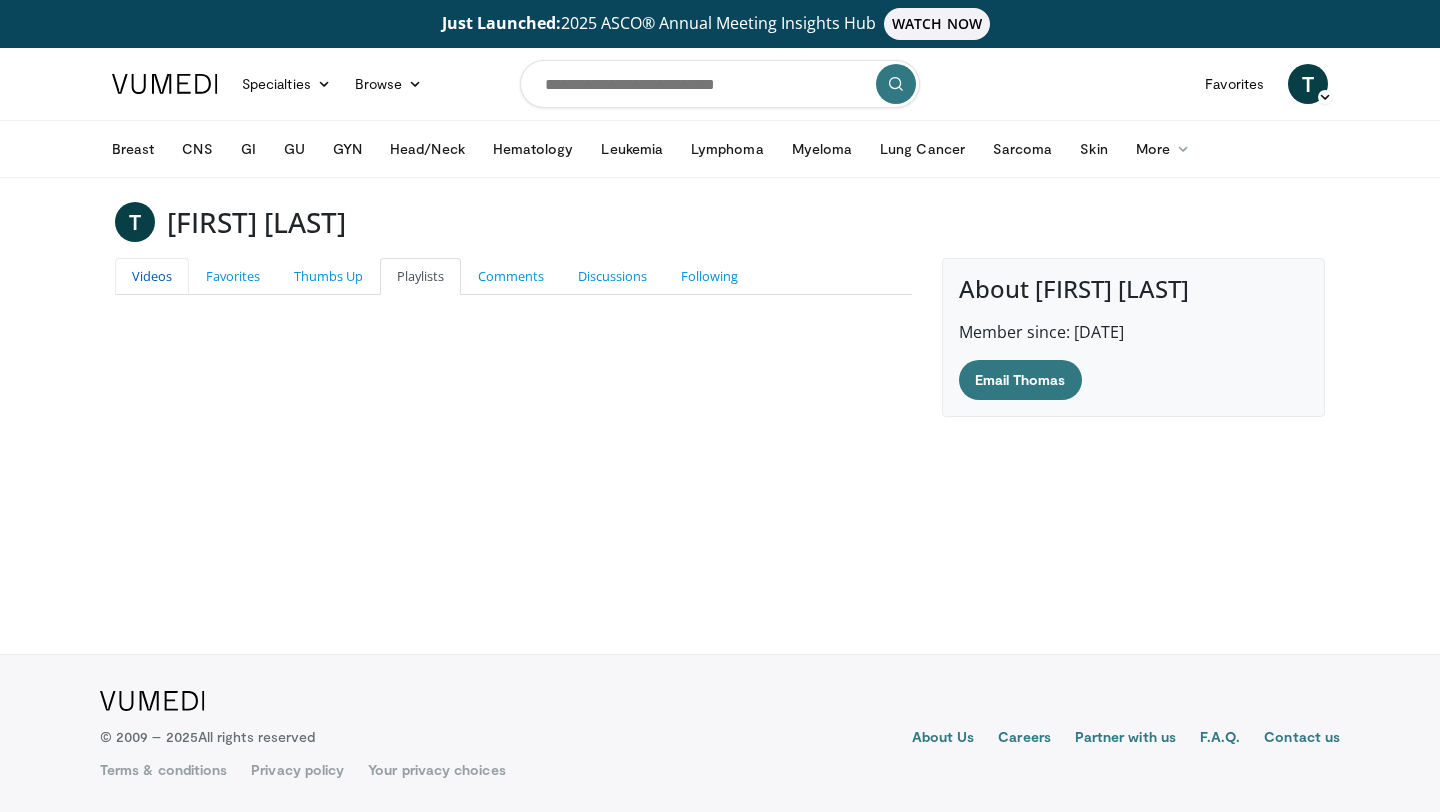 click on "Videos" at bounding box center [152, 276] 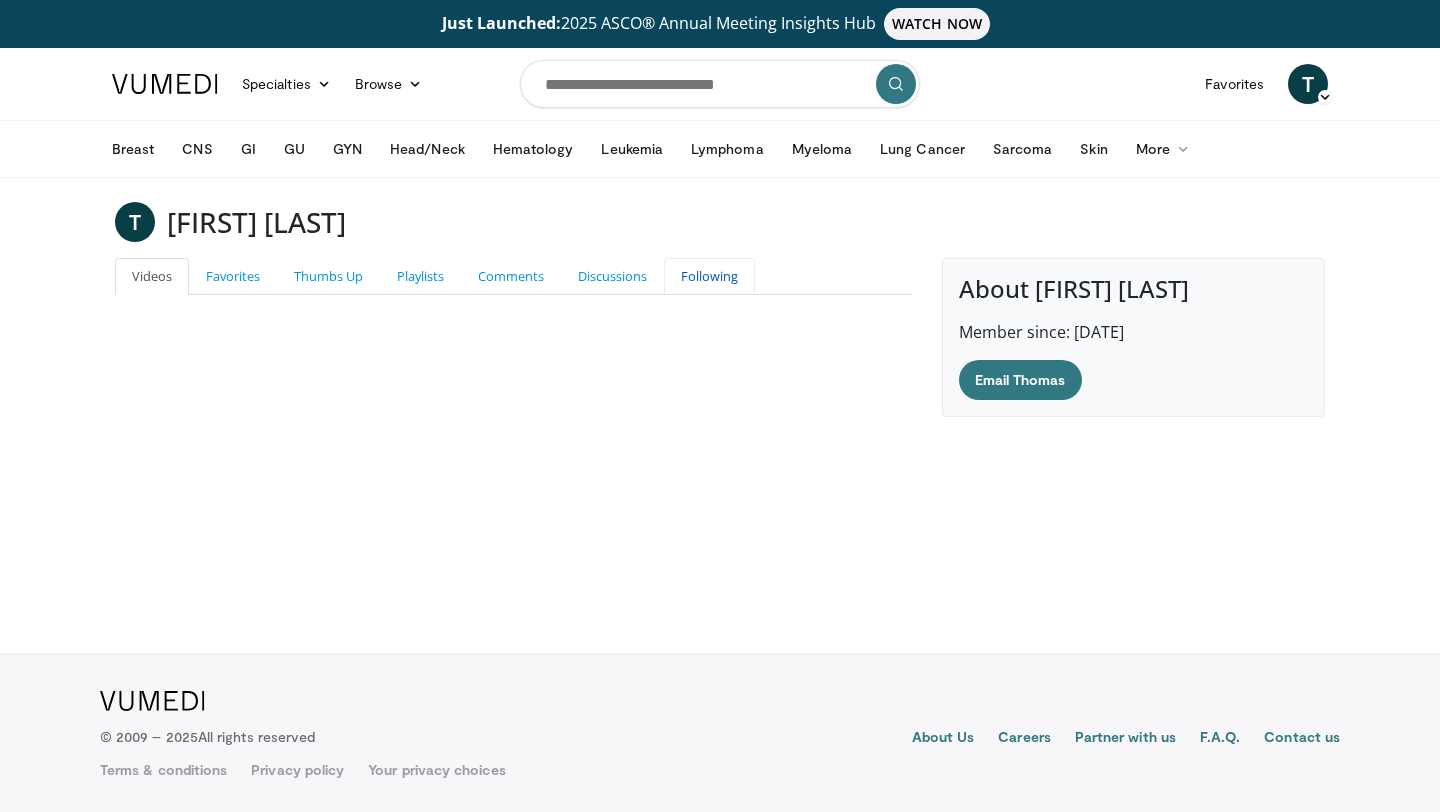 click on "Following" at bounding box center (709, 276) 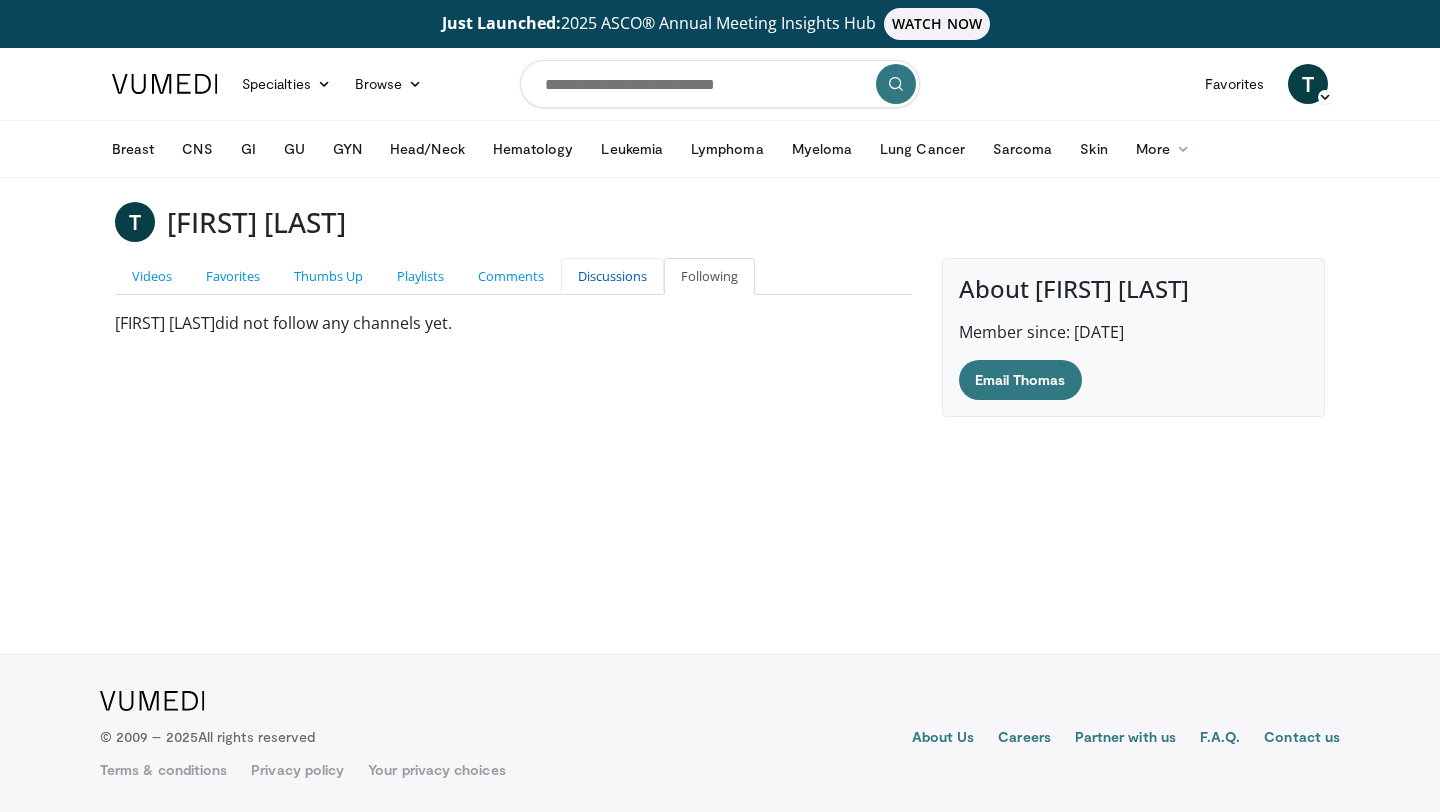 click on "Discussions" at bounding box center [612, 276] 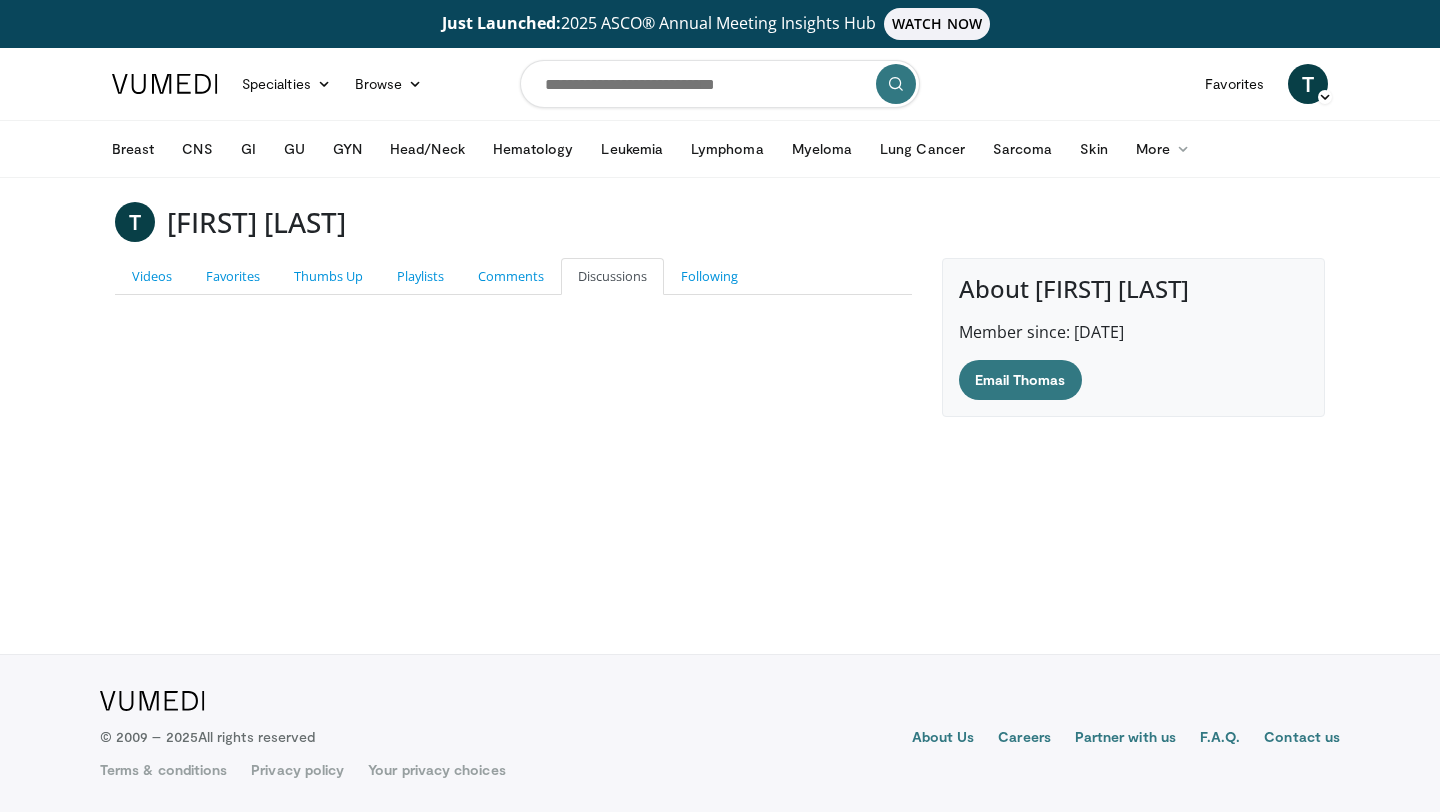 click on "Discussions" at bounding box center (612, 276) 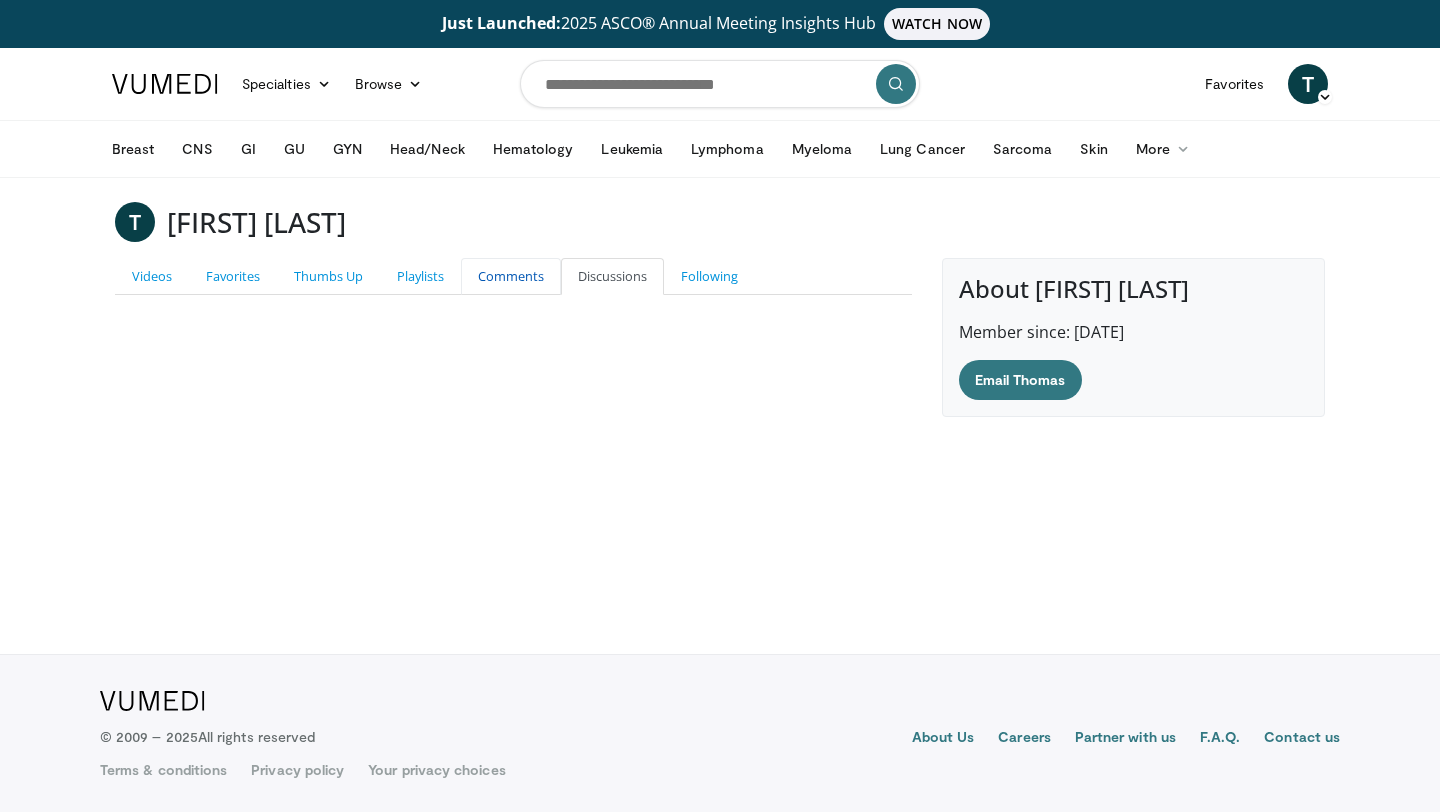 click on "Comments" at bounding box center (511, 276) 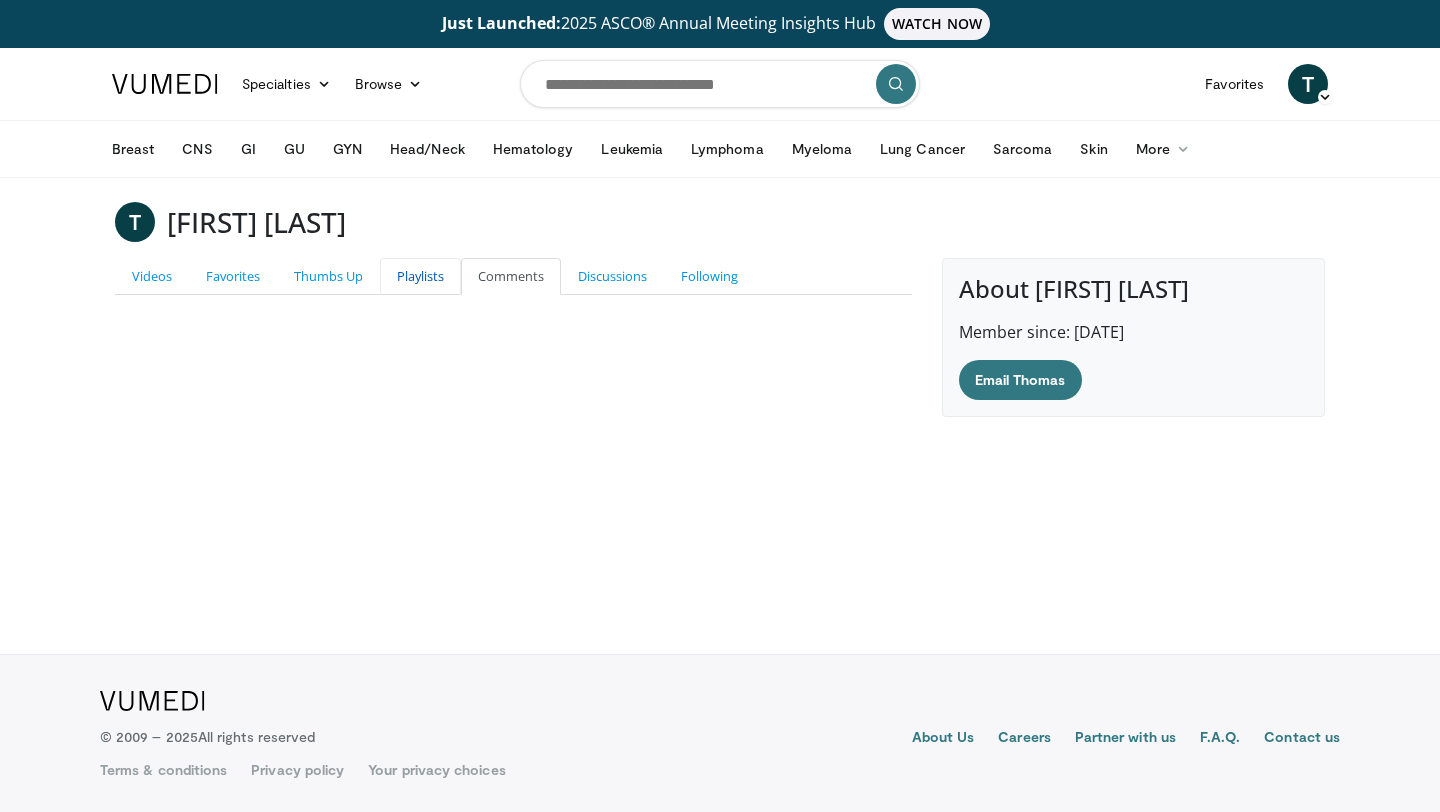click on "Playlists" at bounding box center [420, 276] 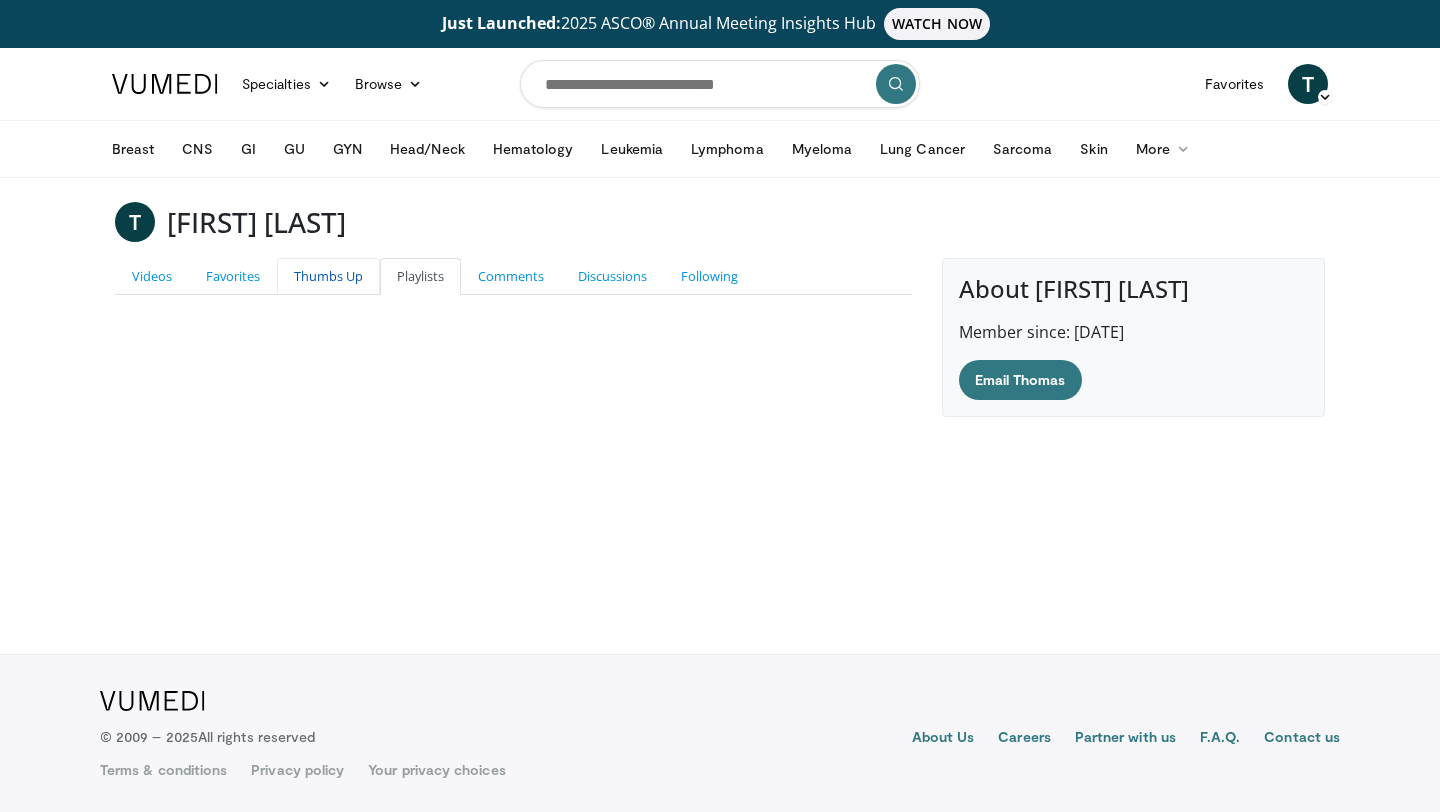 click on "Thumbs Up" at bounding box center [328, 276] 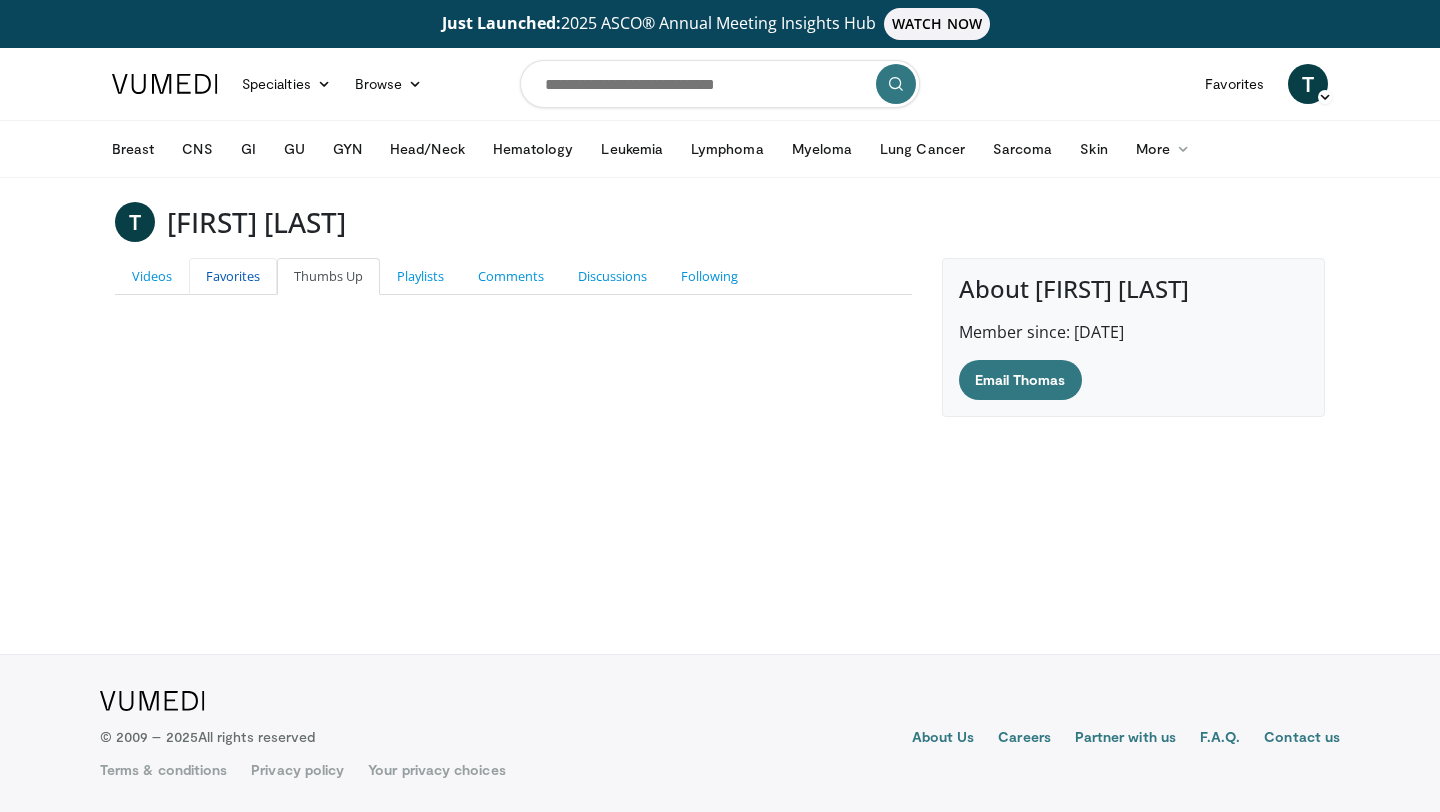 click on "Favorites" at bounding box center (233, 276) 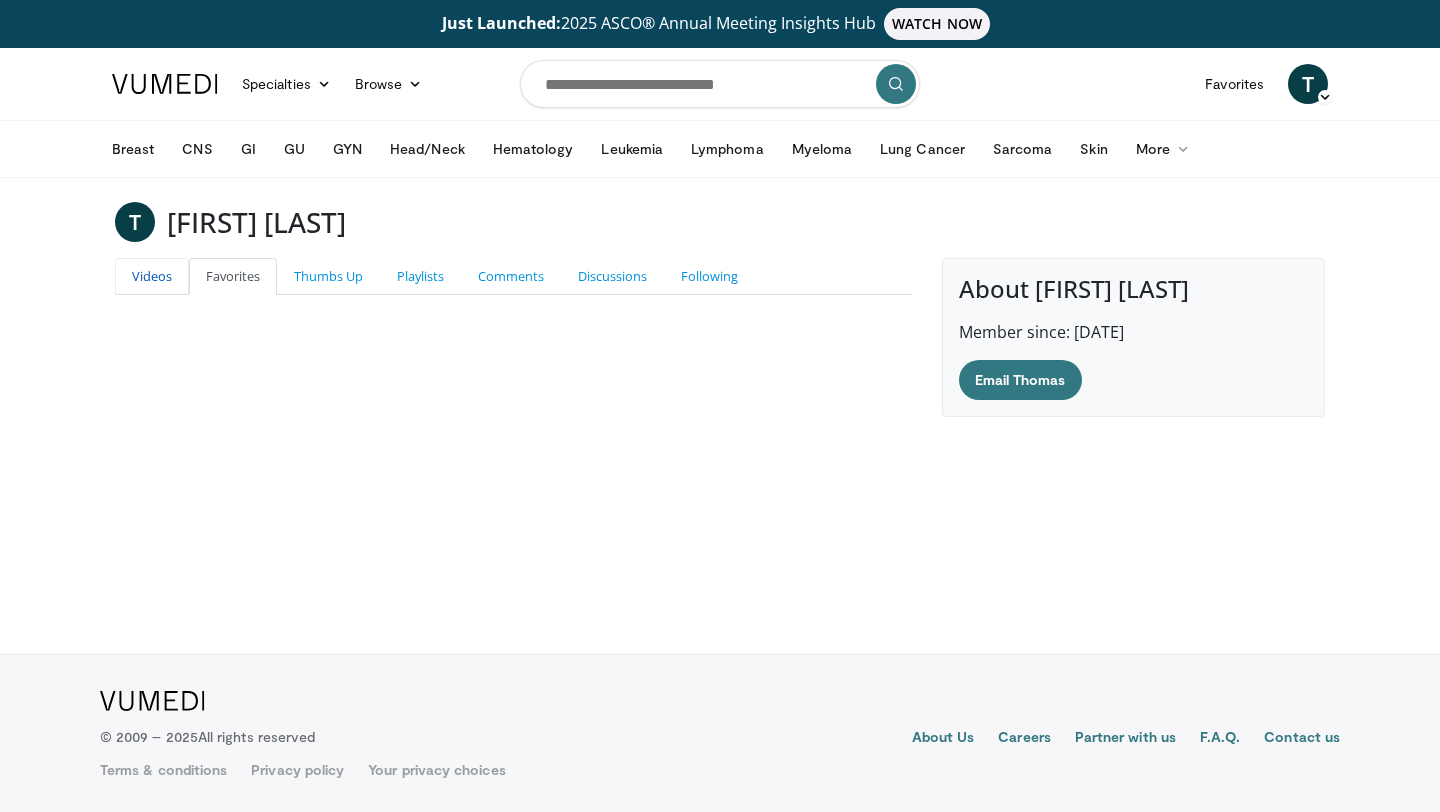 click on "Videos" at bounding box center [152, 276] 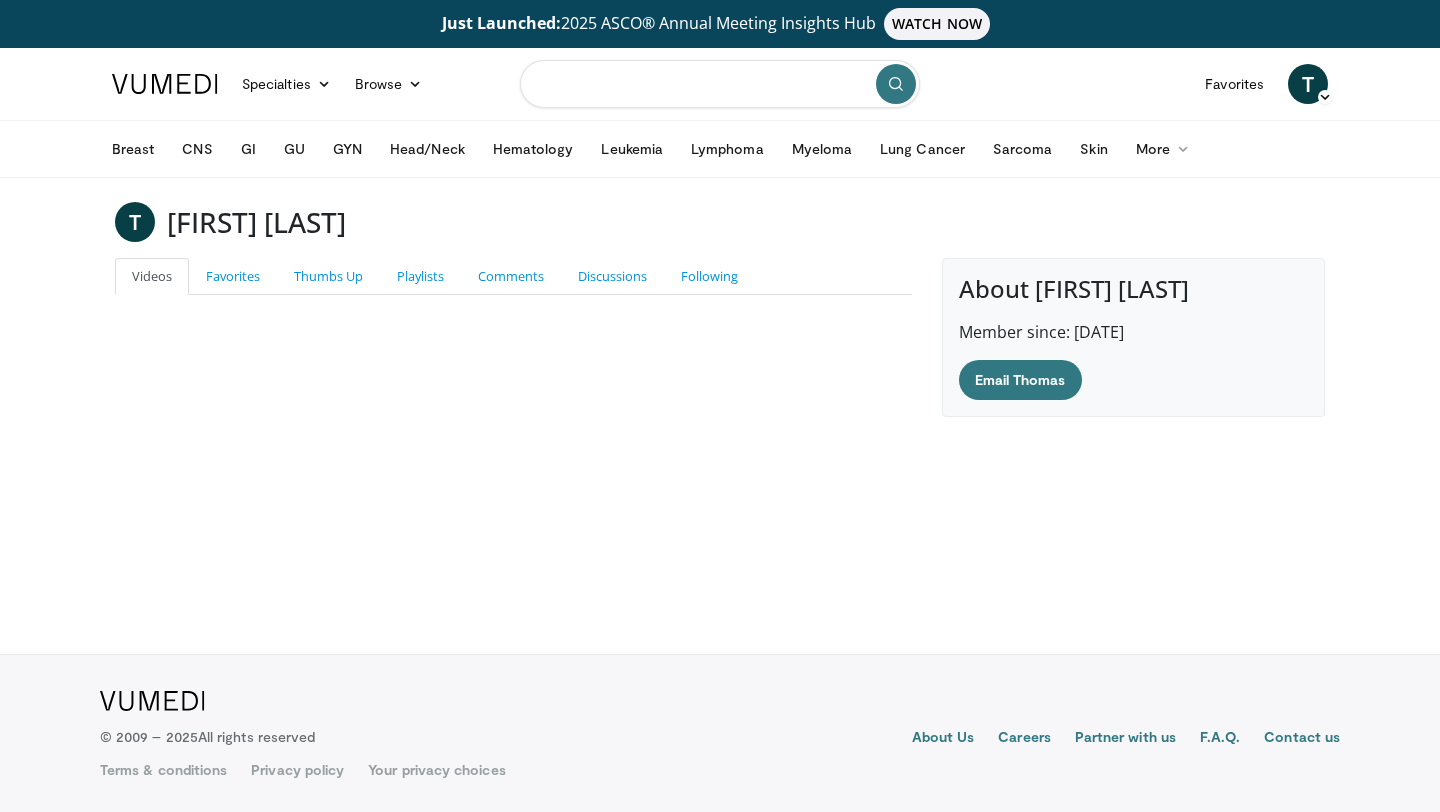 click at bounding box center [720, 84] 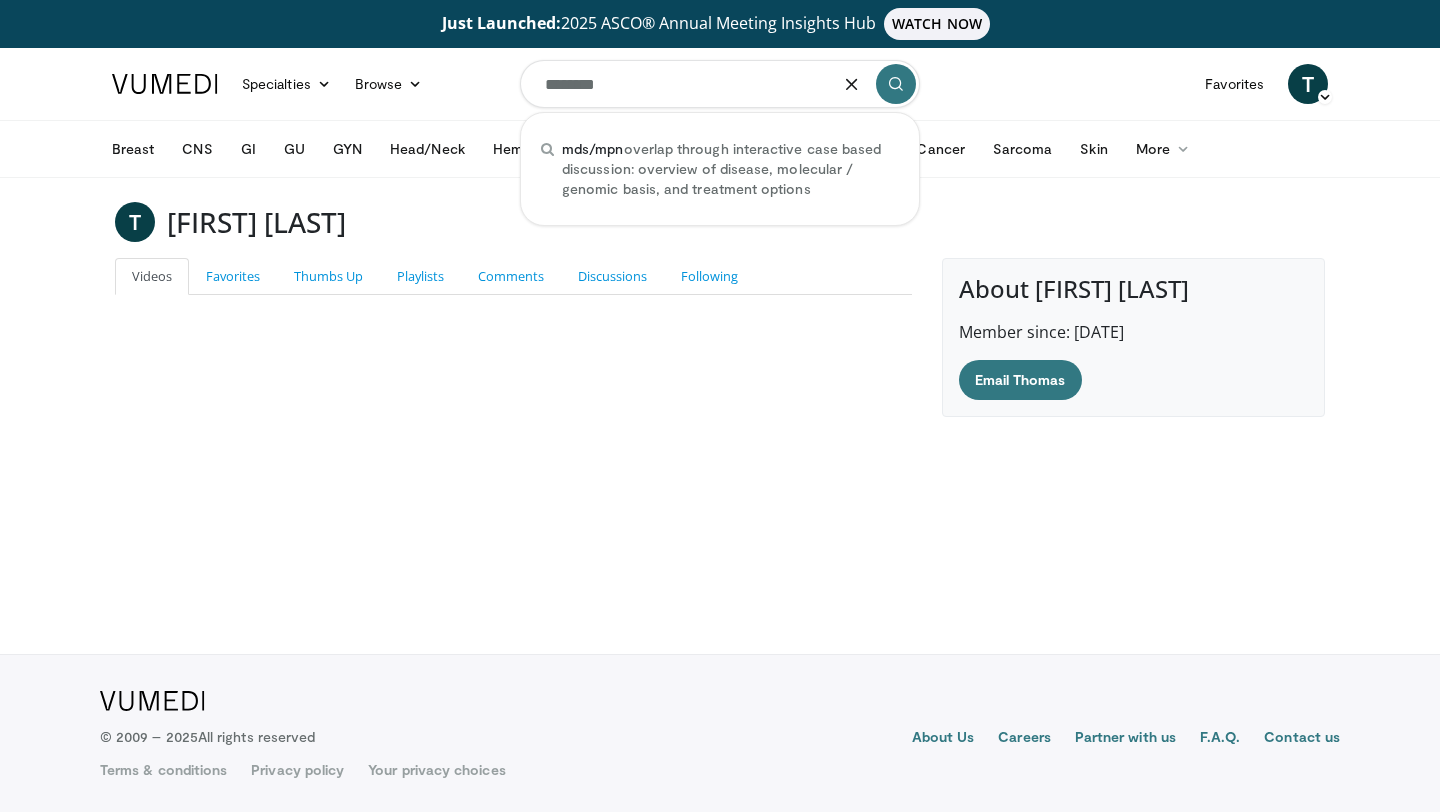 type on "*******" 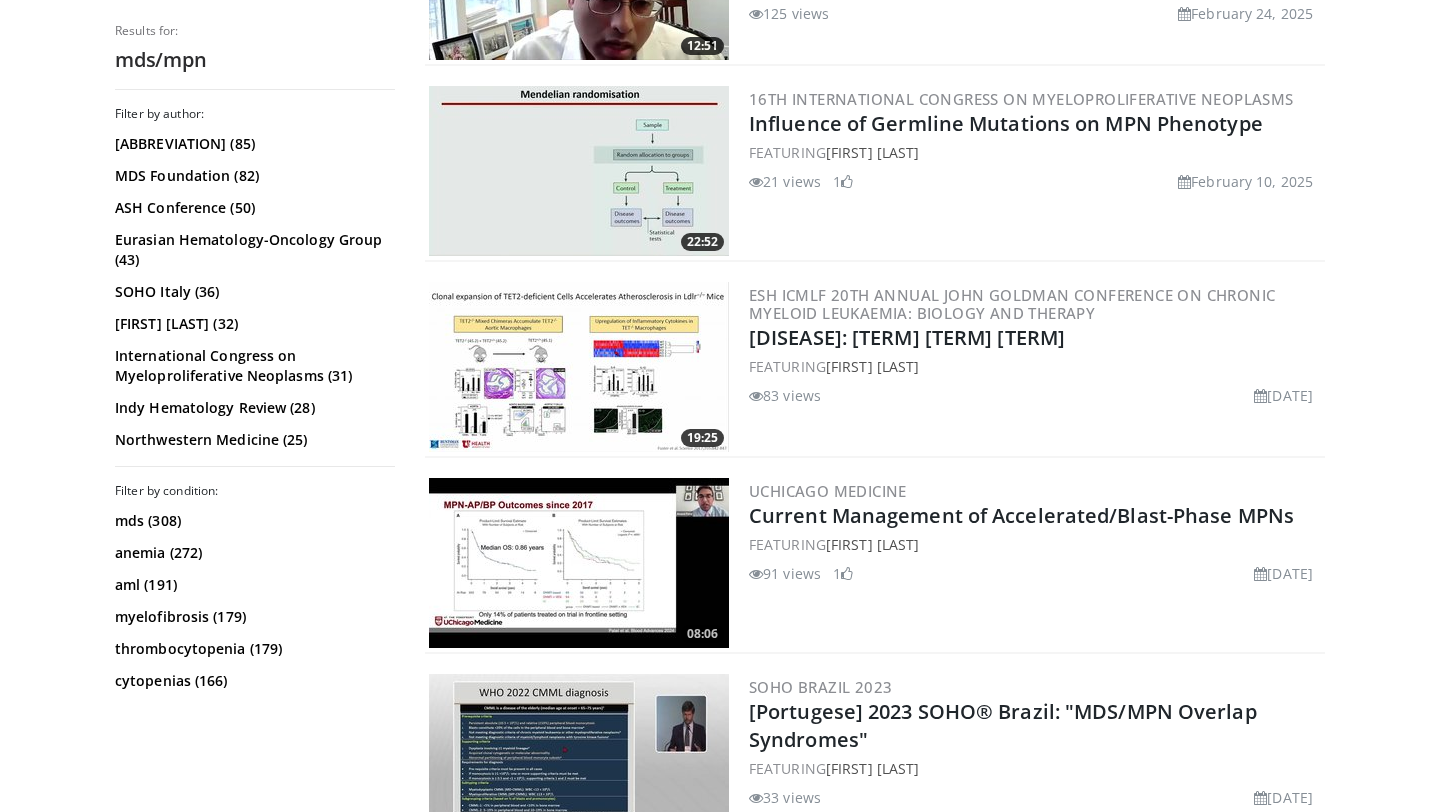 scroll, scrollTop: 3323, scrollLeft: 0, axis: vertical 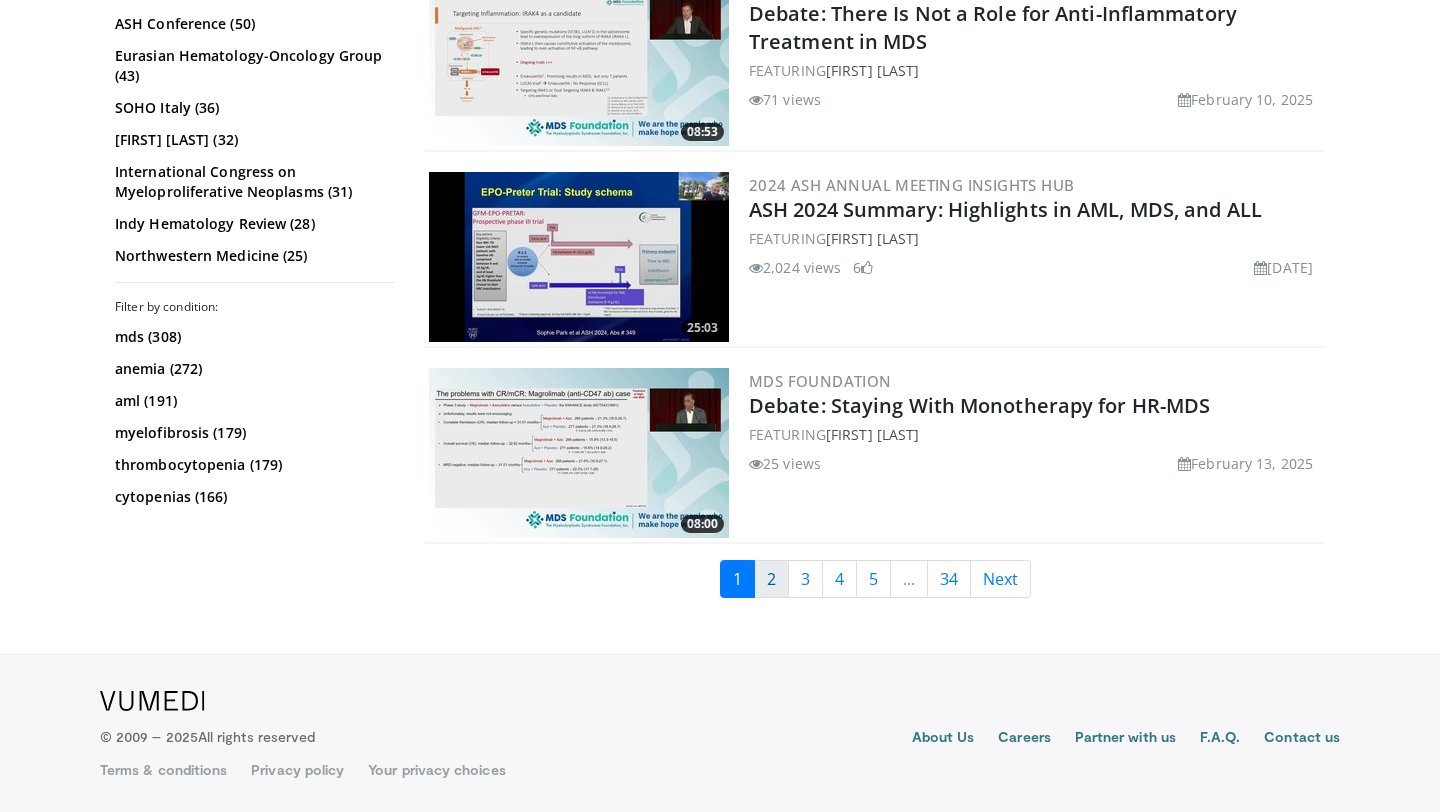 click on "2" at bounding box center (771, 579) 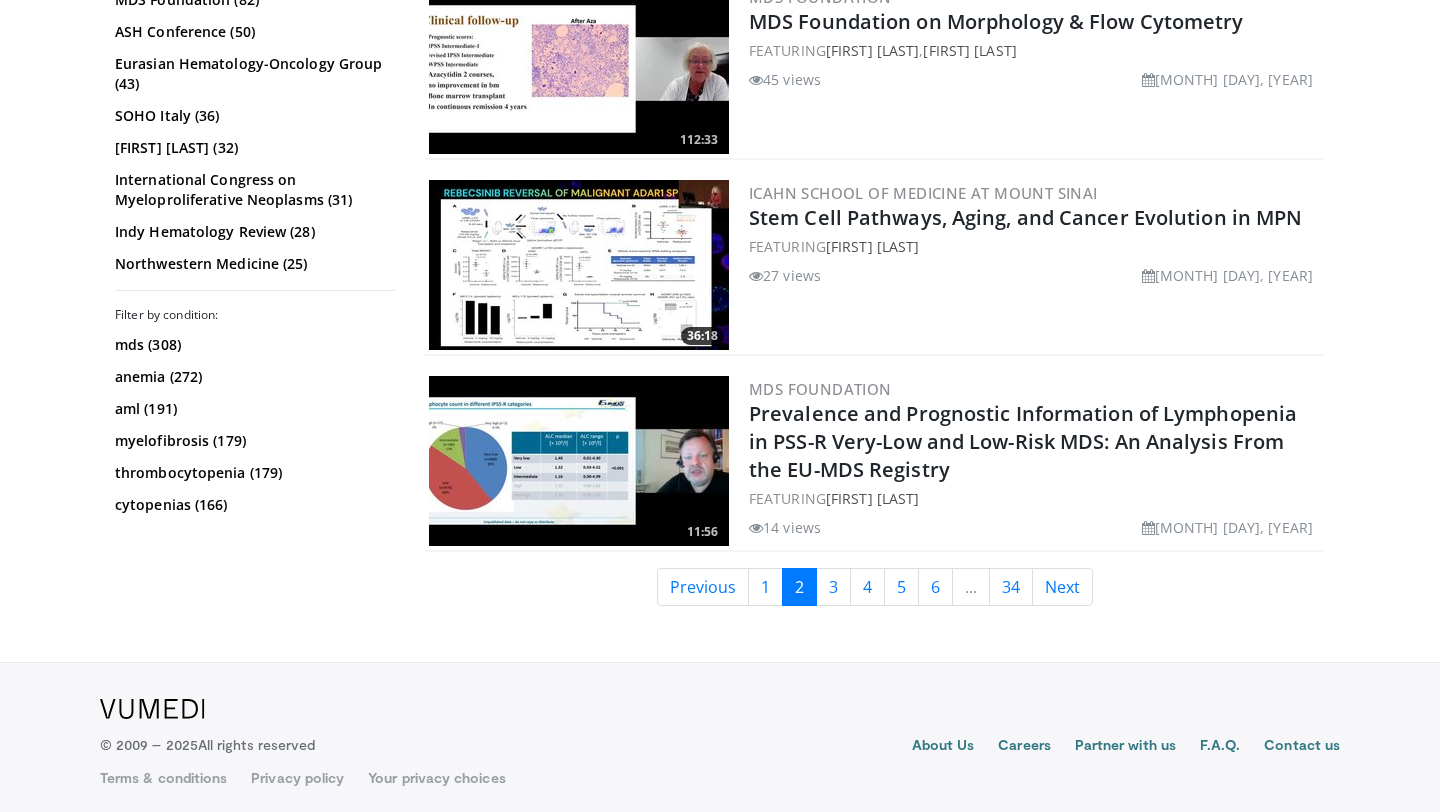 scroll, scrollTop: 5002, scrollLeft: 0, axis: vertical 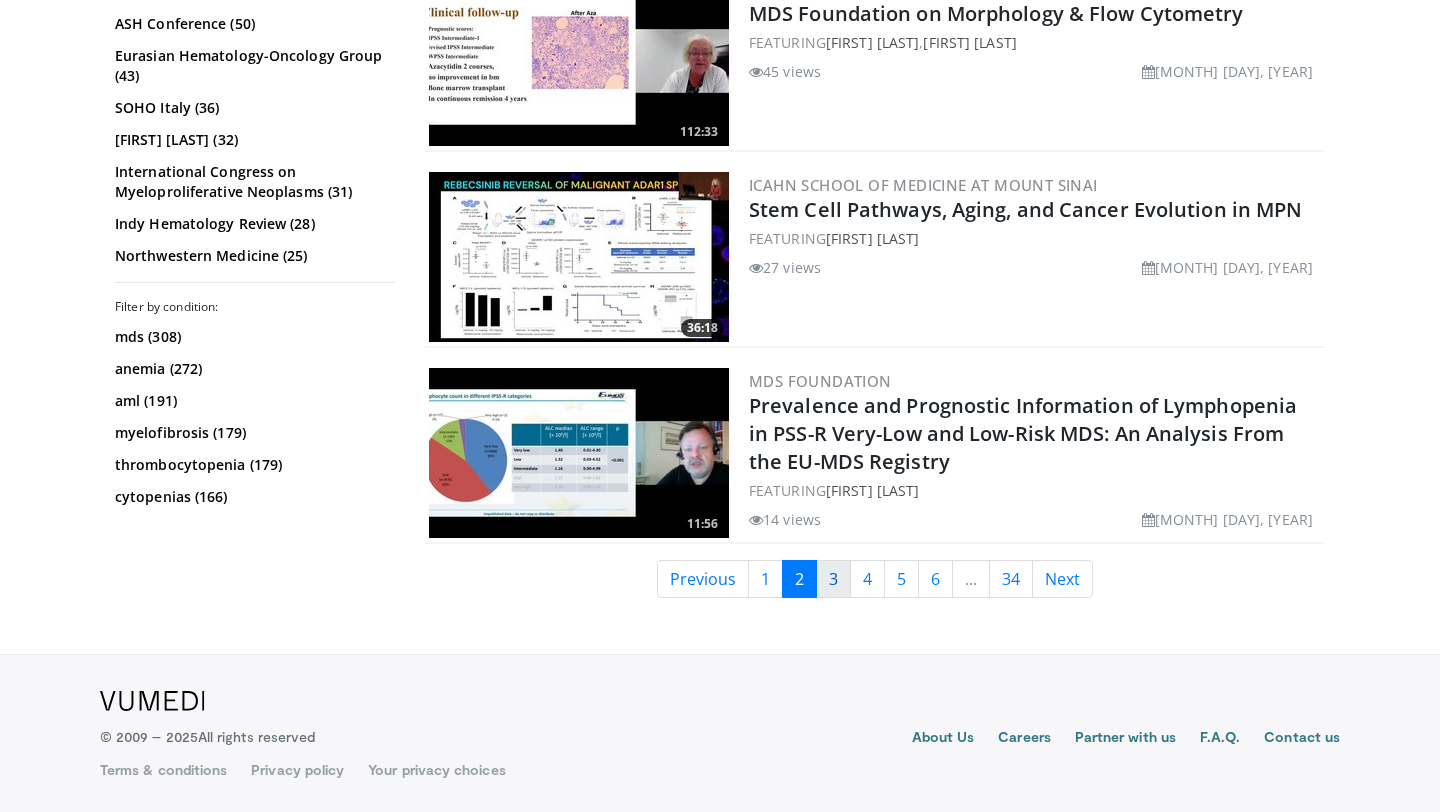click on "3" at bounding box center [833, 579] 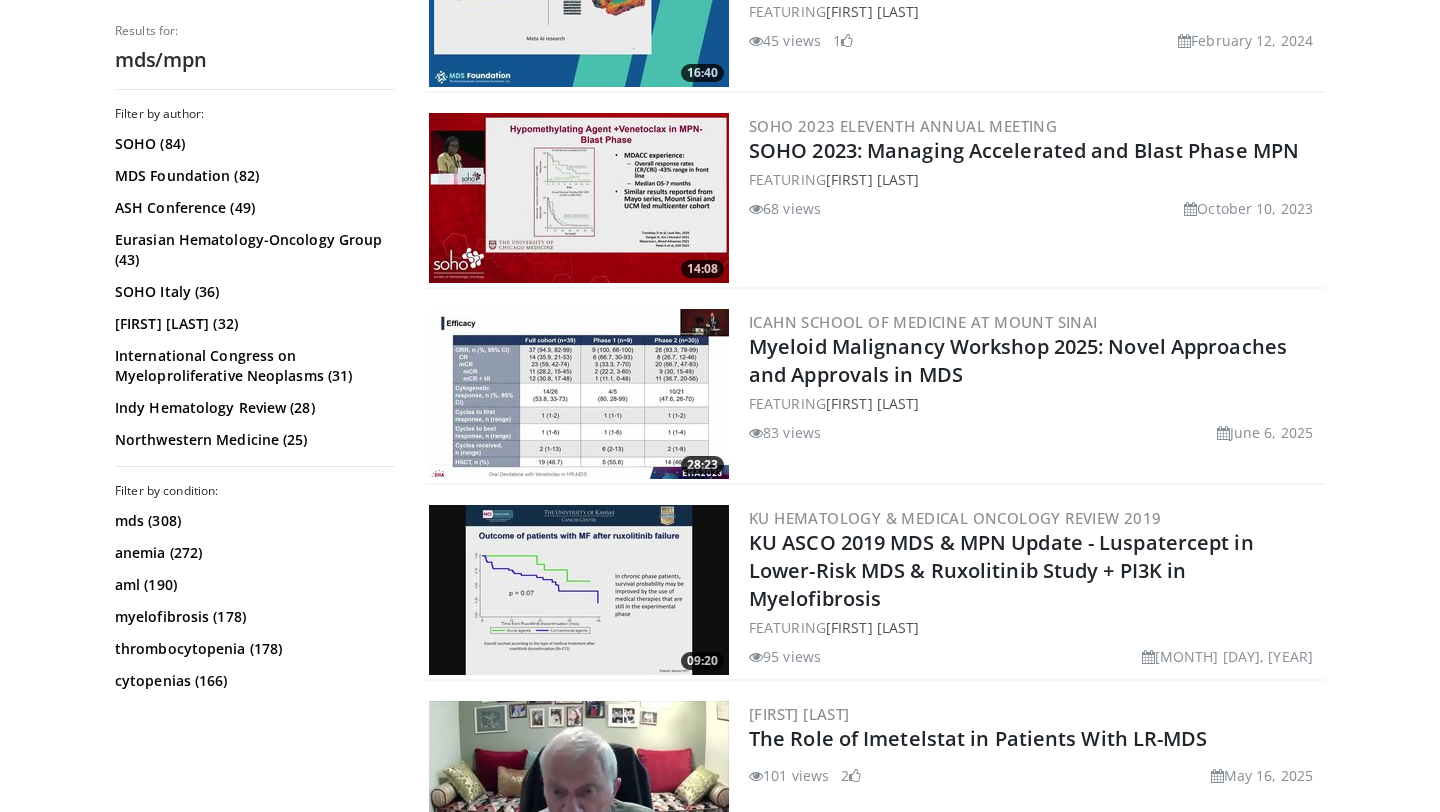 scroll, scrollTop: 1554, scrollLeft: 0, axis: vertical 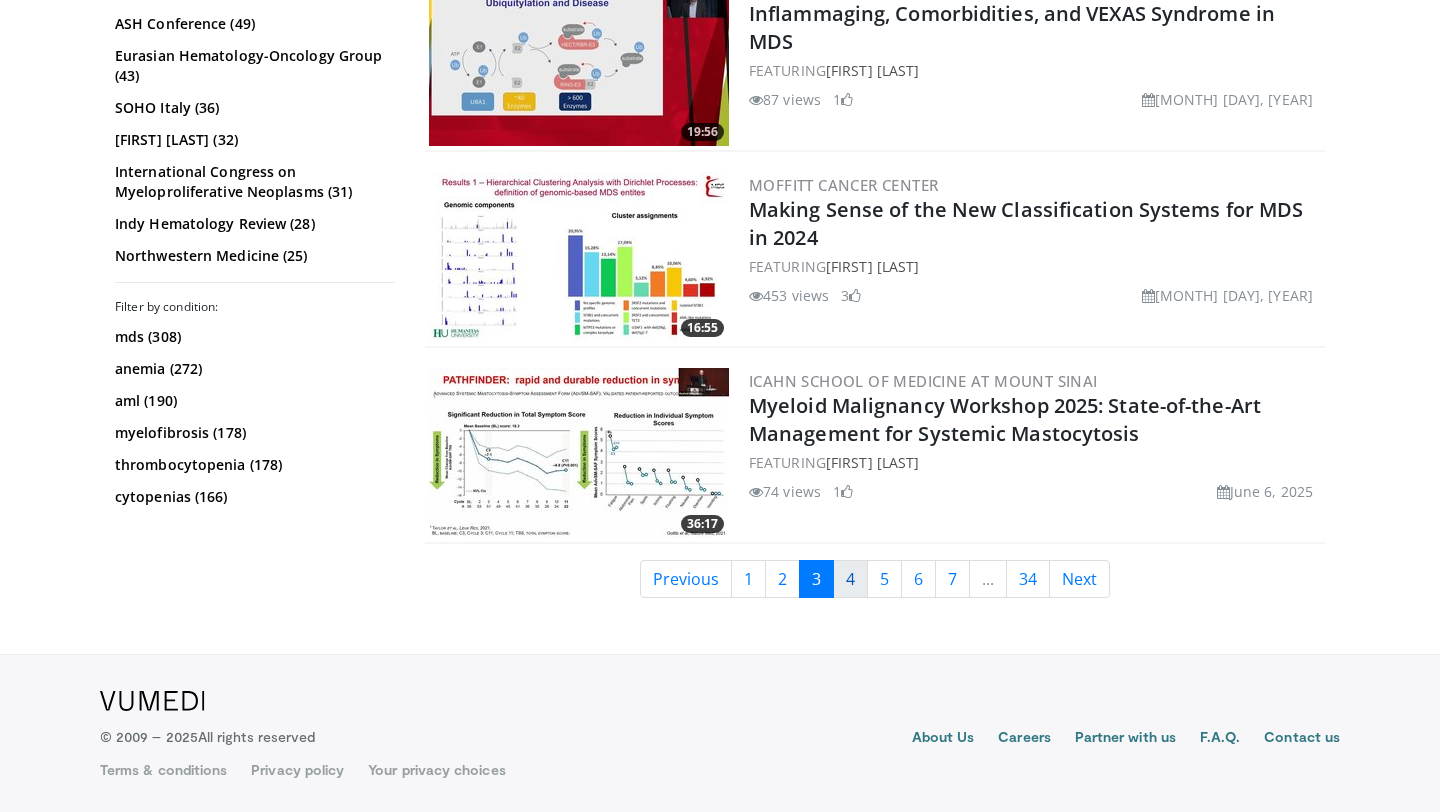 click on "4" at bounding box center [850, 579] 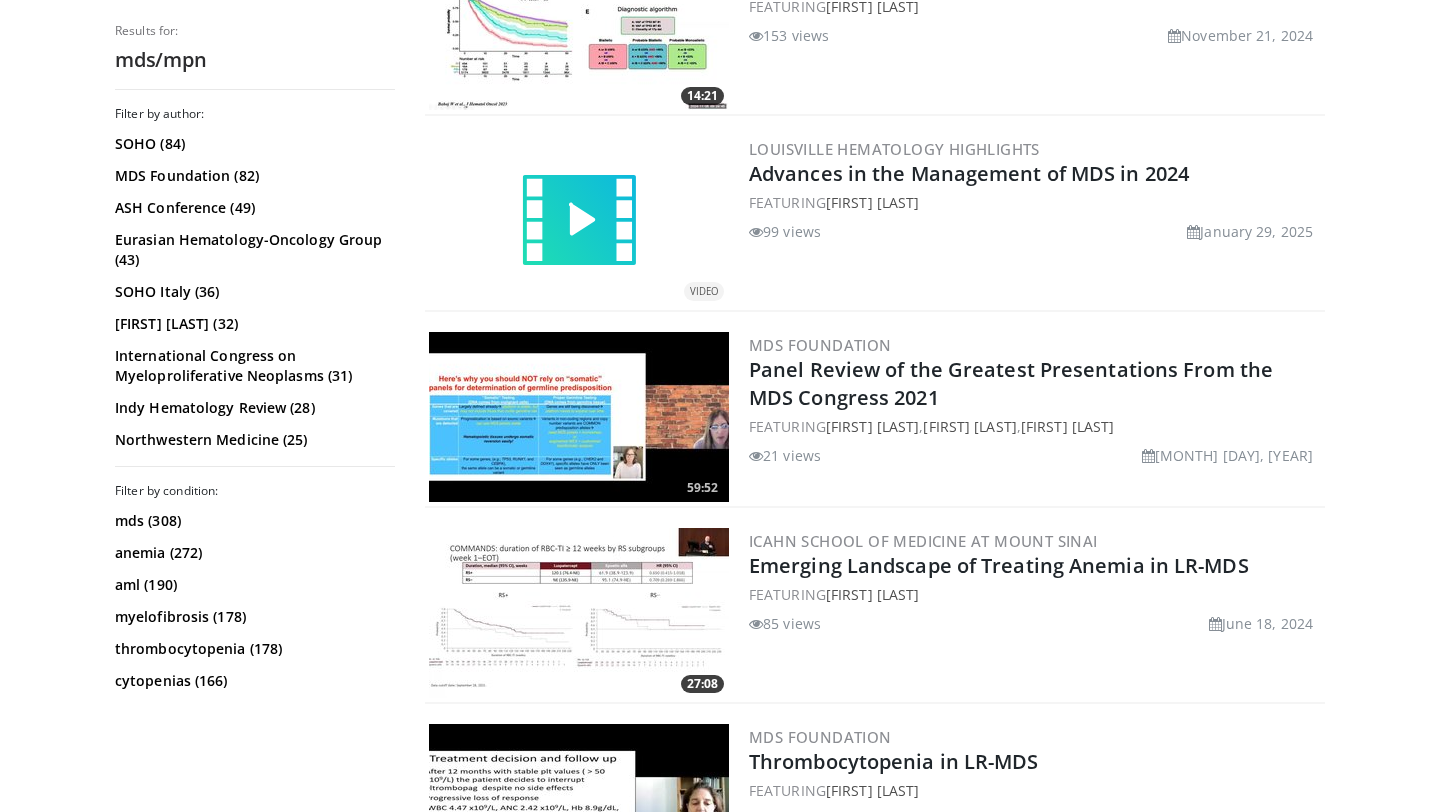 scroll, scrollTop: 4454, scrollLeft: 0, axis: vertical 